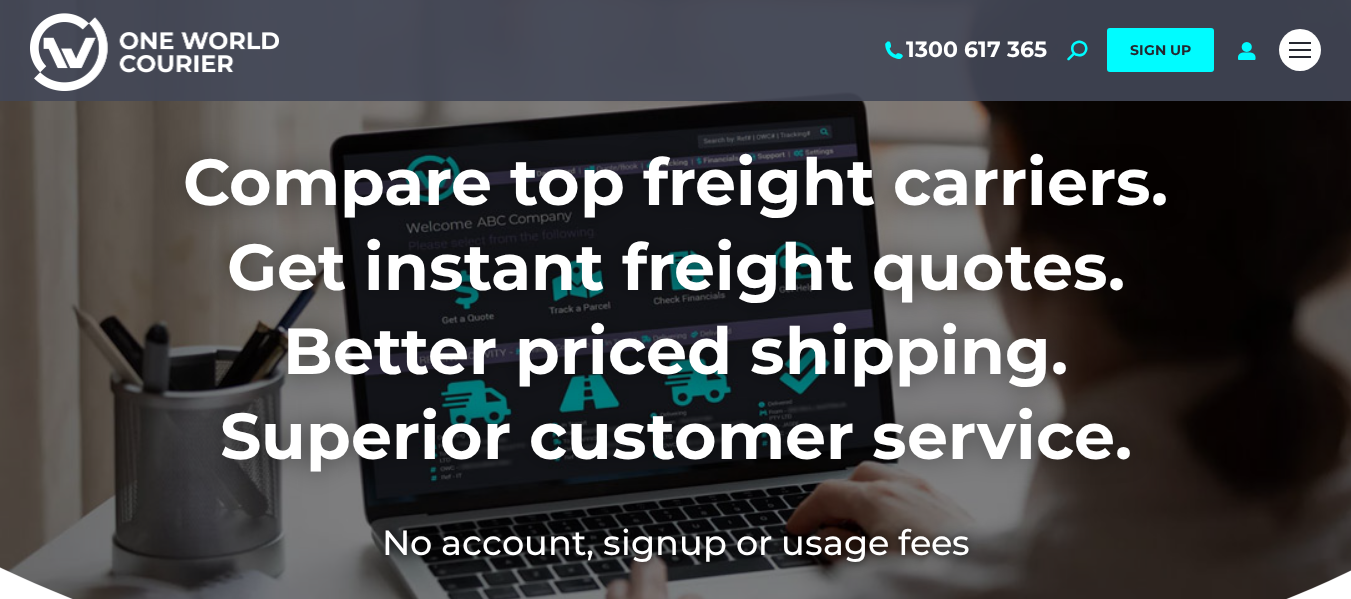 scroll, scrollTop: 0, scrollLeft: 0, axis: both 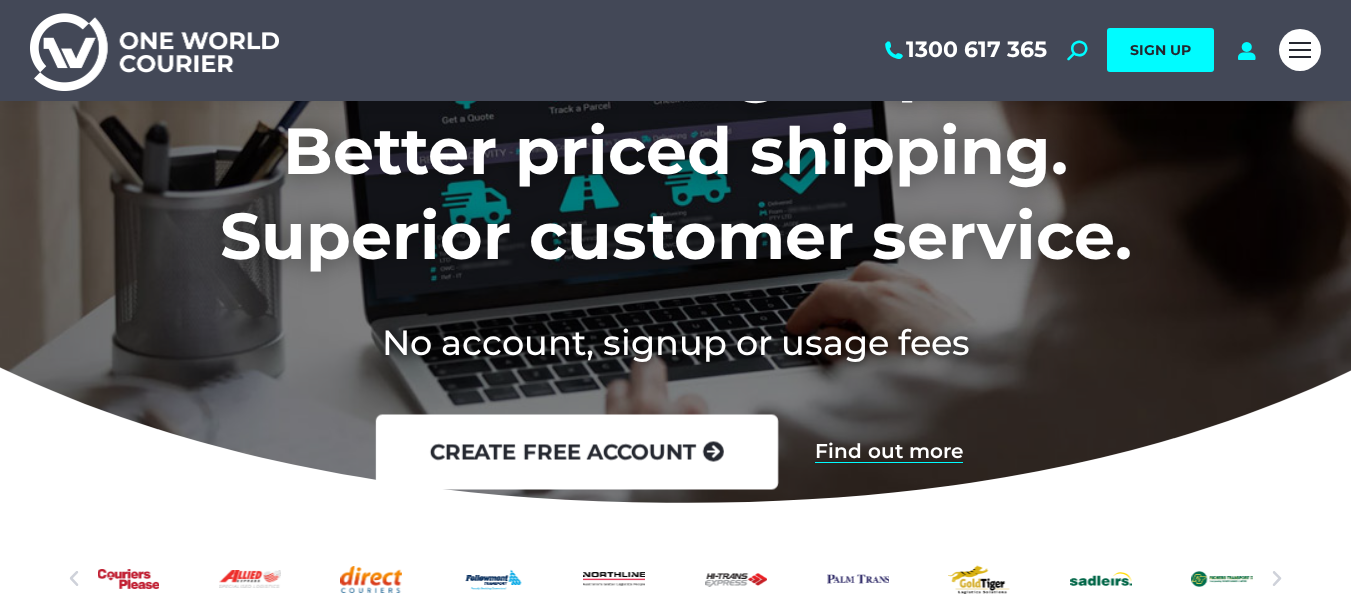 click on "create free account" at bounding box center (576, 452) 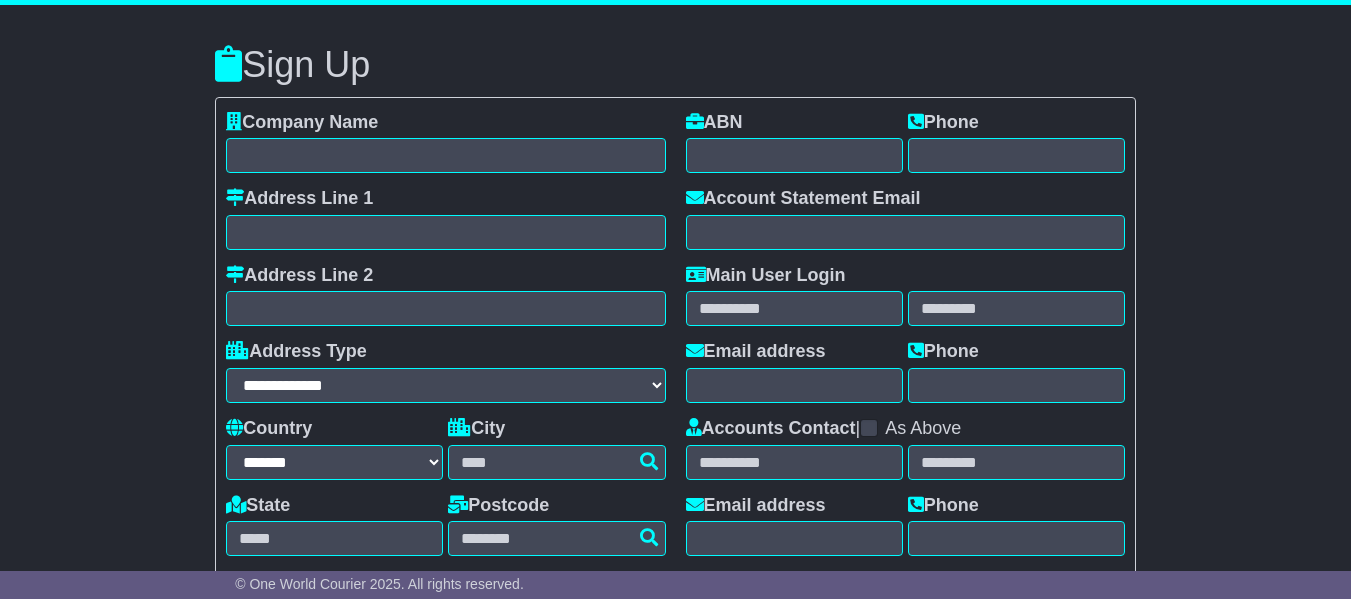 select on "**" 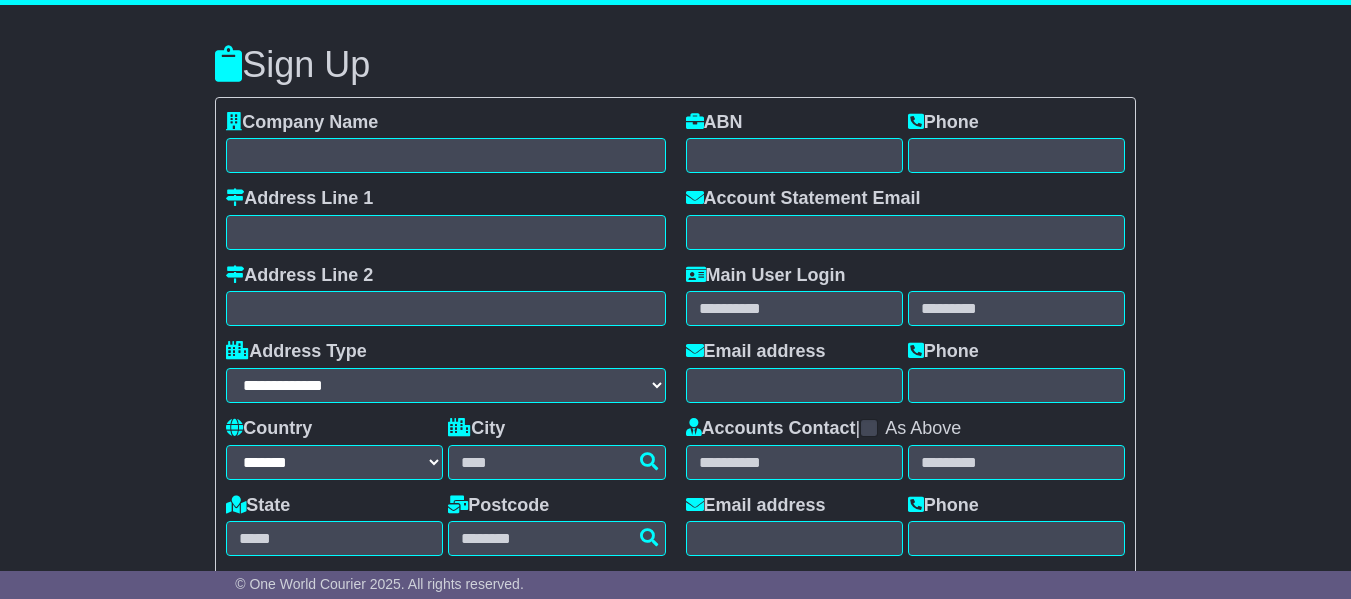 scroll, scrollTop: 0, scrollLeft: 0, axis: both 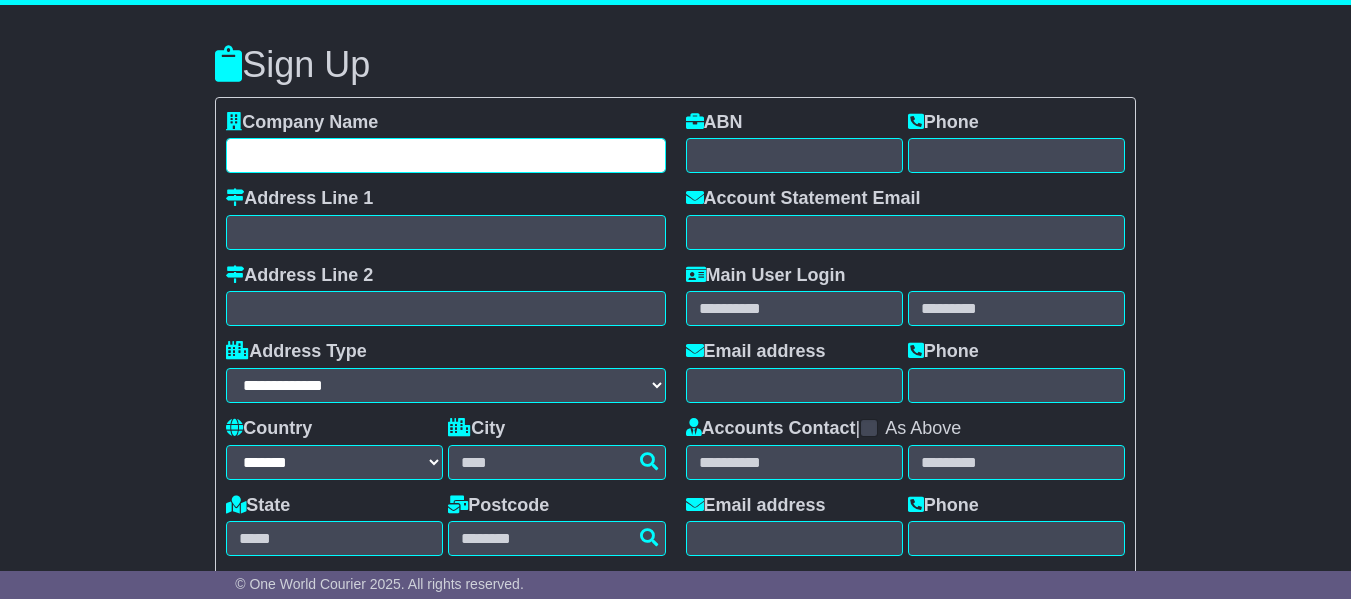 click at bounding box center (445, 155) 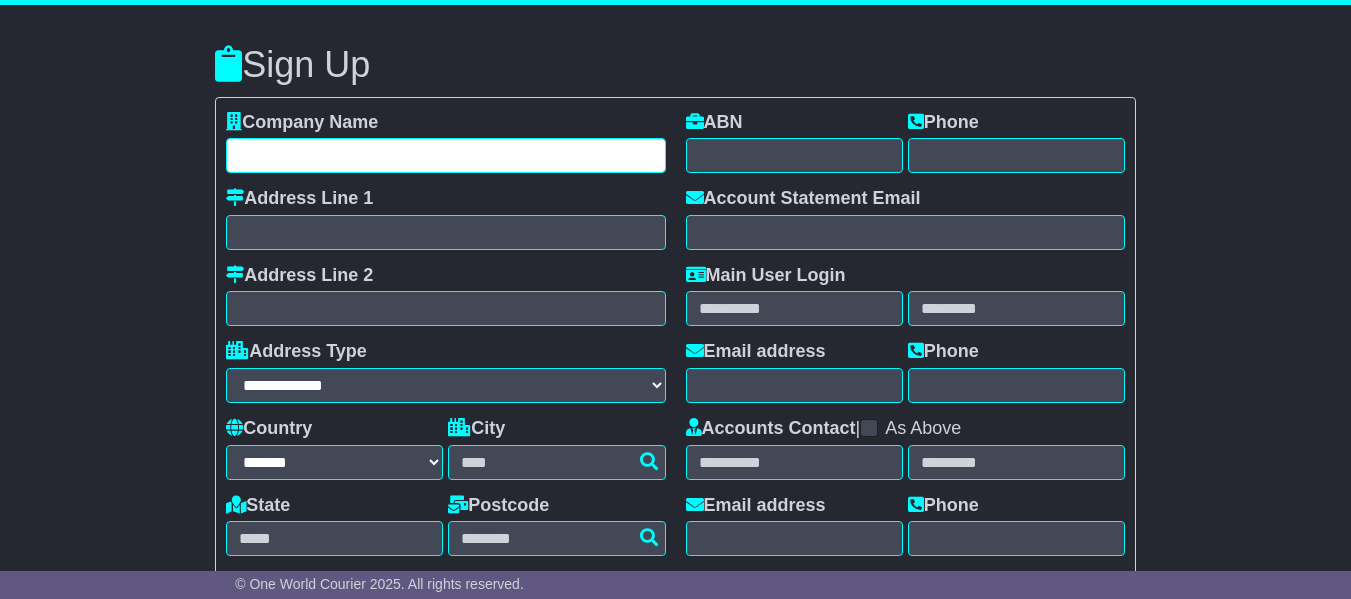 type on "**********" 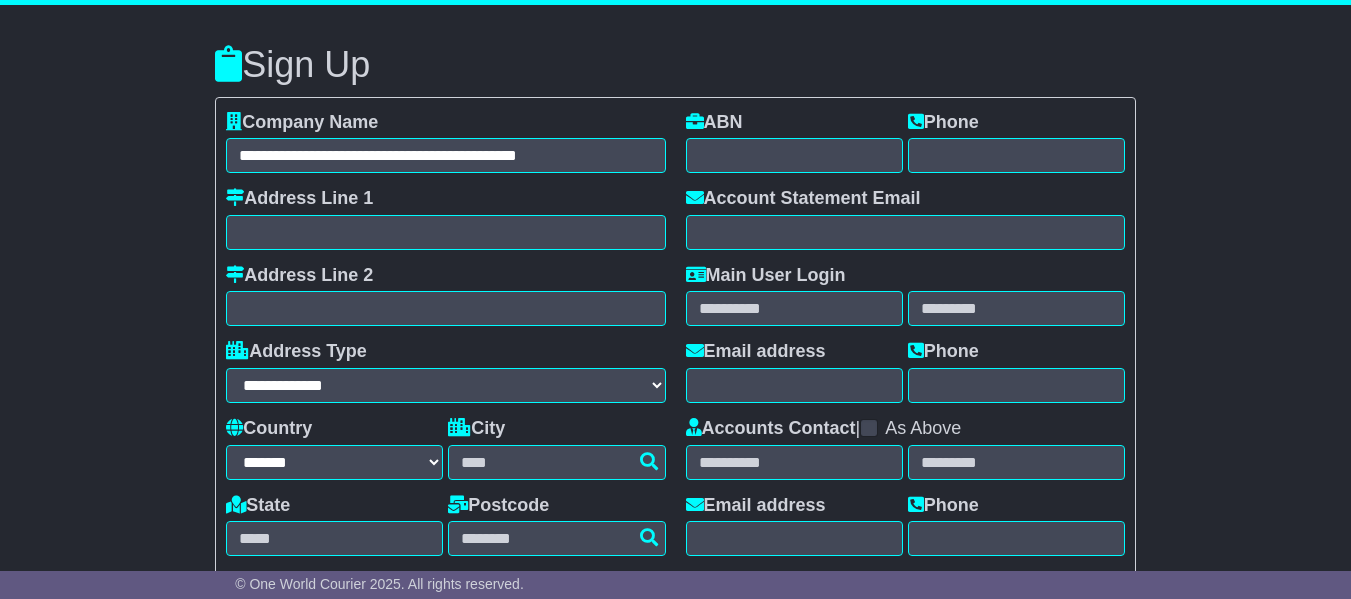 type on "**********" 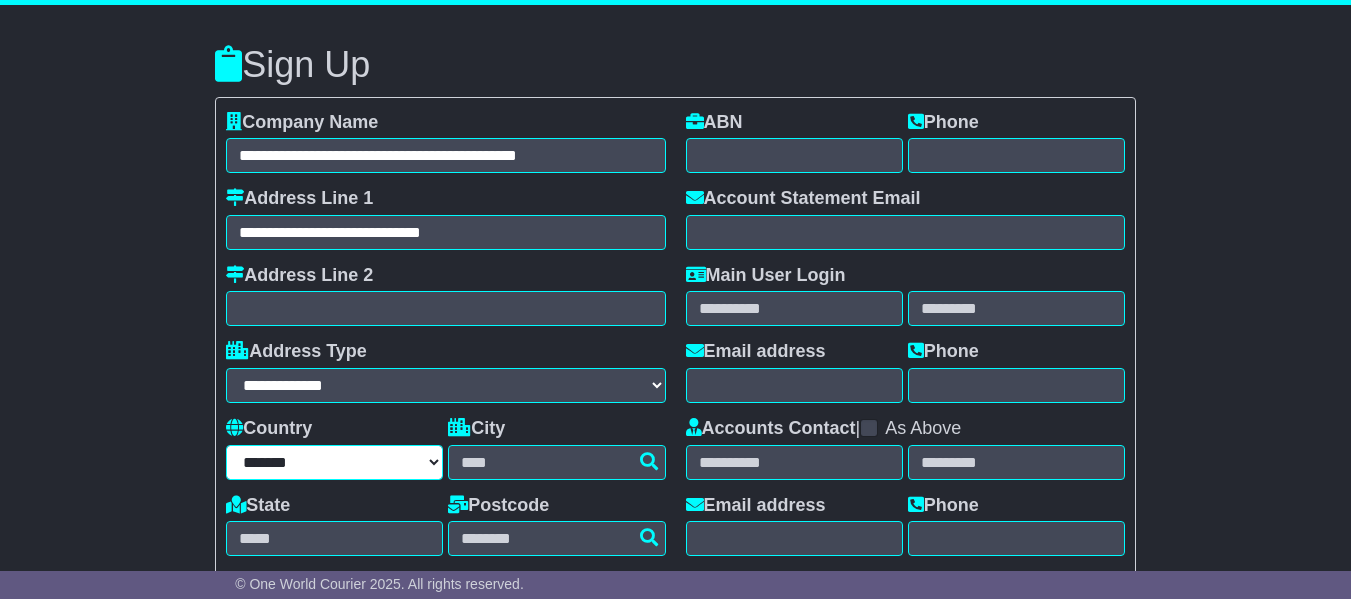 select on "**" 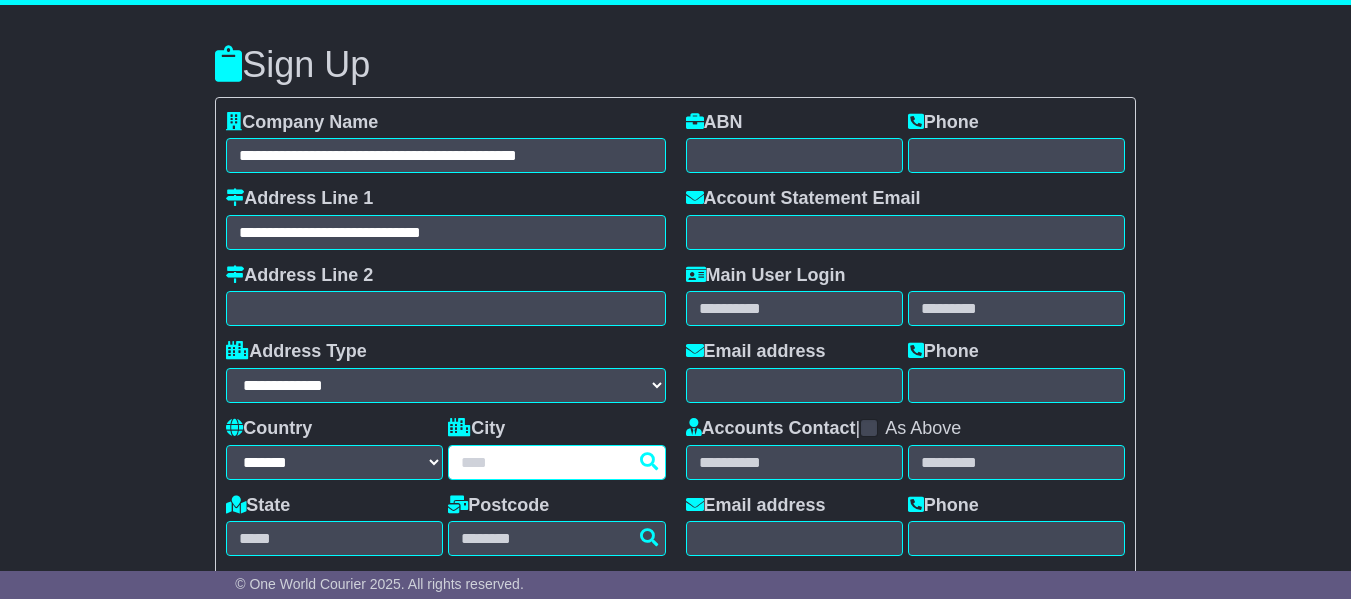 type on "****" 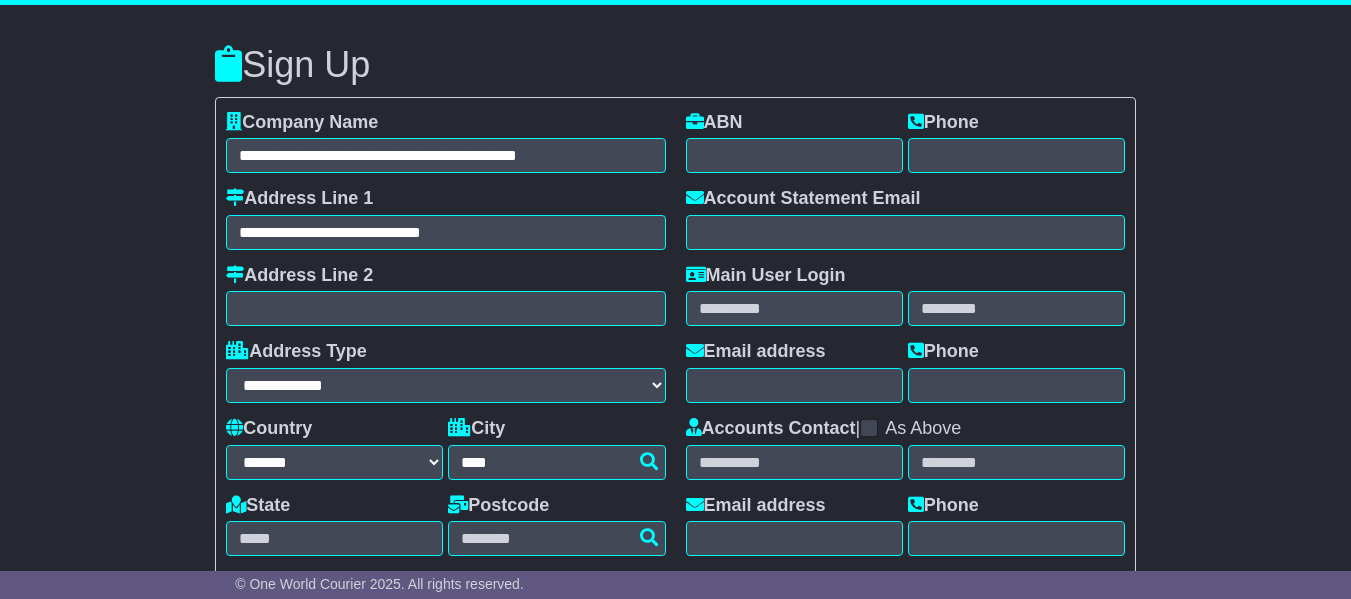 type on "**********" 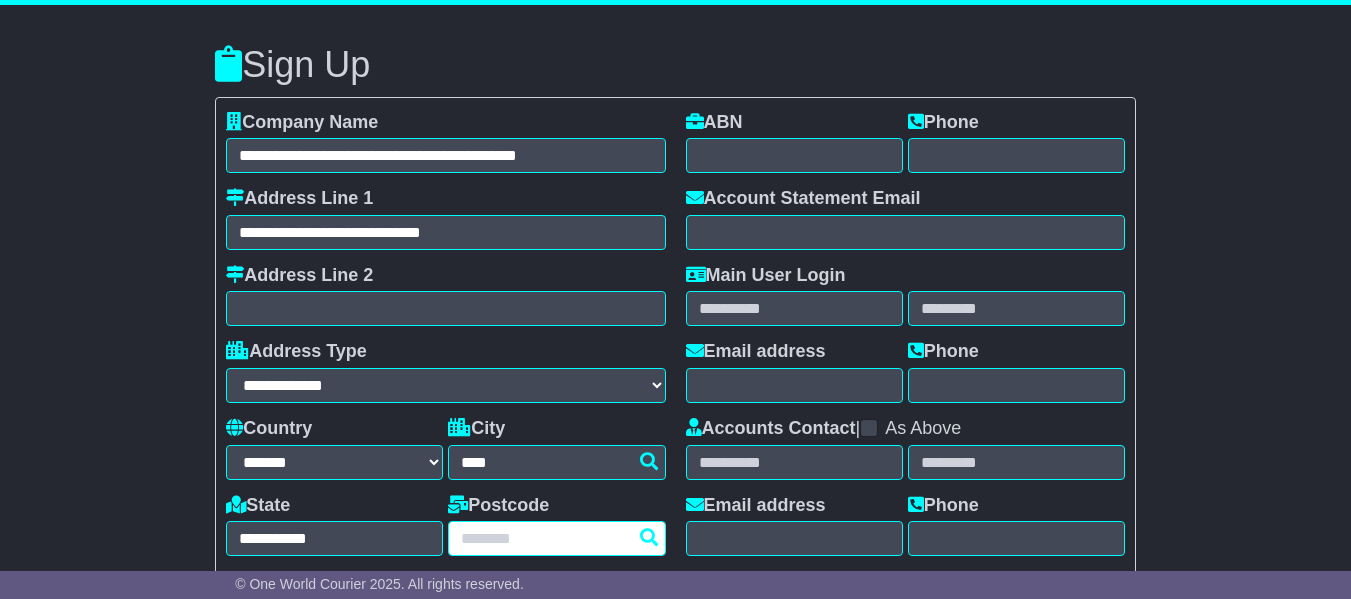 type on "******" 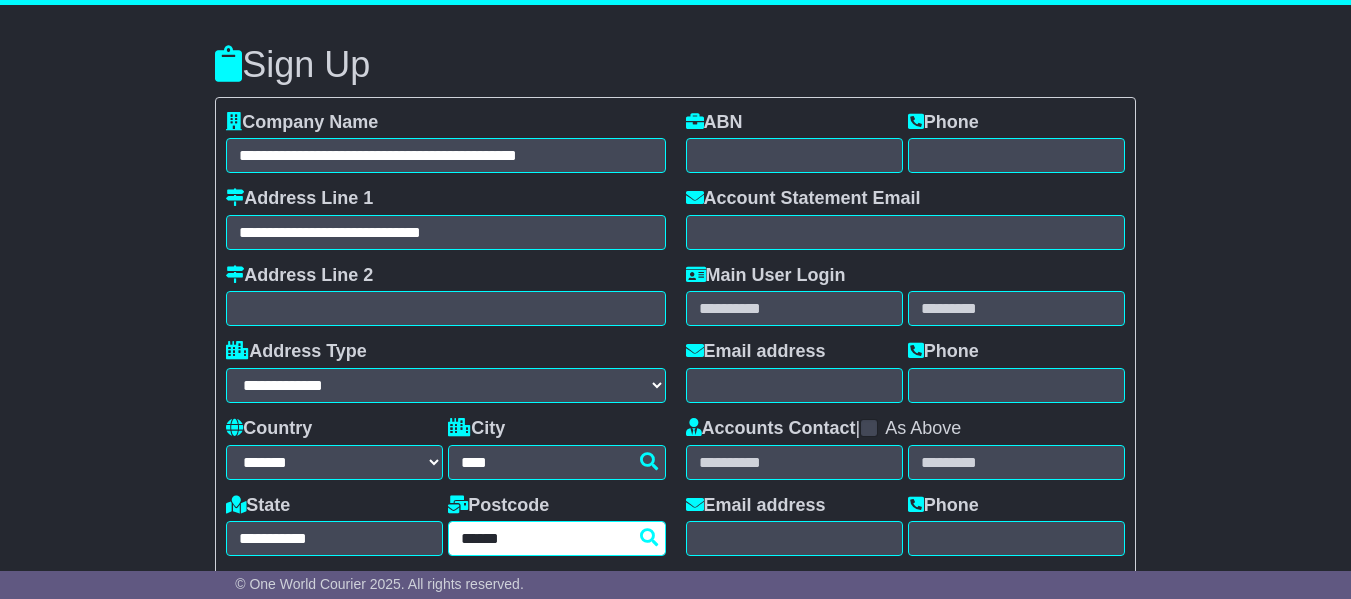 type on "**********" 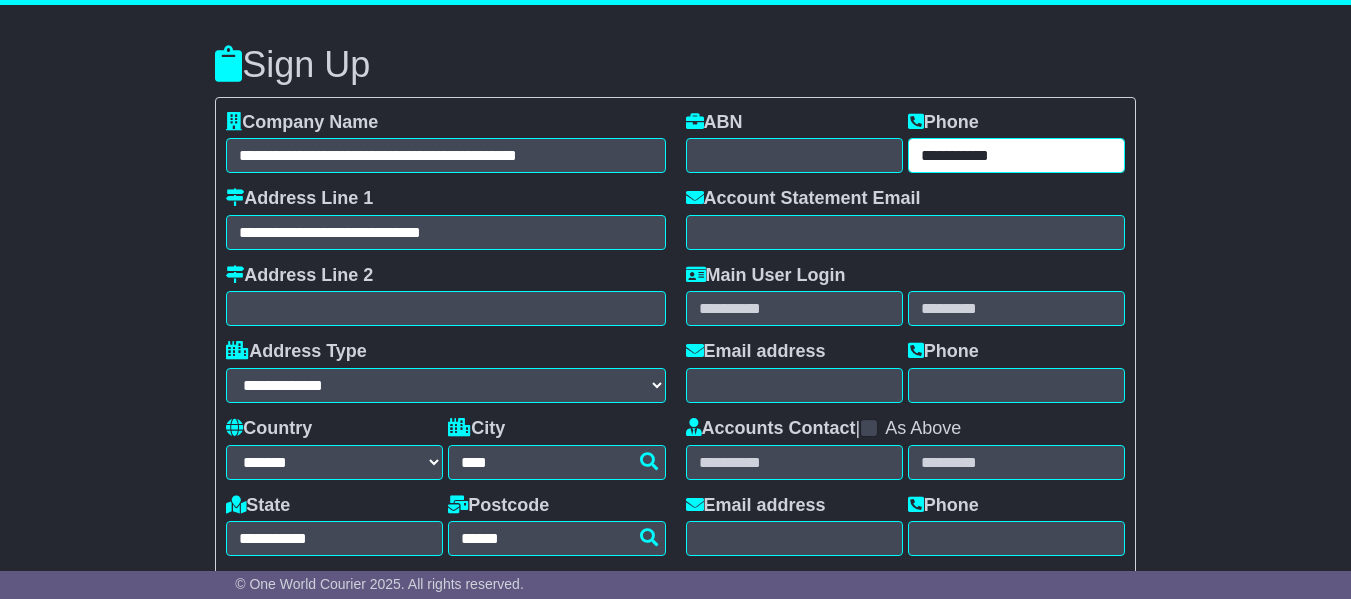 type on "**********" 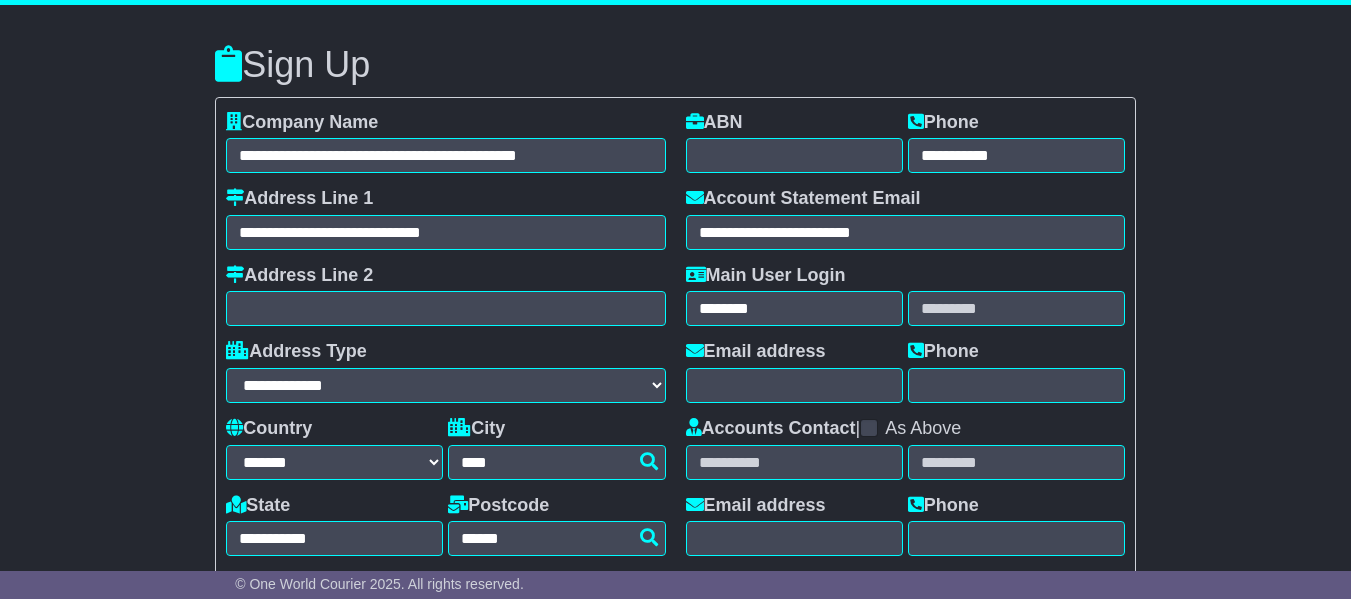 type on "*********" 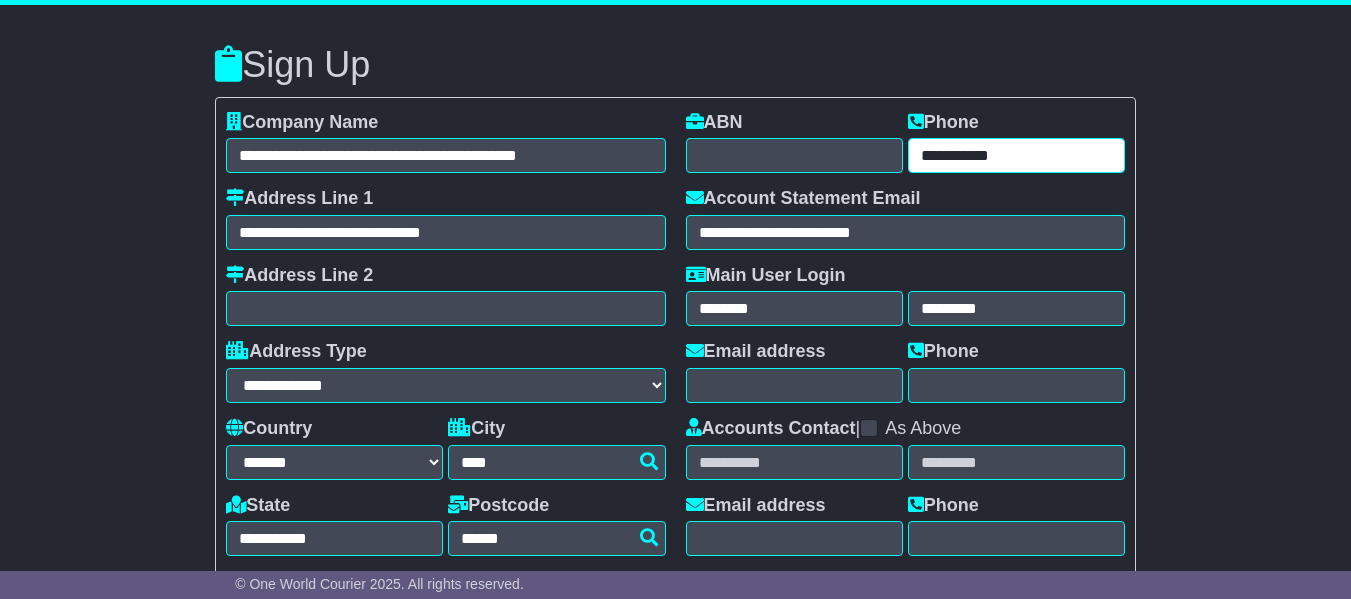 click on "**********" at bounding box center (1016, 155) 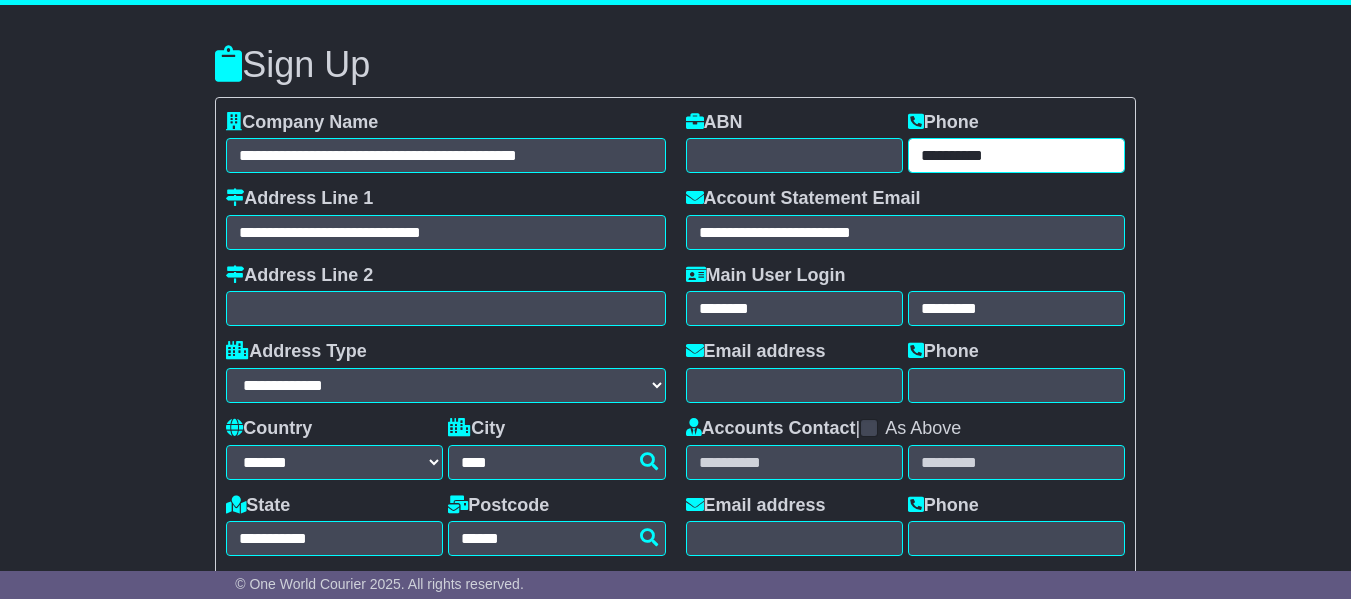 type on "**********" 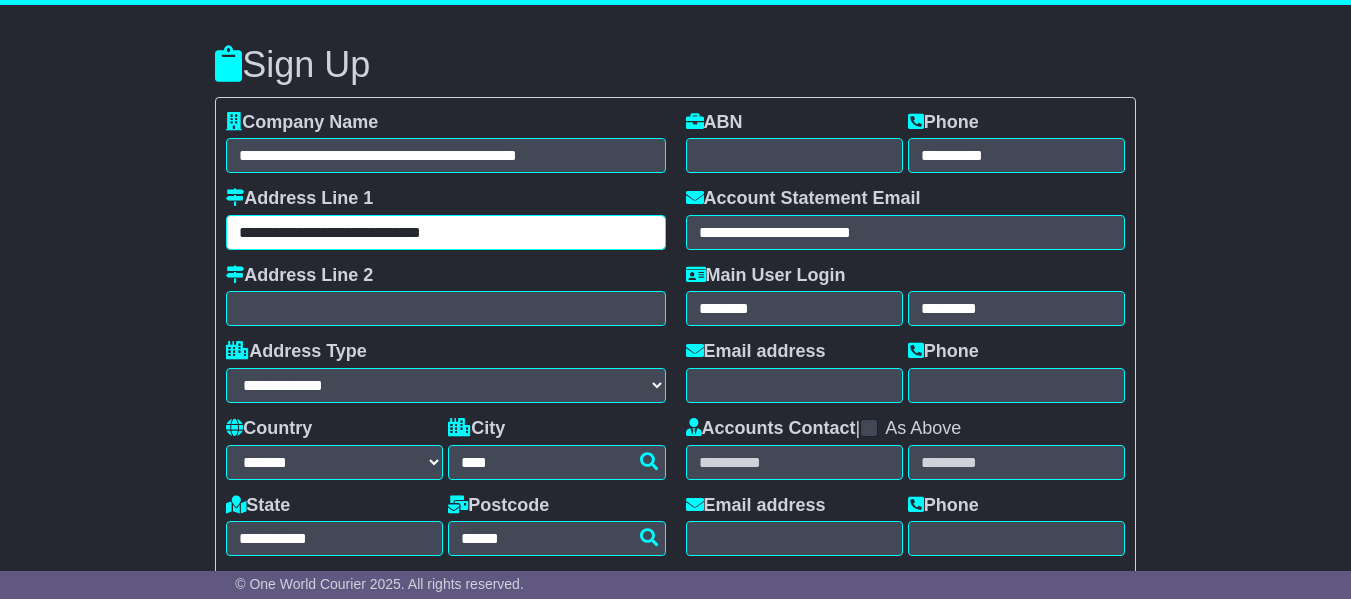 click on "**********" at bounding box center [445, 232] 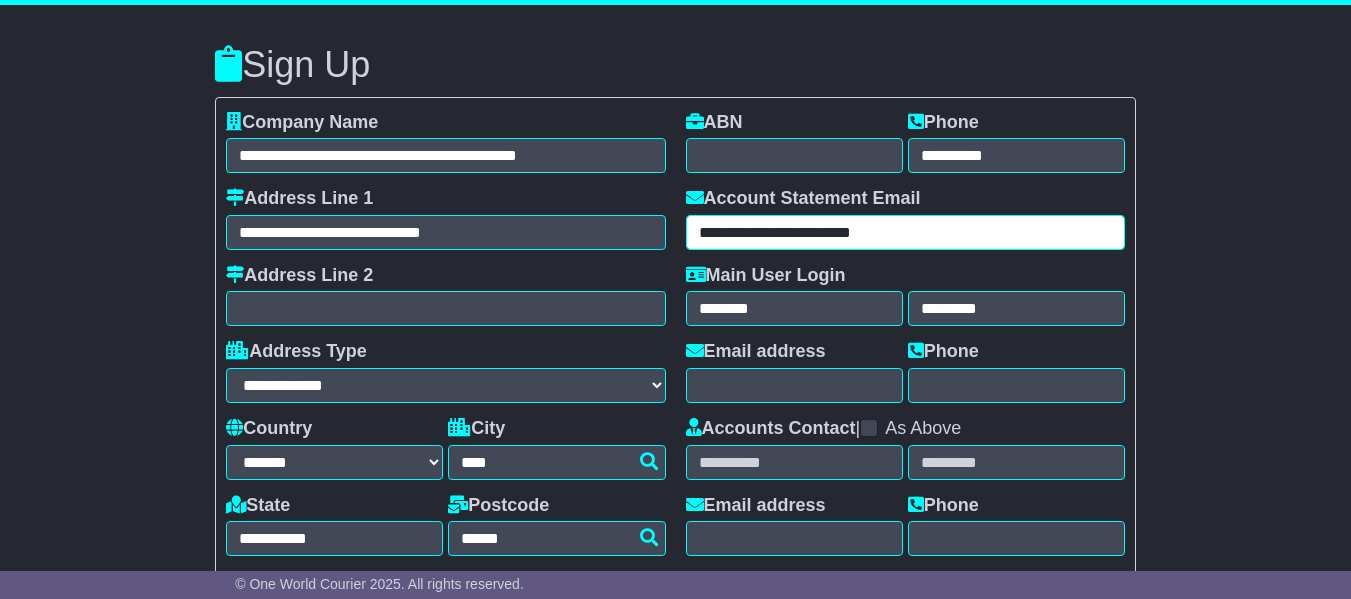 drag, startPoint x: 906, startPoint y: 231, endPoint x: 684, endPoint y: 230, distance: 222.00226 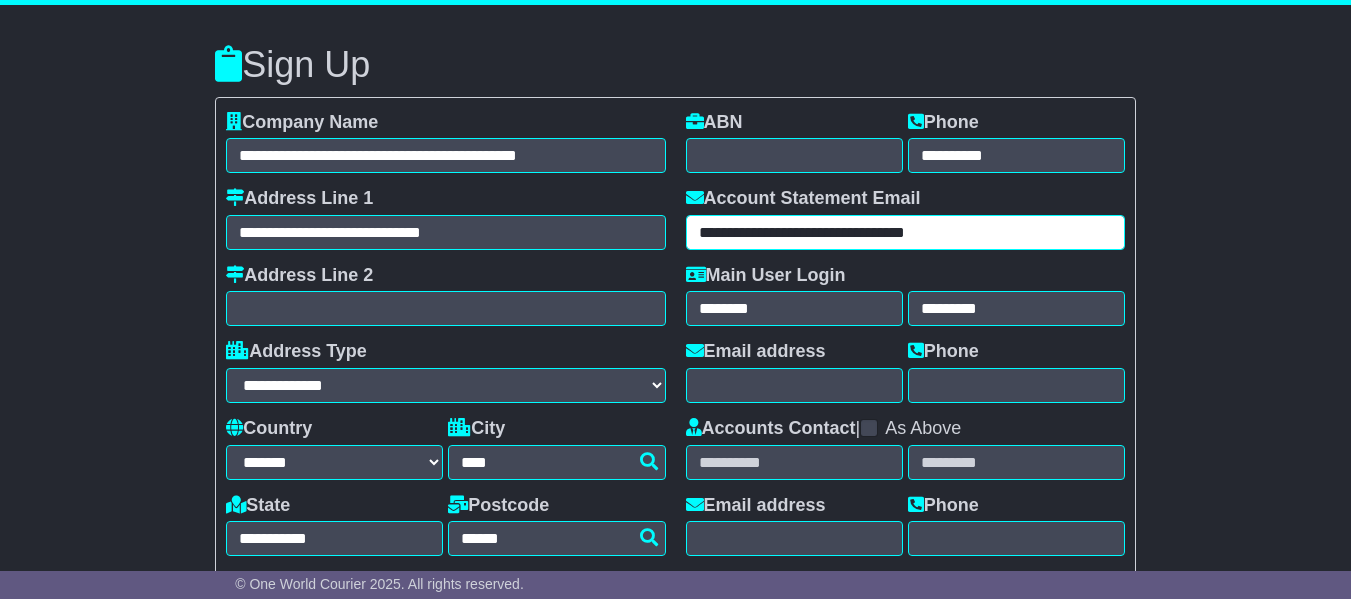 click on "**********" at bounding box center (905, 232) 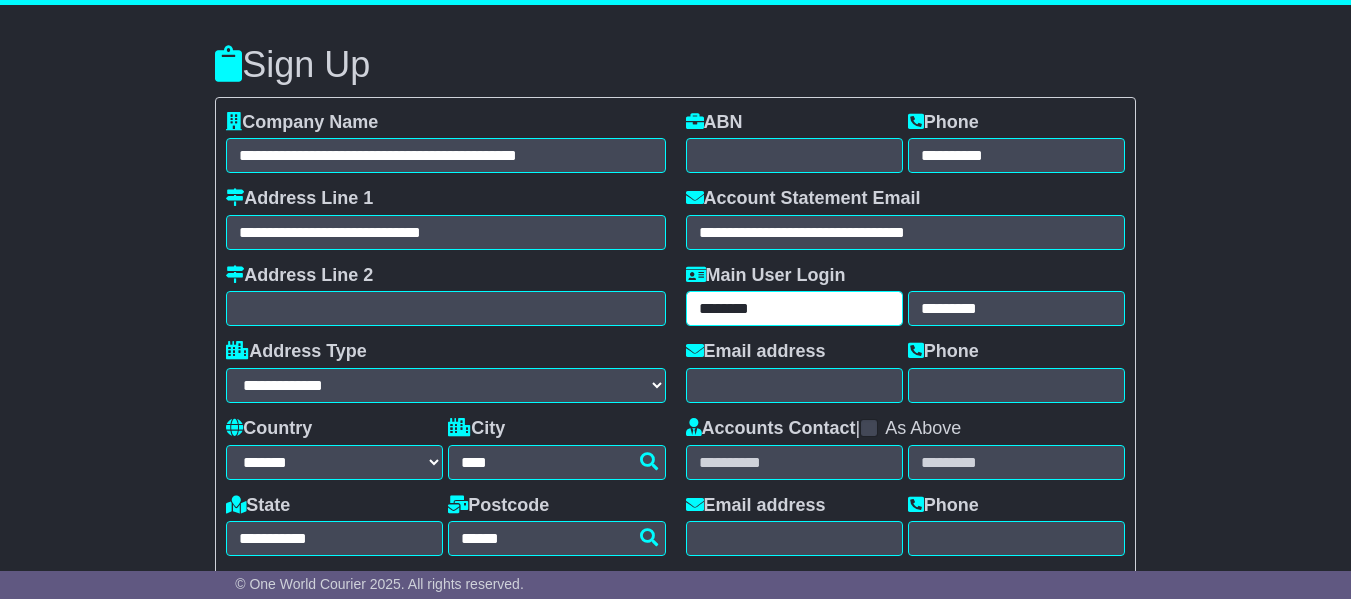 click on "********" at bounding box center [794, 308] 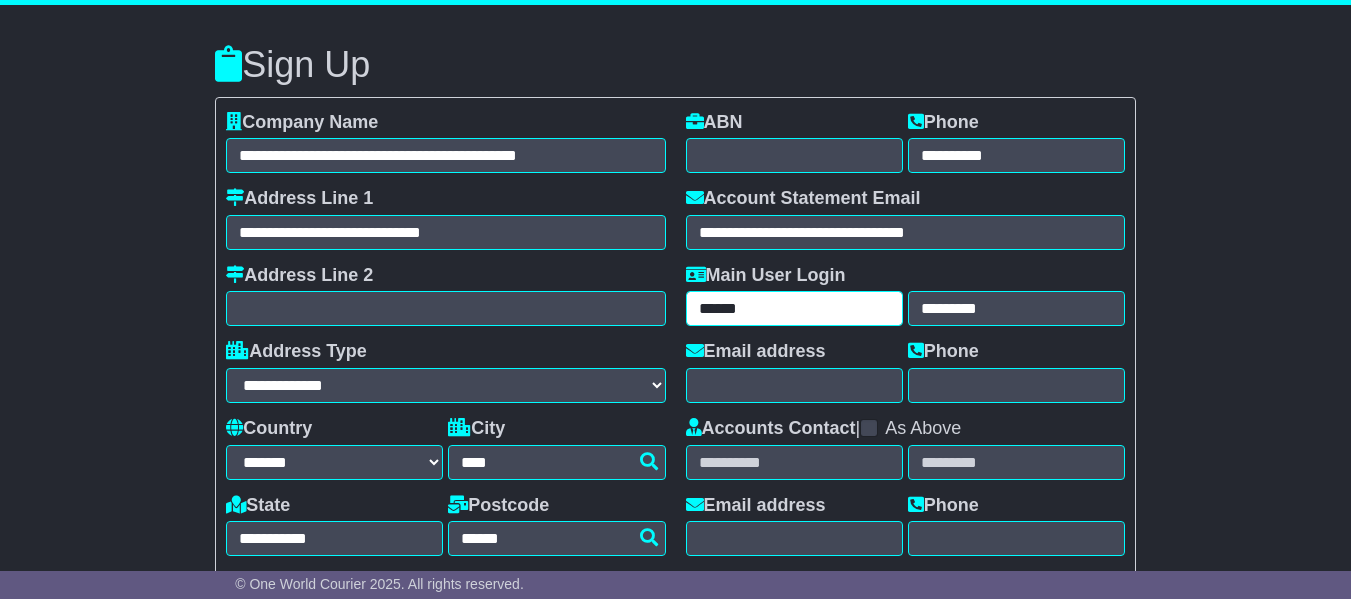 type on "******" 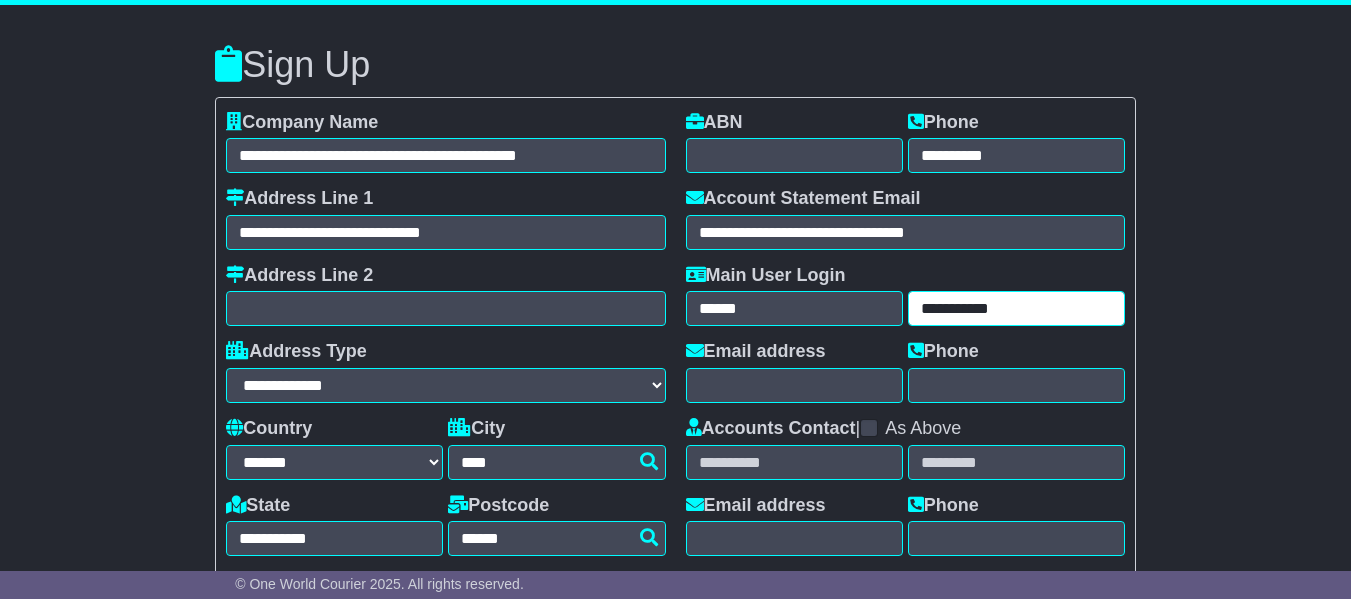 type on "**********" 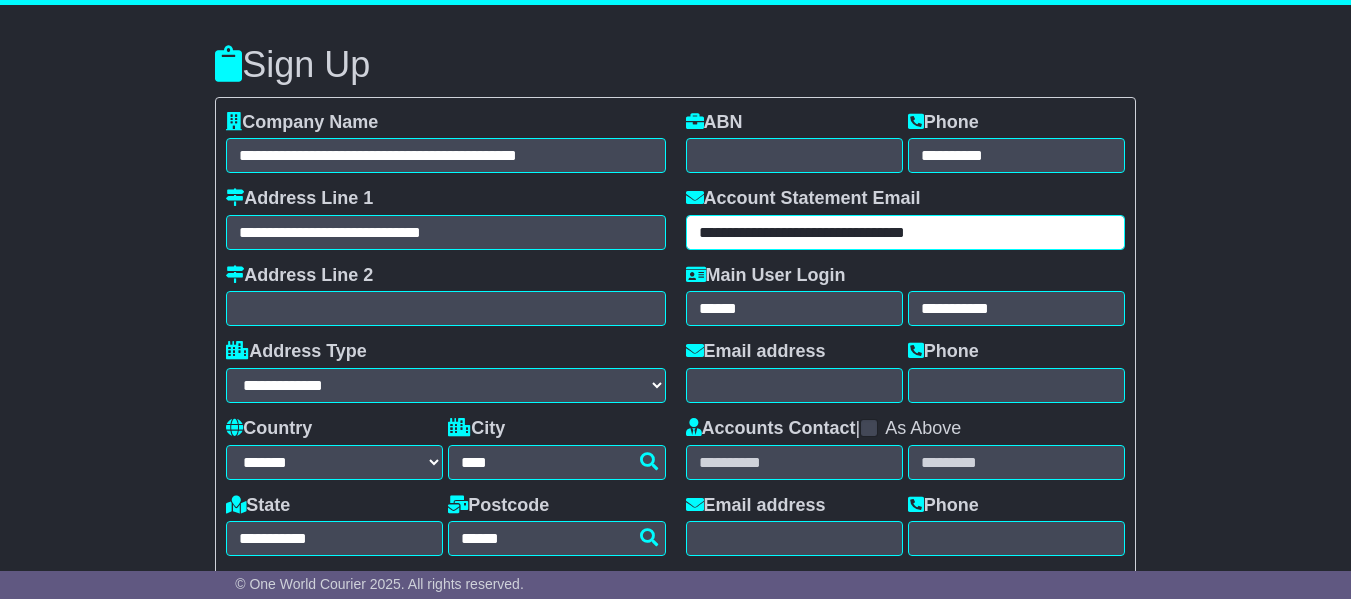 click on "**********" at bounding box center [905, 232] 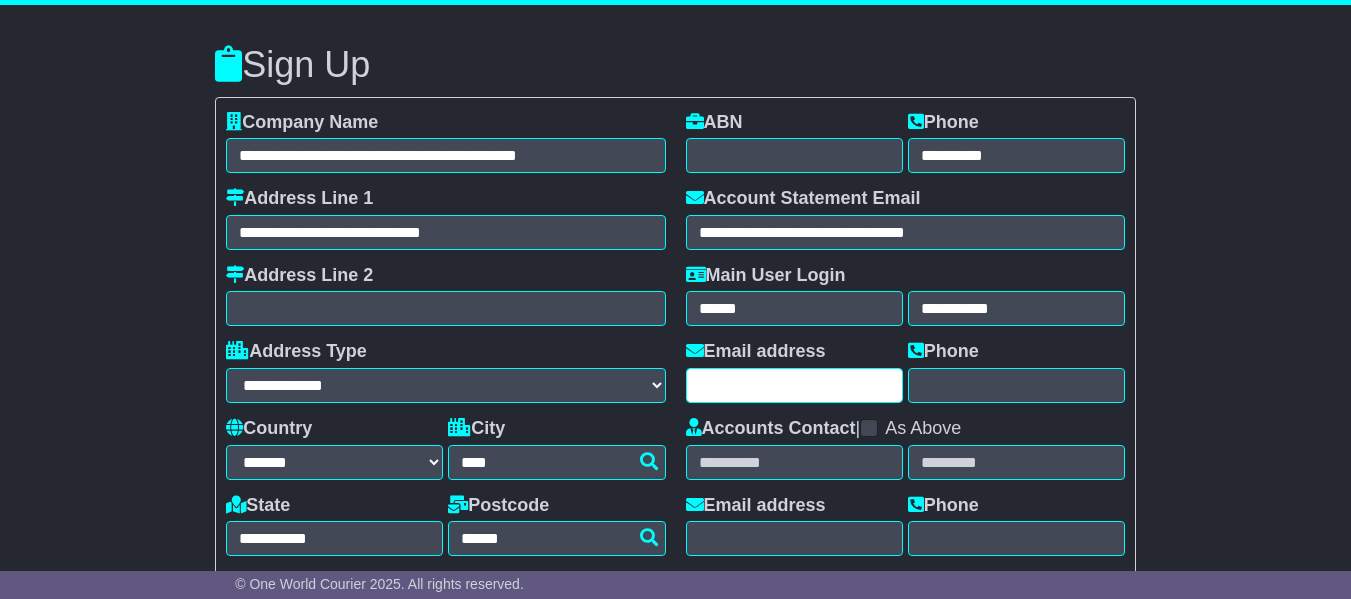 click at bounding box center [794, 385] 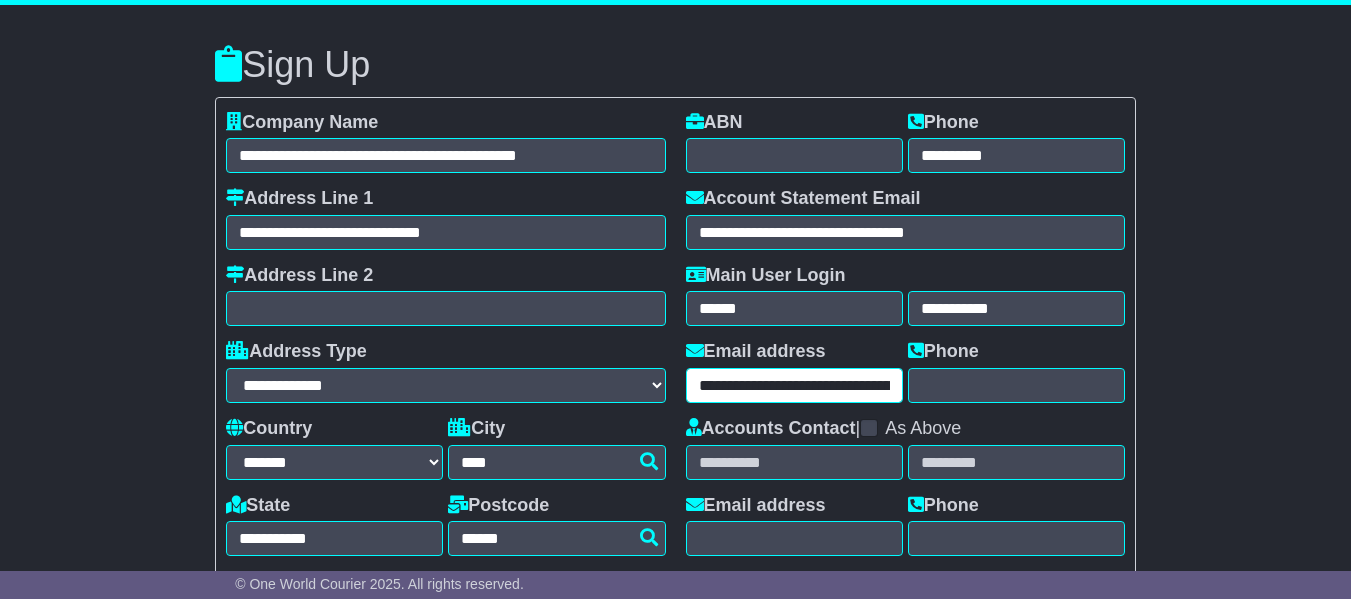 scroll, scrollTop: 0, scrollLeft: 59, axis: horizontal 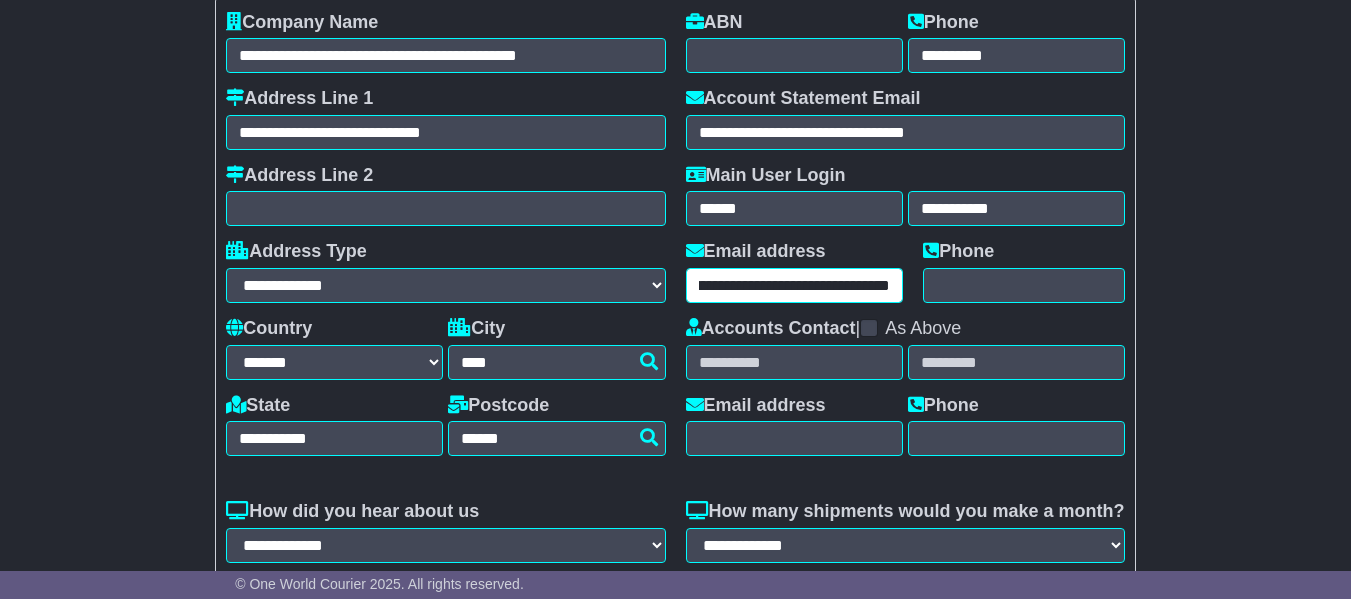 type on "**********" 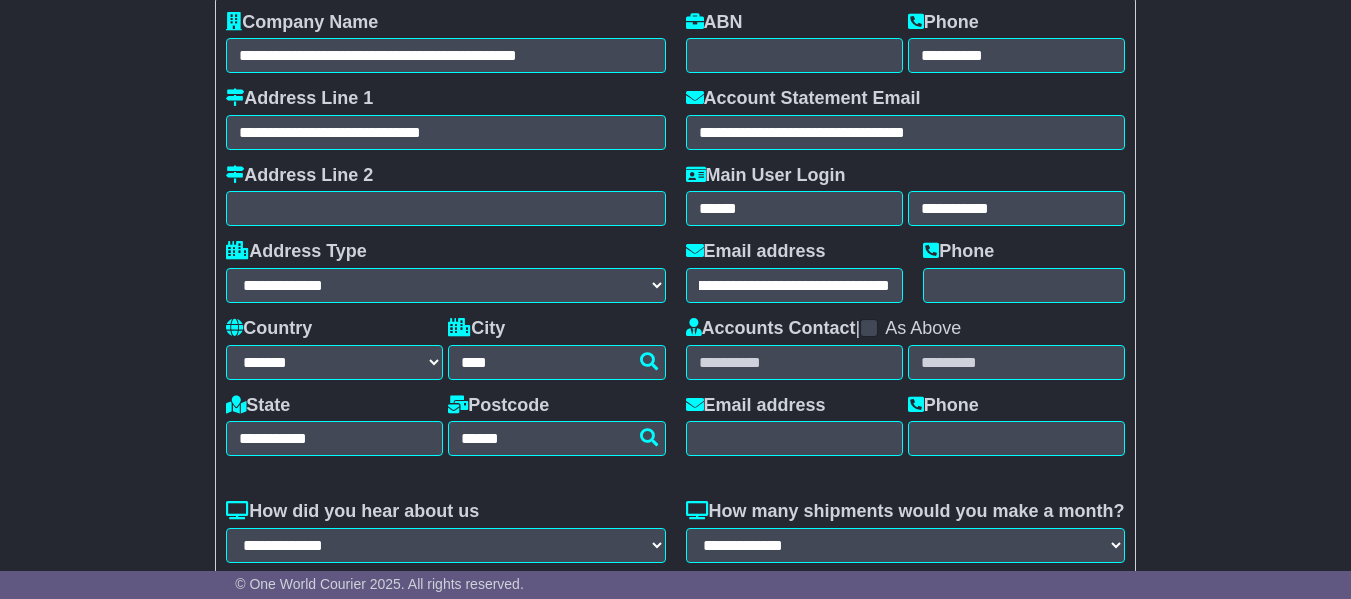 scroll, scrollTop: 0, scrollLeft: 0, axis: both 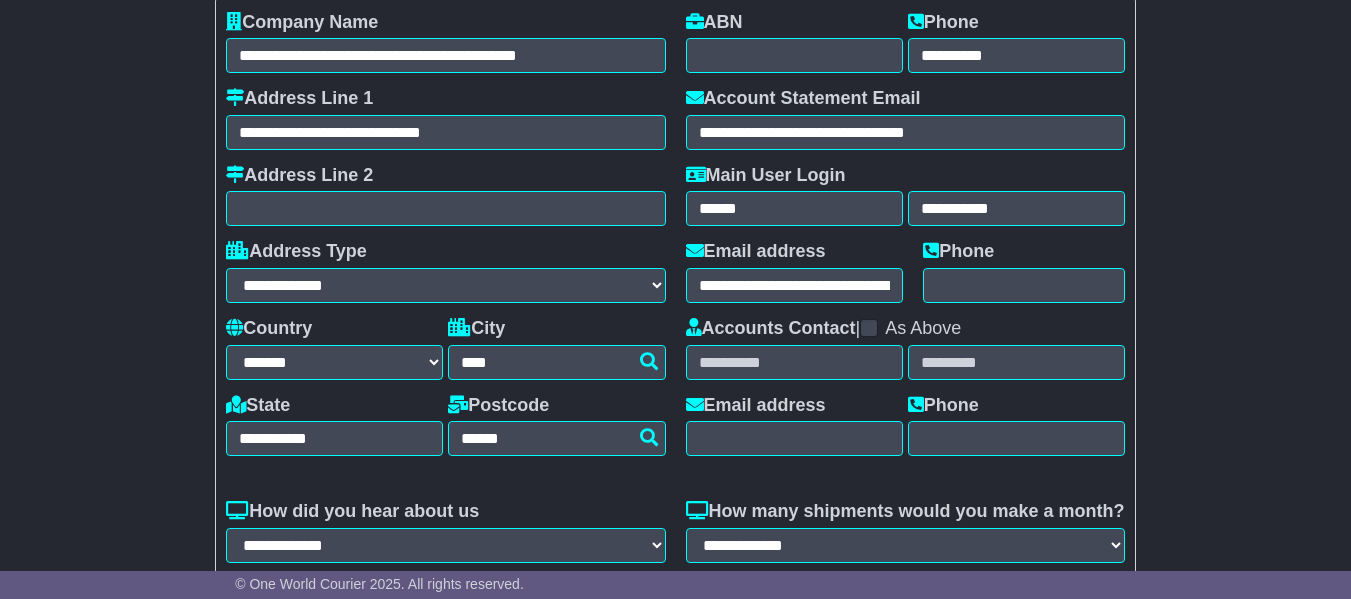 click on "**********" at bounding box center (445, 272) 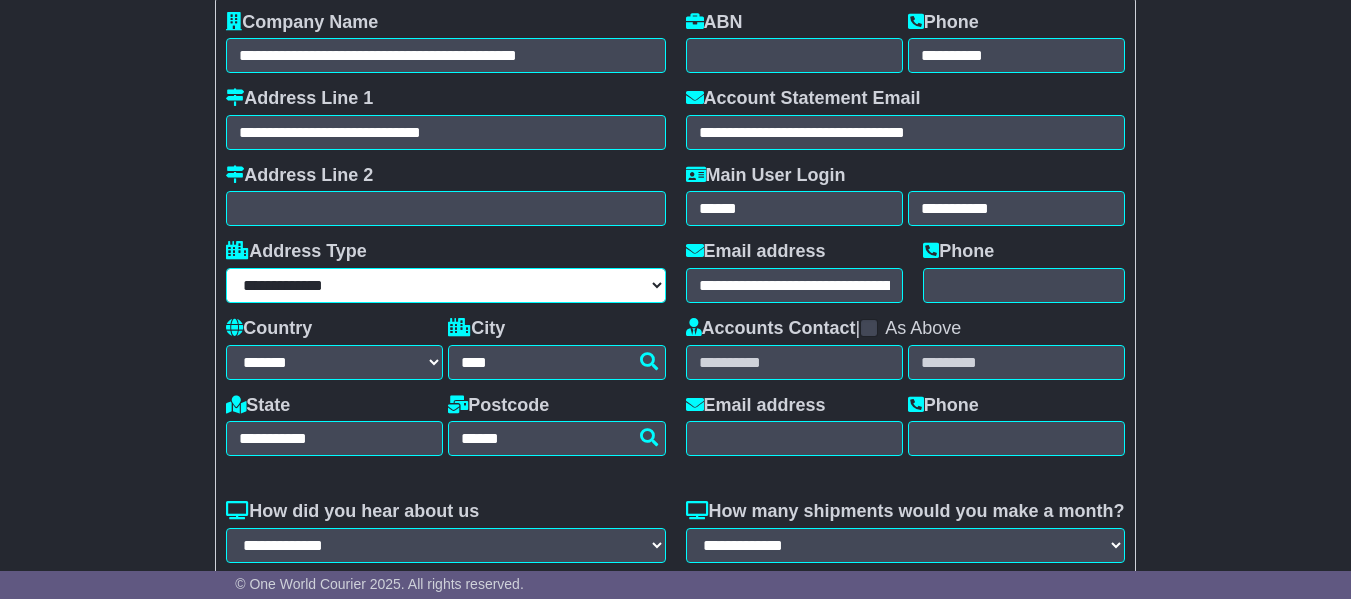click on "**********" at bounding box center [445, 285] 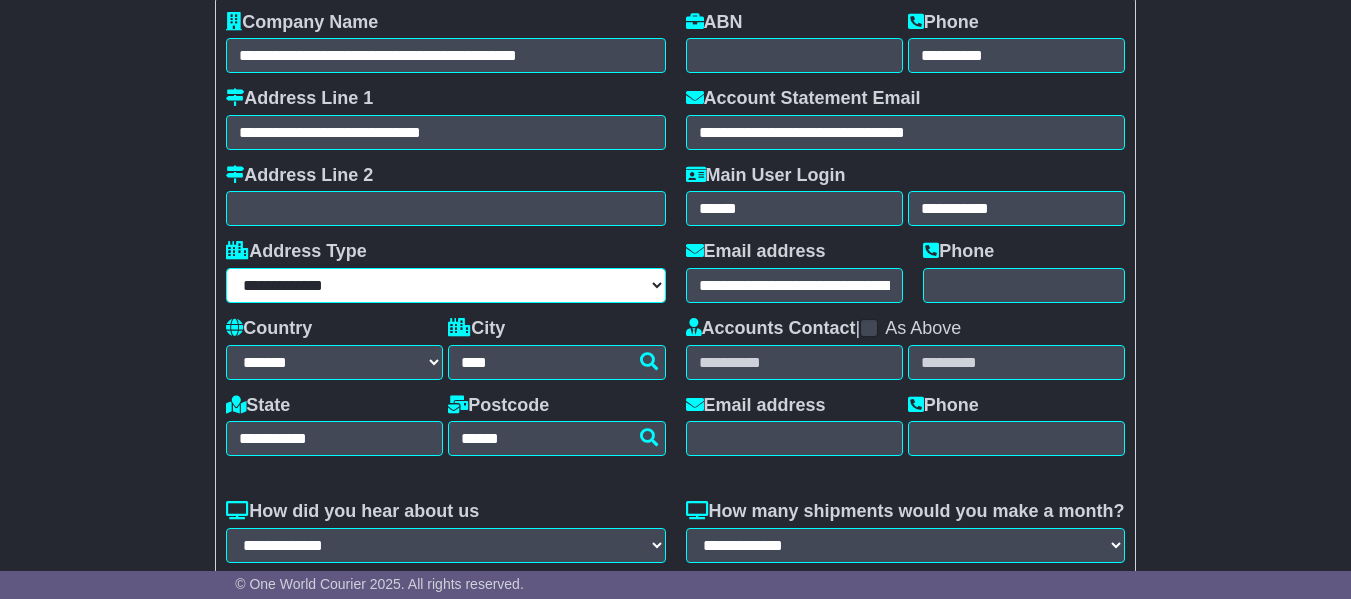 select on "**********" 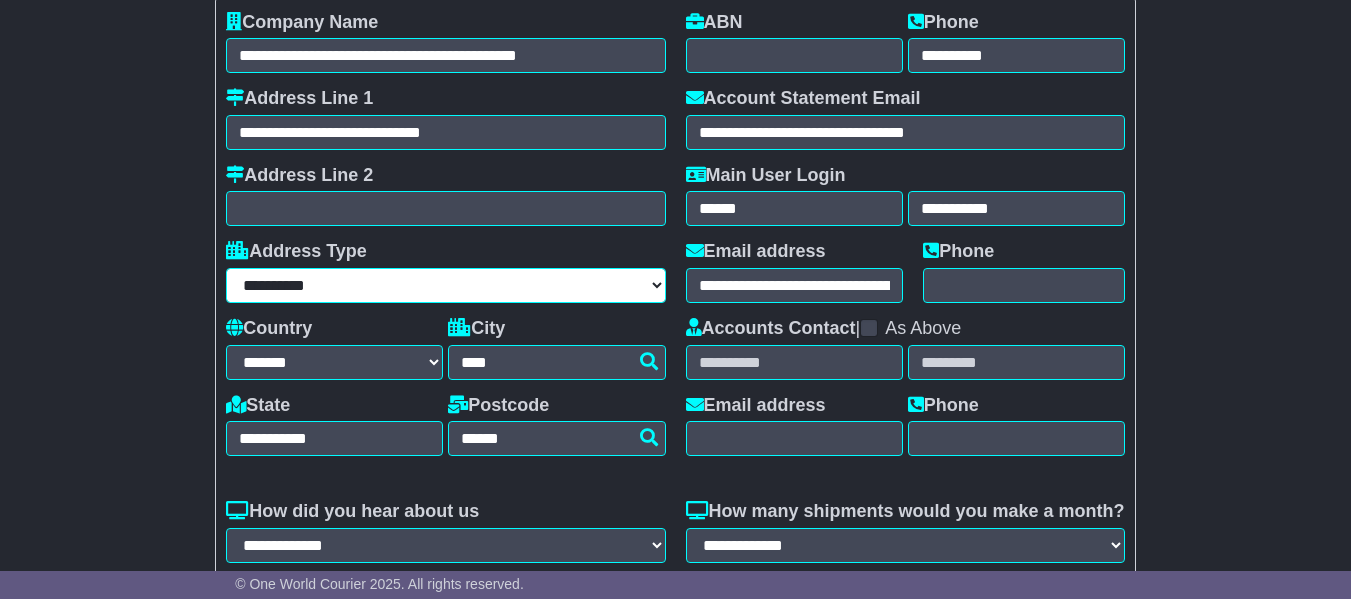 click on "**********" at bounding box center (445, 285) 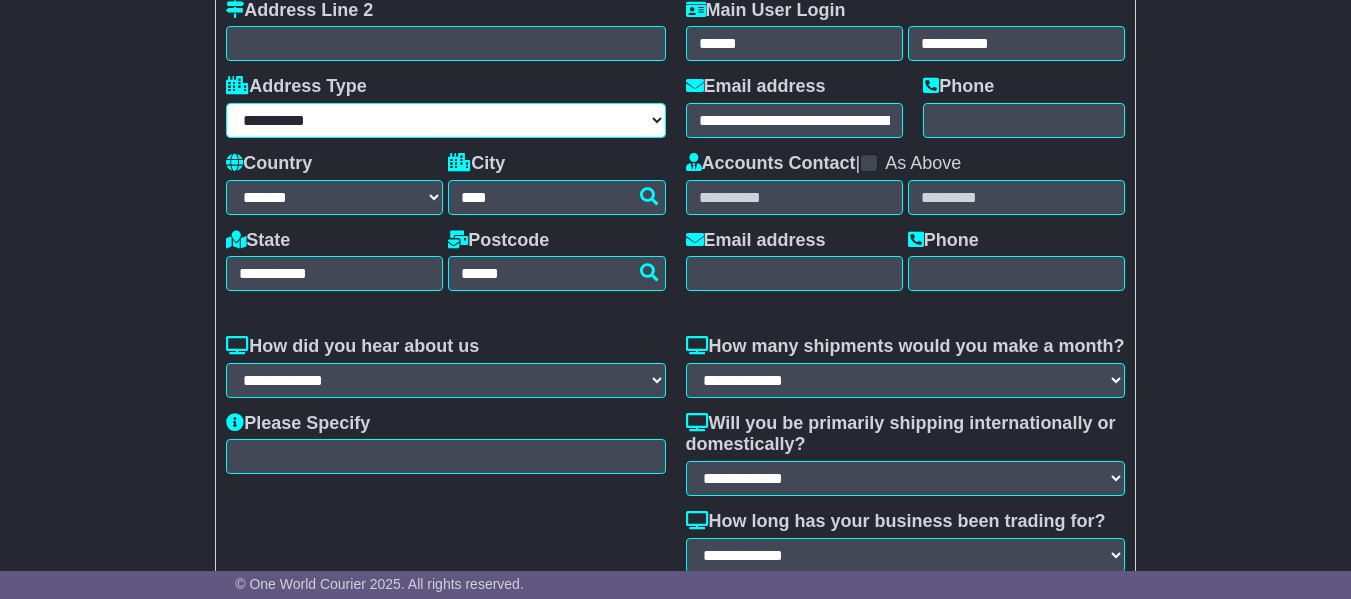 scroll, scrollTop: 300, scrollLeft: 0, axis: vertical 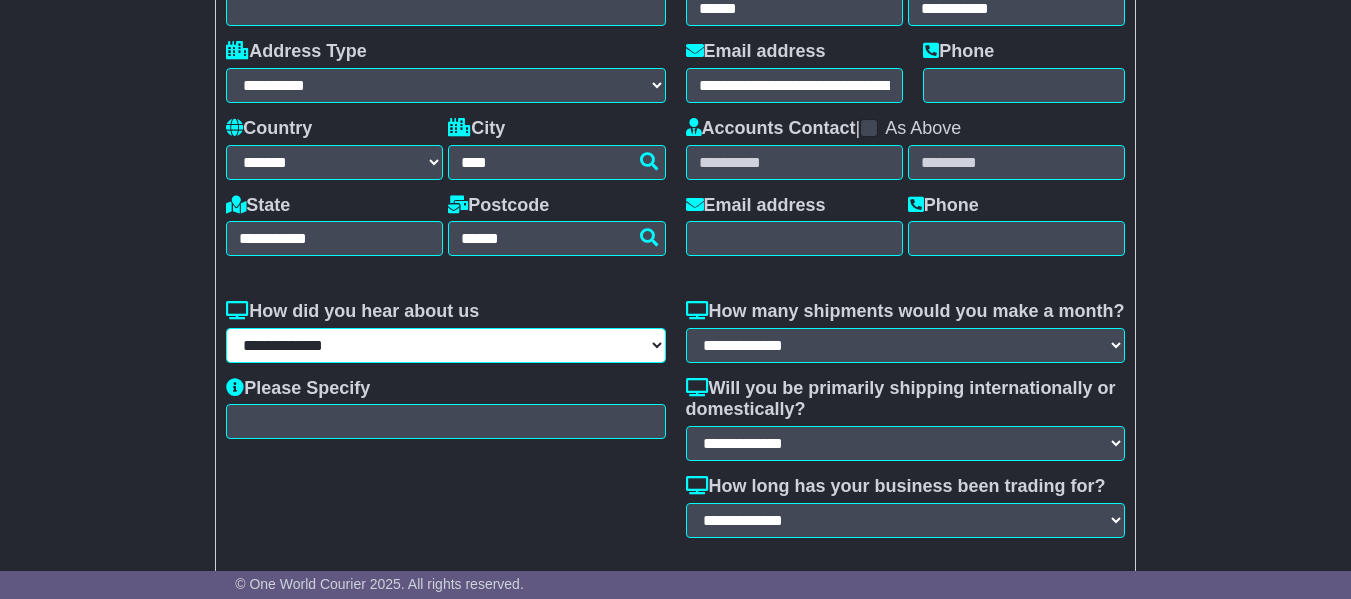 click on "**********" at bounding box center (445, 345) 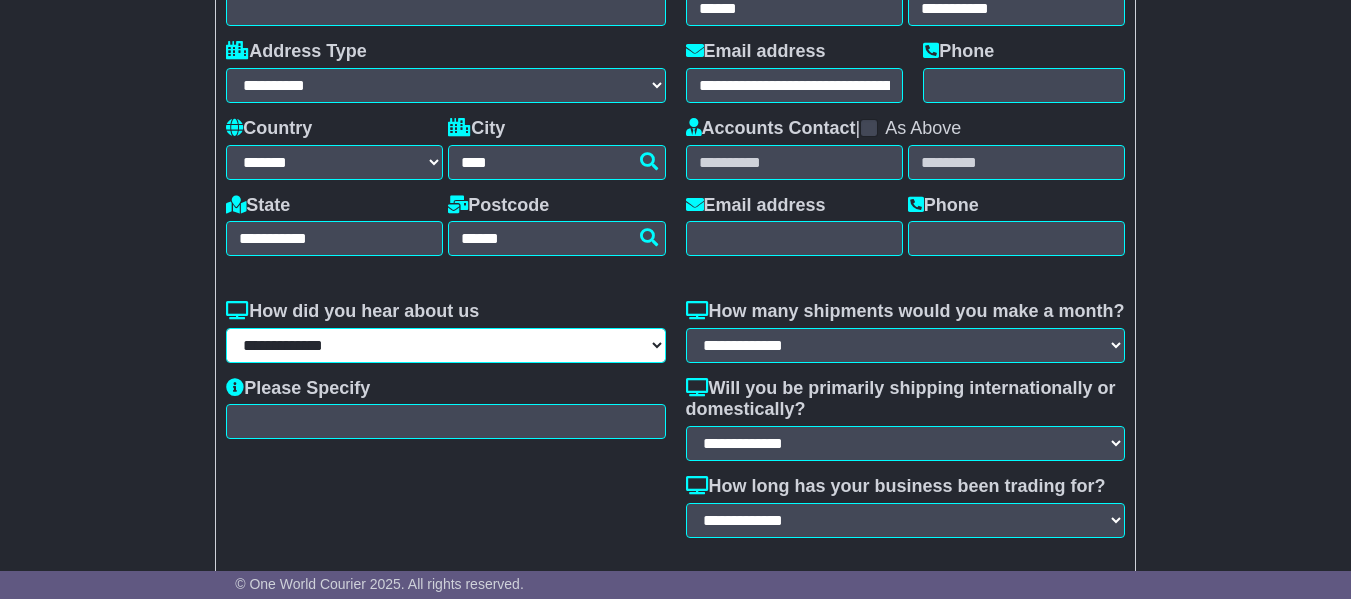 select on "**********" 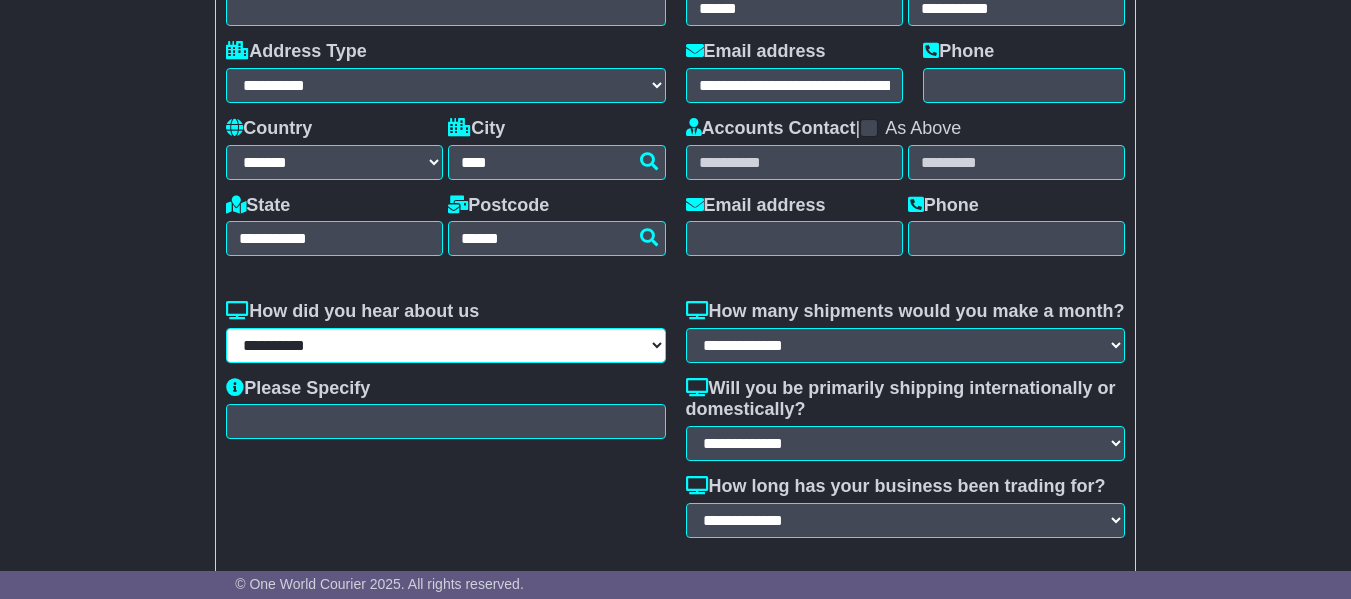 click on "**********" at bounding box center (445, 345) 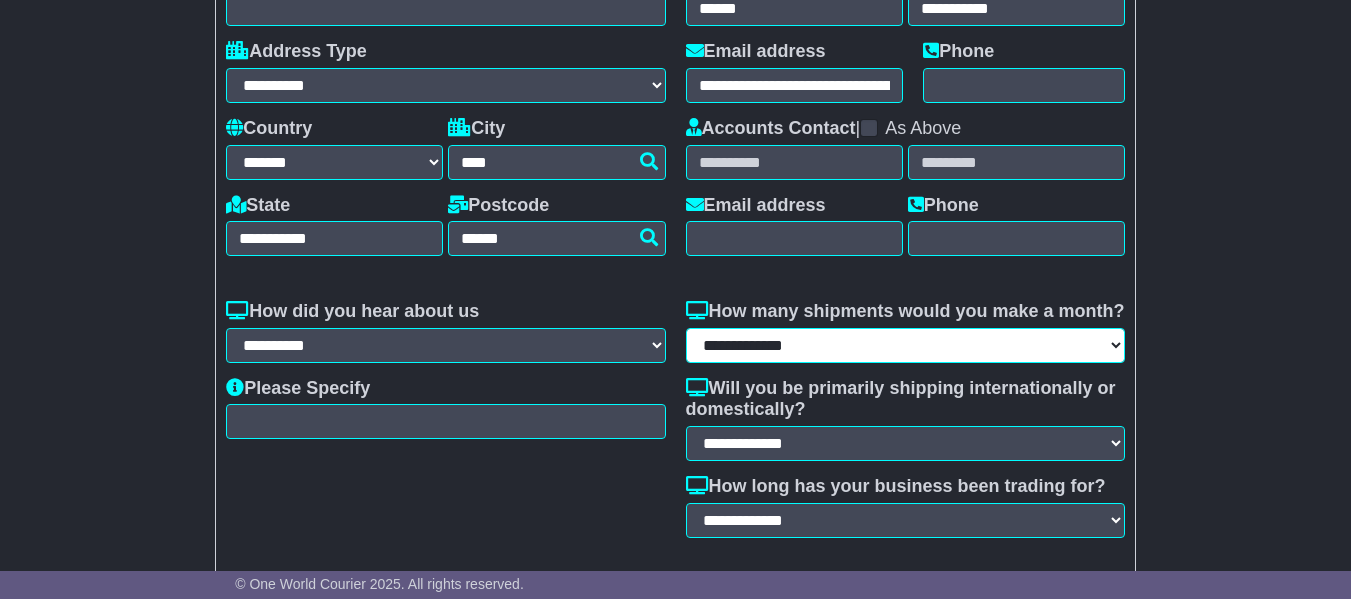click on "**********" at bounding box center [905, 345] 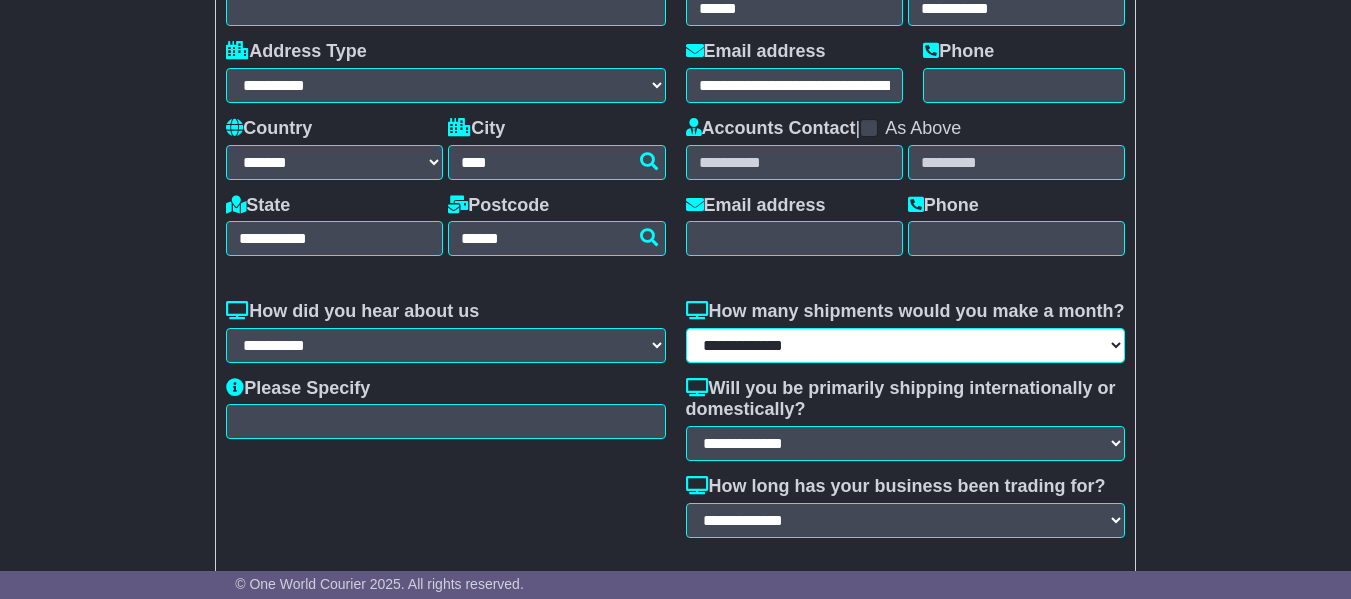 select on "******" 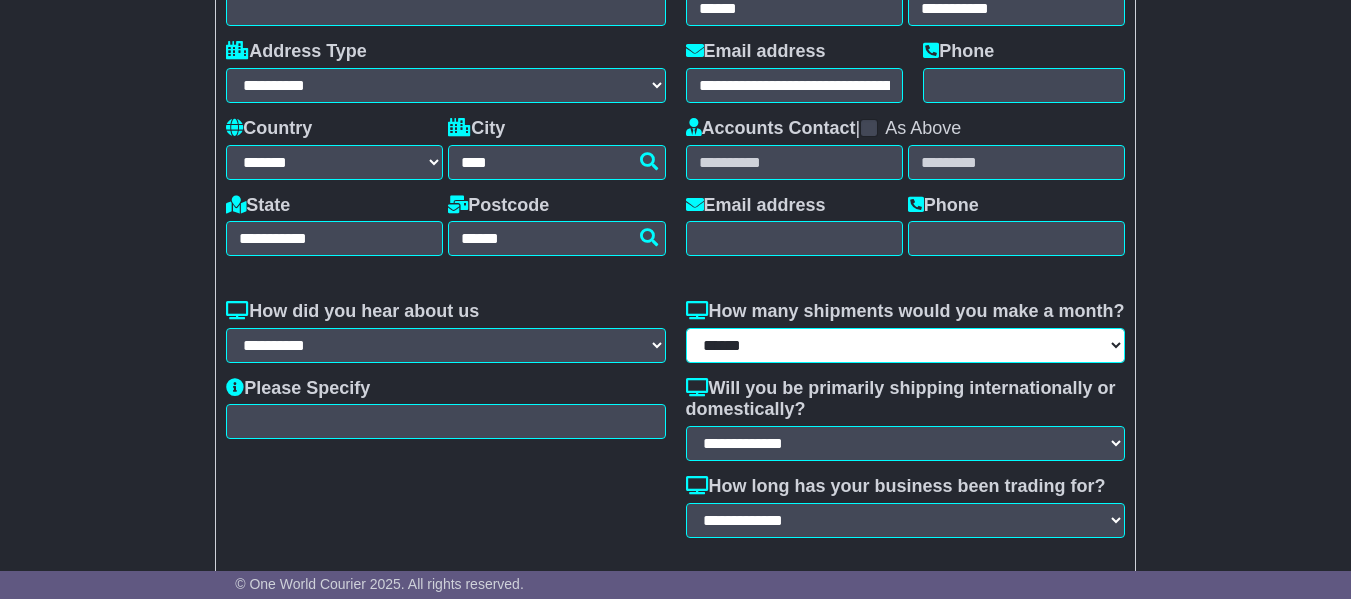 click on "**********" at bounding box center [905, 345] 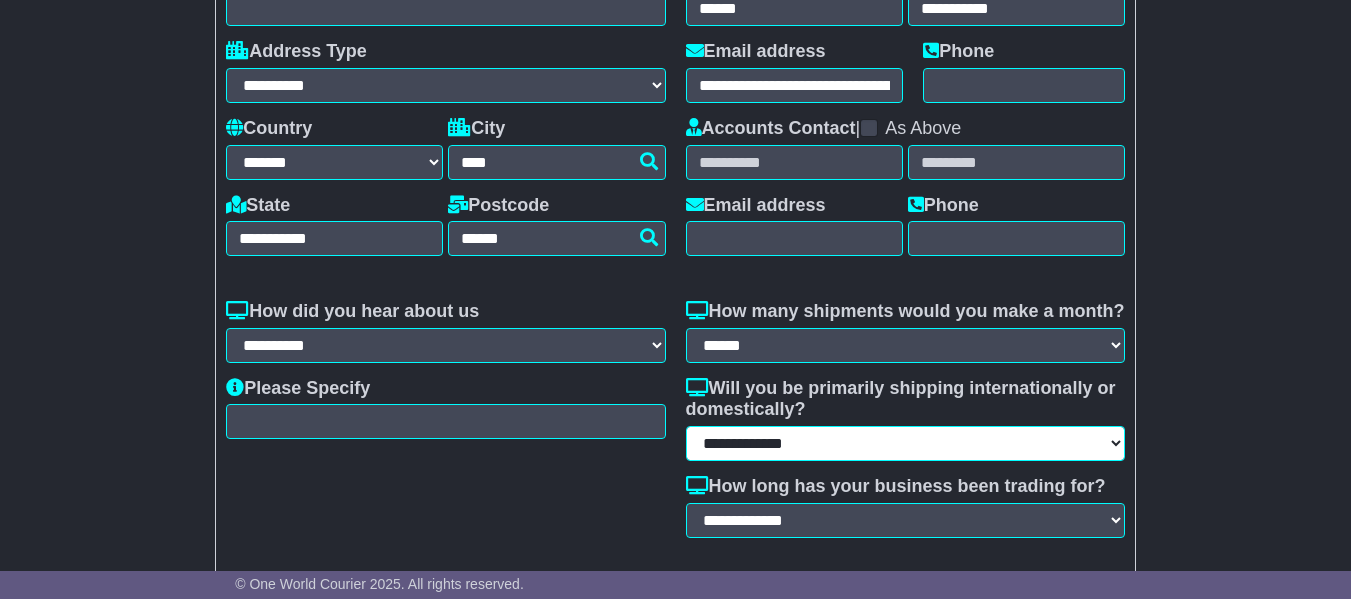 click on "**********" at bounding box center [905, 443] 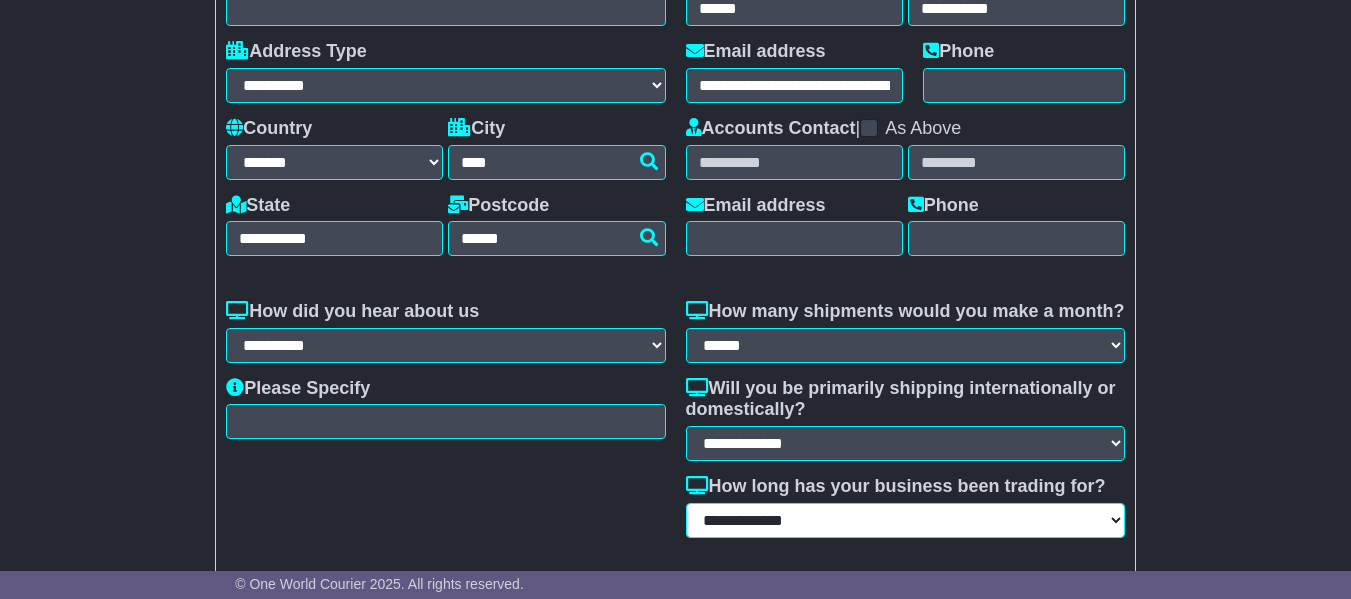 click on "**********" at bounding box center (905, 520) 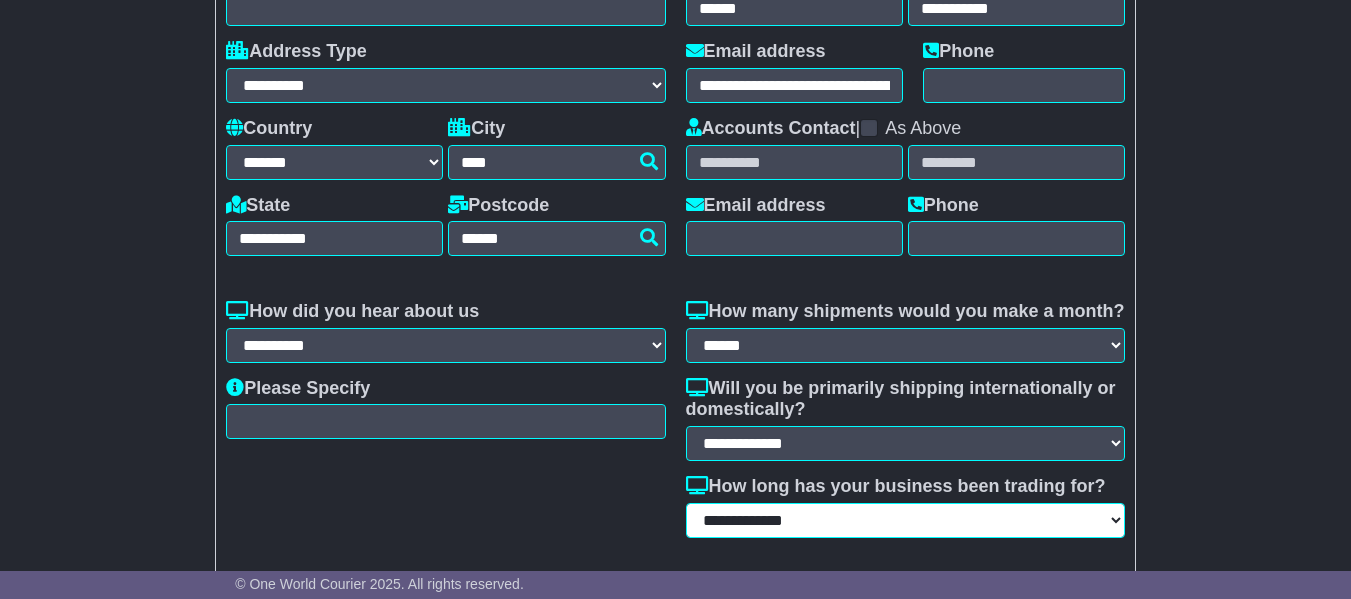 select on "**********" 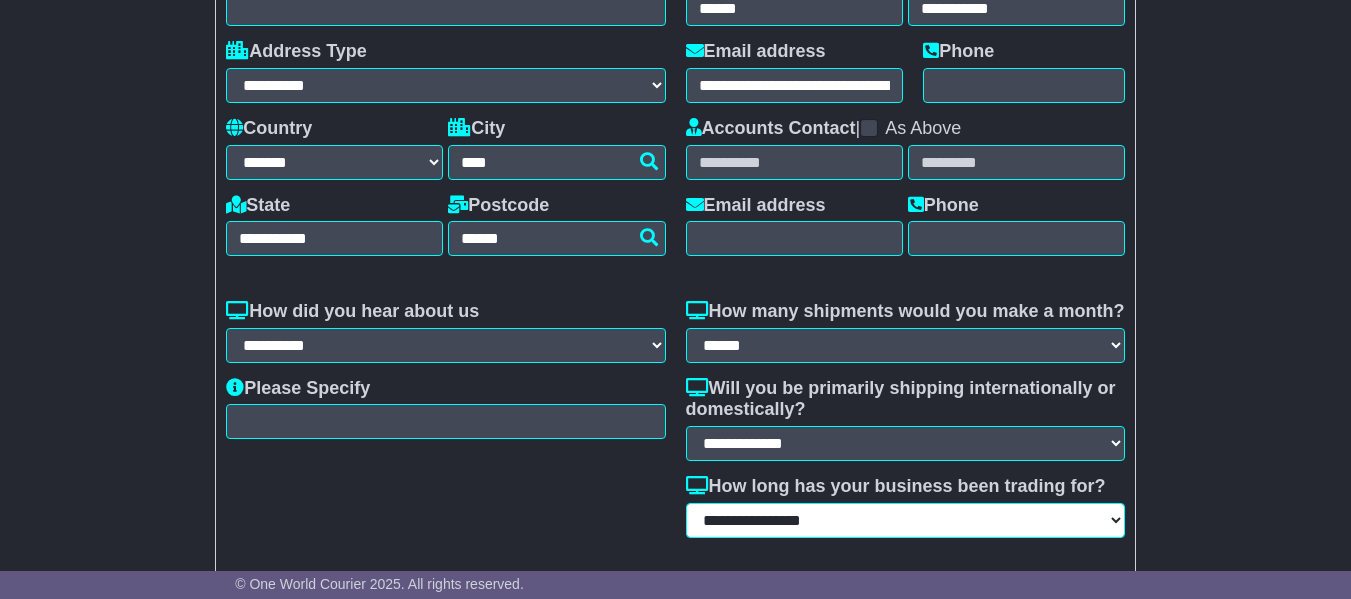 click on "**********" at bounding box center [905, 520] 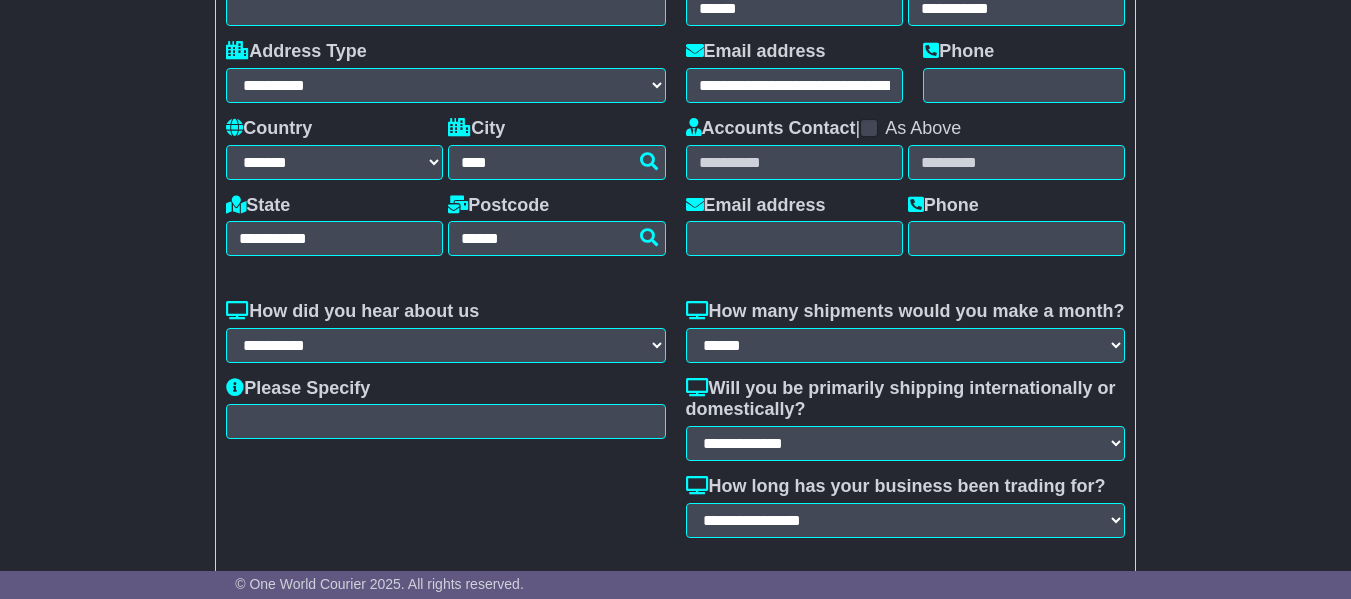 click on "**********" at bounding box center (445, 426) 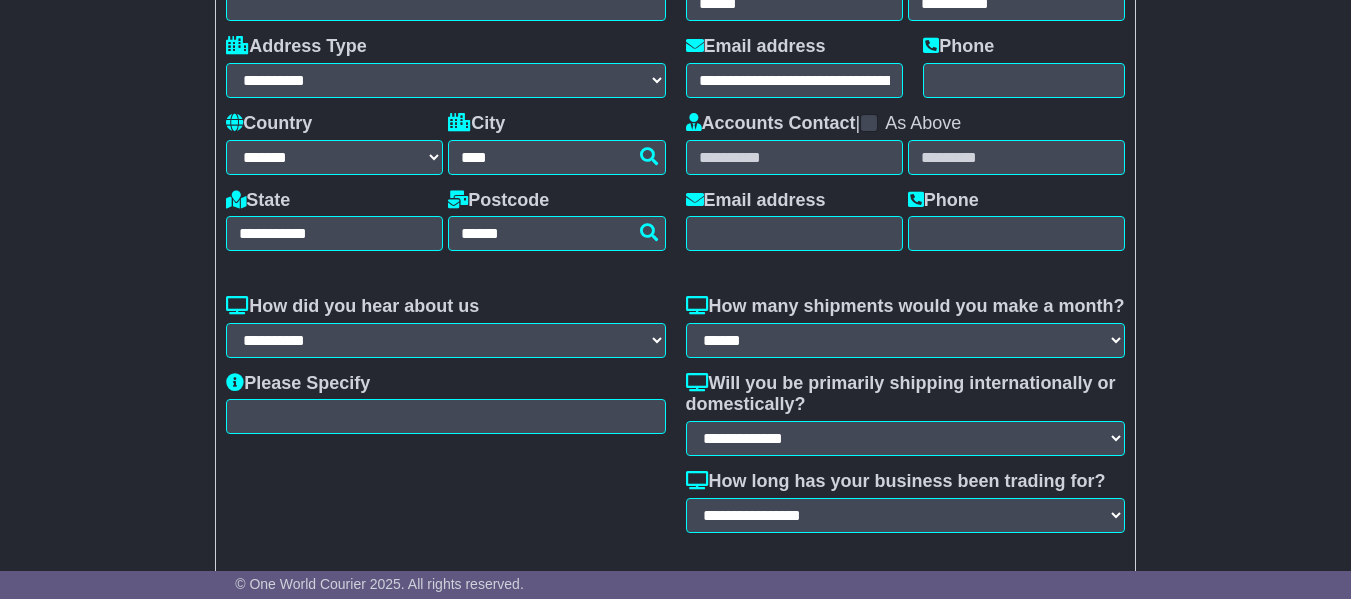 scroll, scrollTop: 479, scrollLeft: 0, axis: vertical 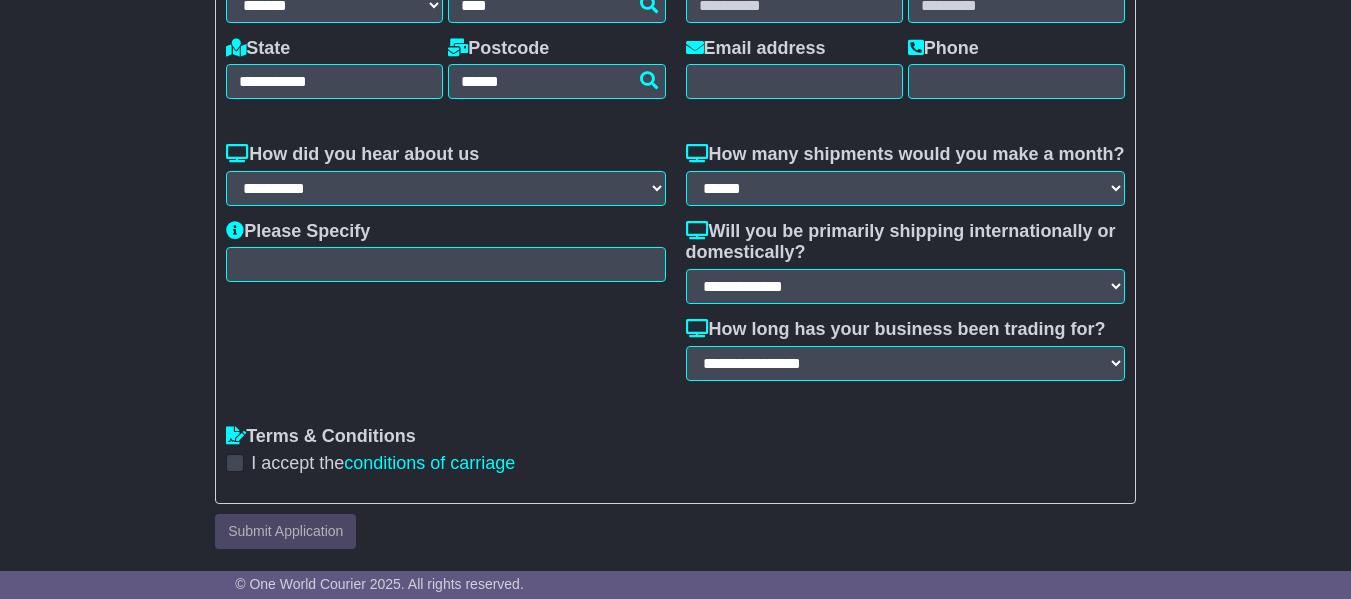 click at bounding box center [235, 463] 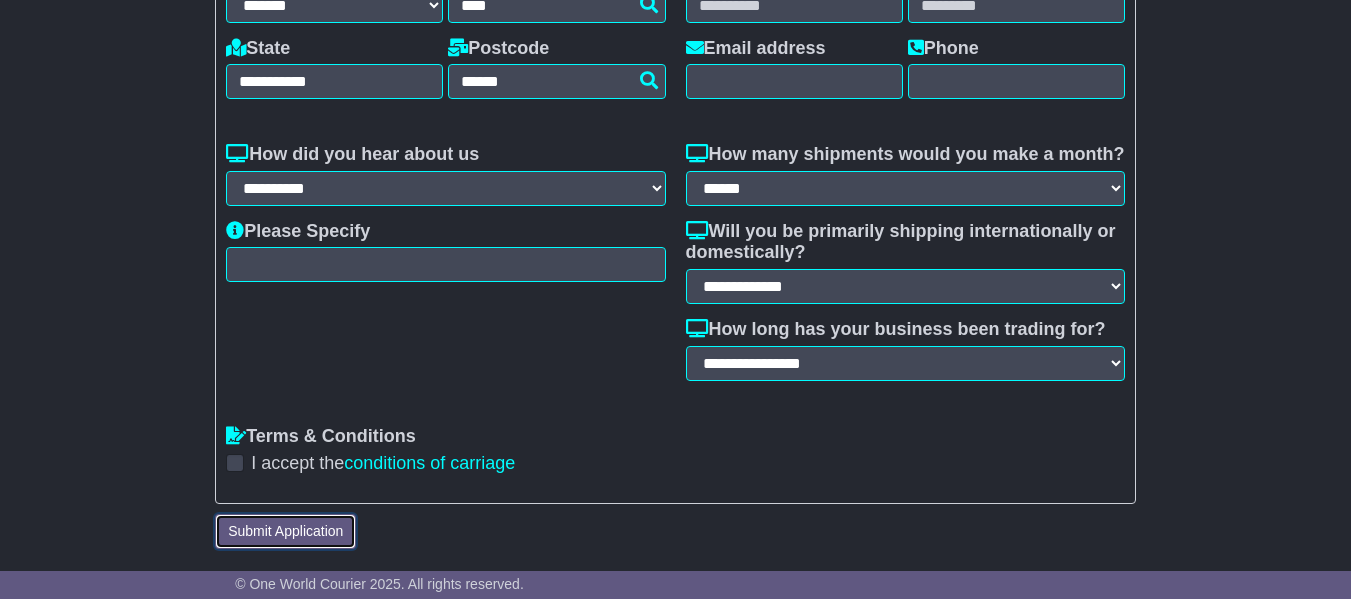 click on "Submit Application" at bounding box center (285, 531) 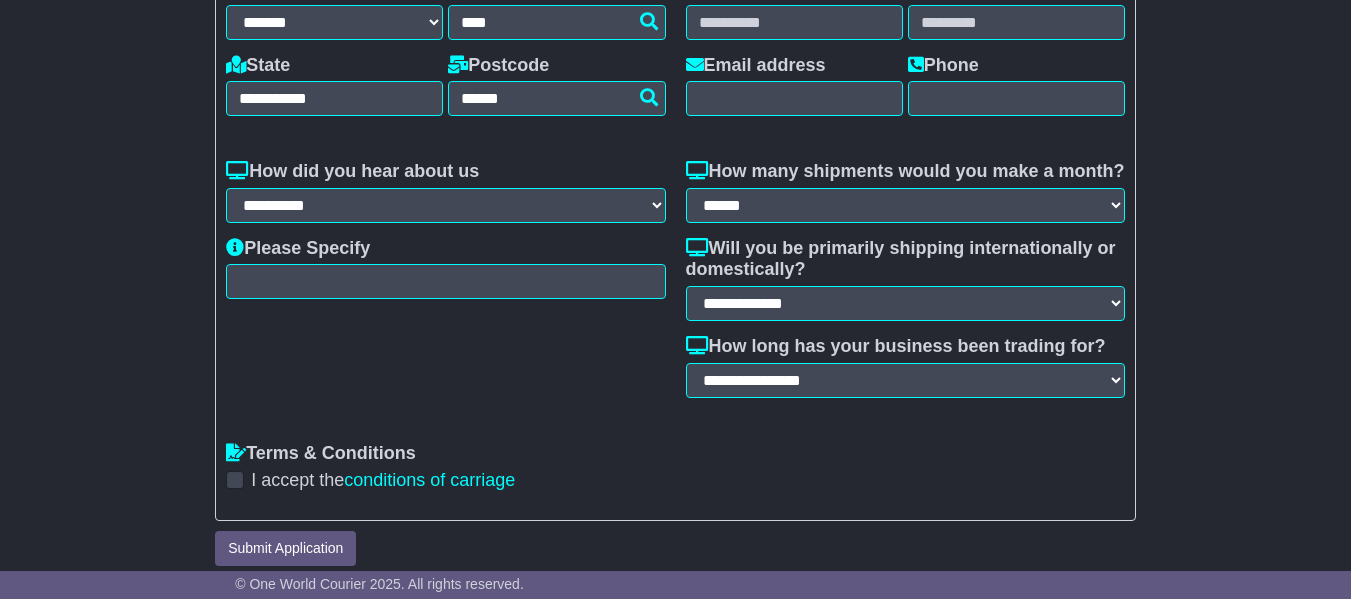 scroll, scrollTop: 479, scrollLeft: 0, axis: vertical 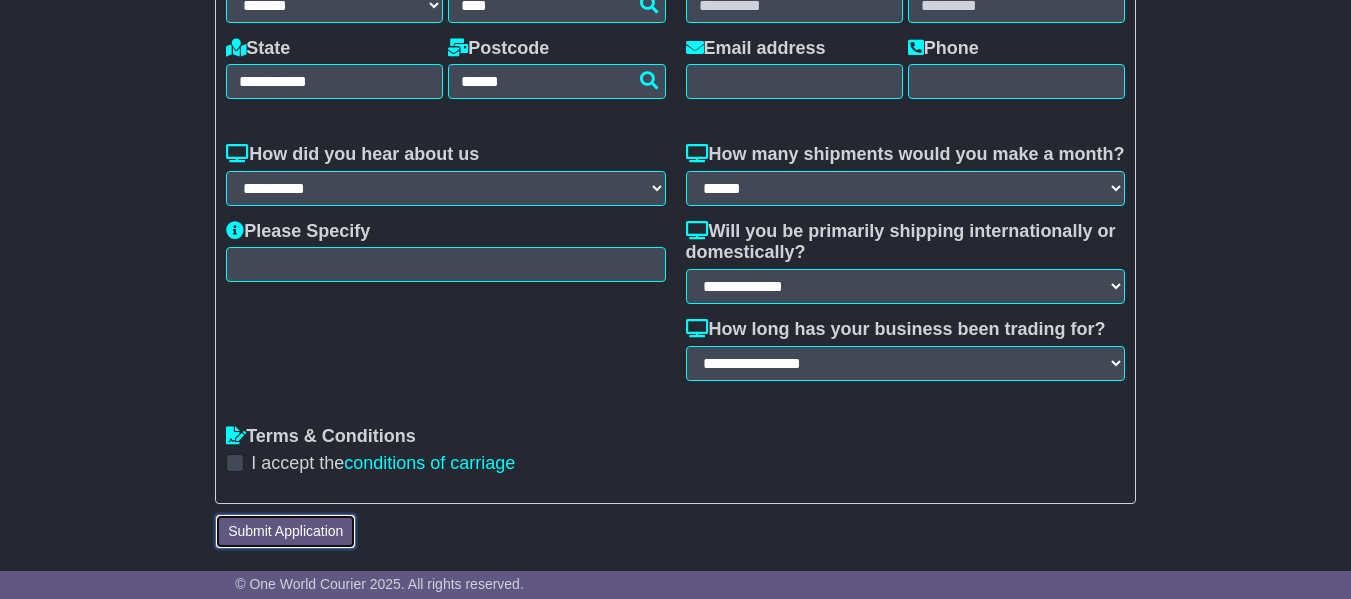 click on "Submit Application" at bounding box center [285, 531] 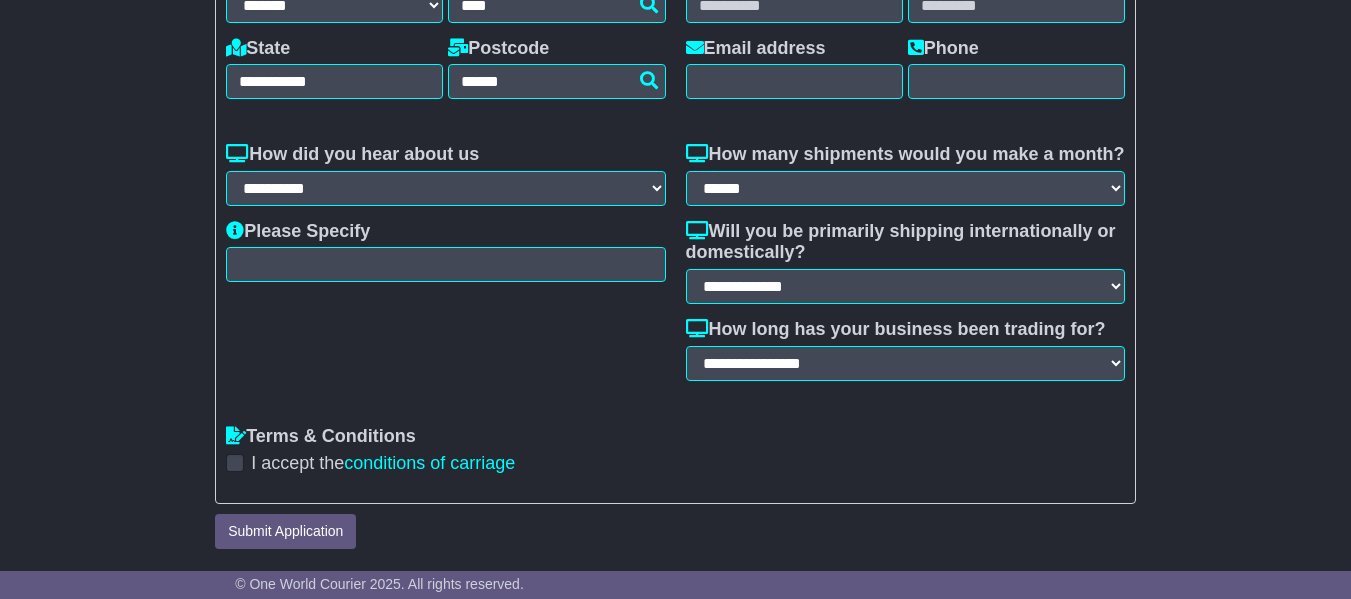 scroll, scrollTop: 0, scrollLeft: 0, axis: both 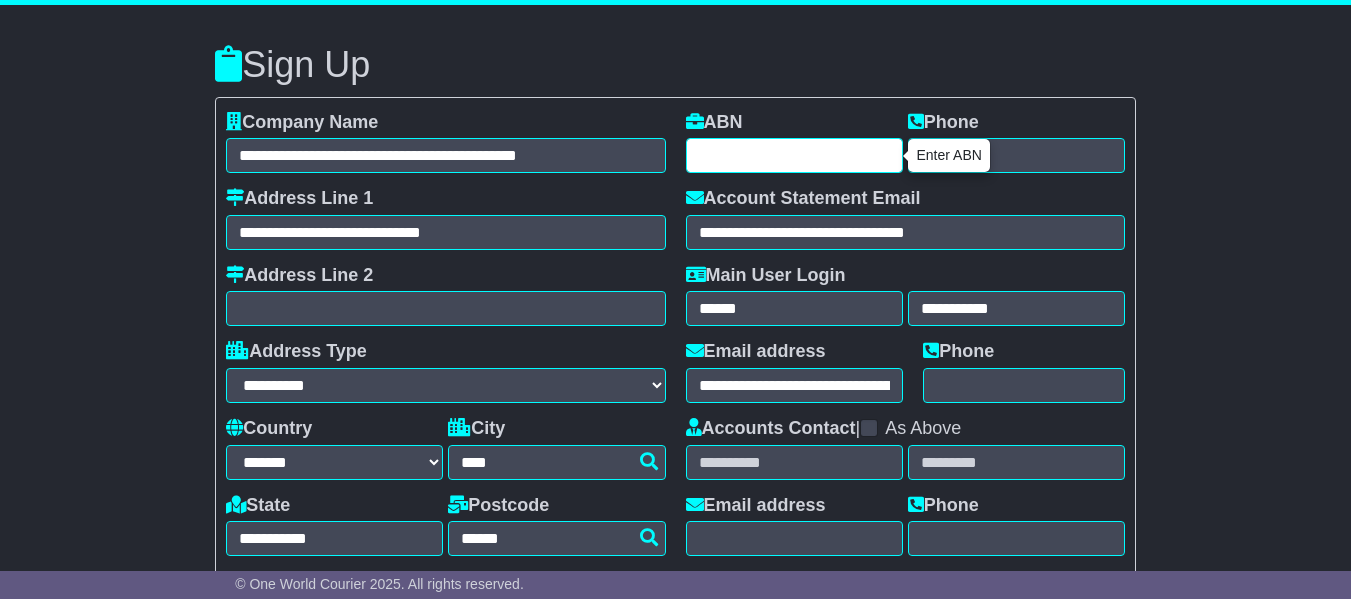 click at bounding box center [794, 155] 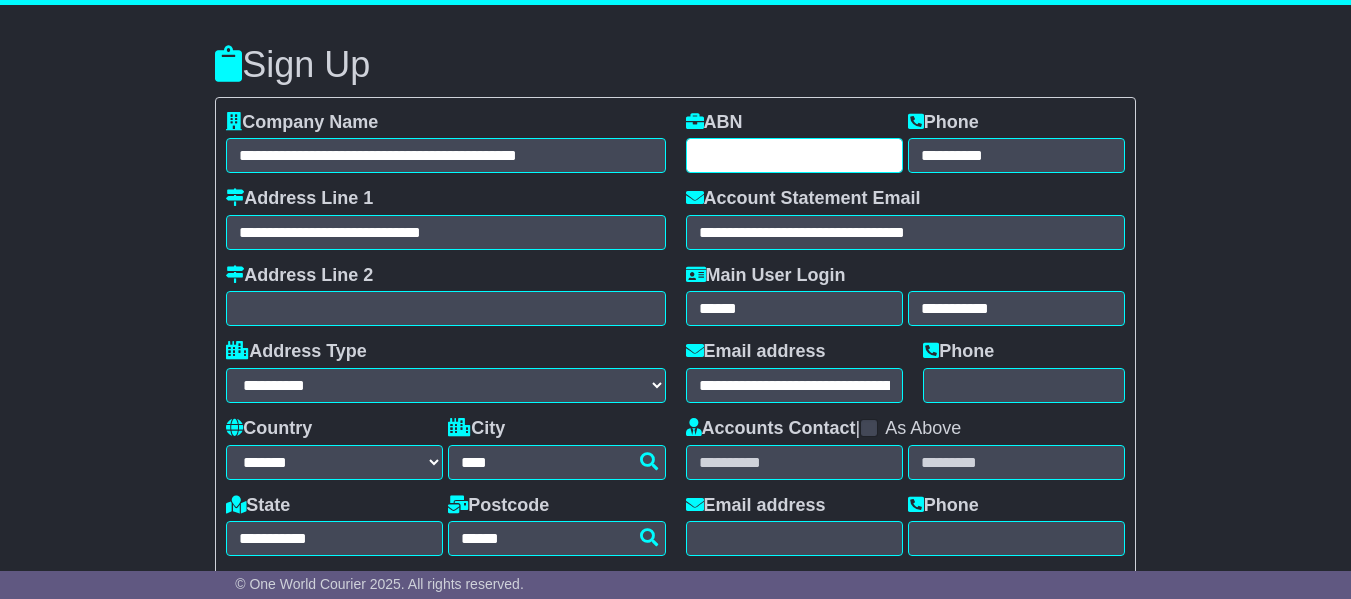 click at bounding box center (794, 155) 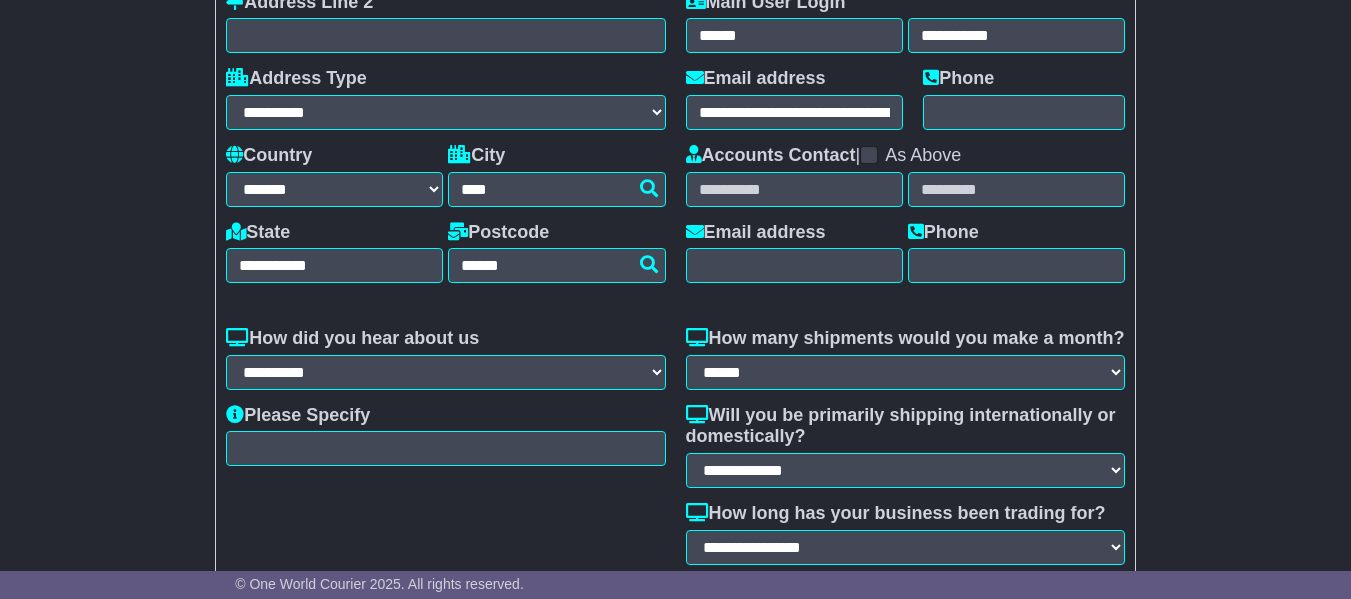 scroll, scrollTop: 479, scrollLeft: 0, axis: vertical 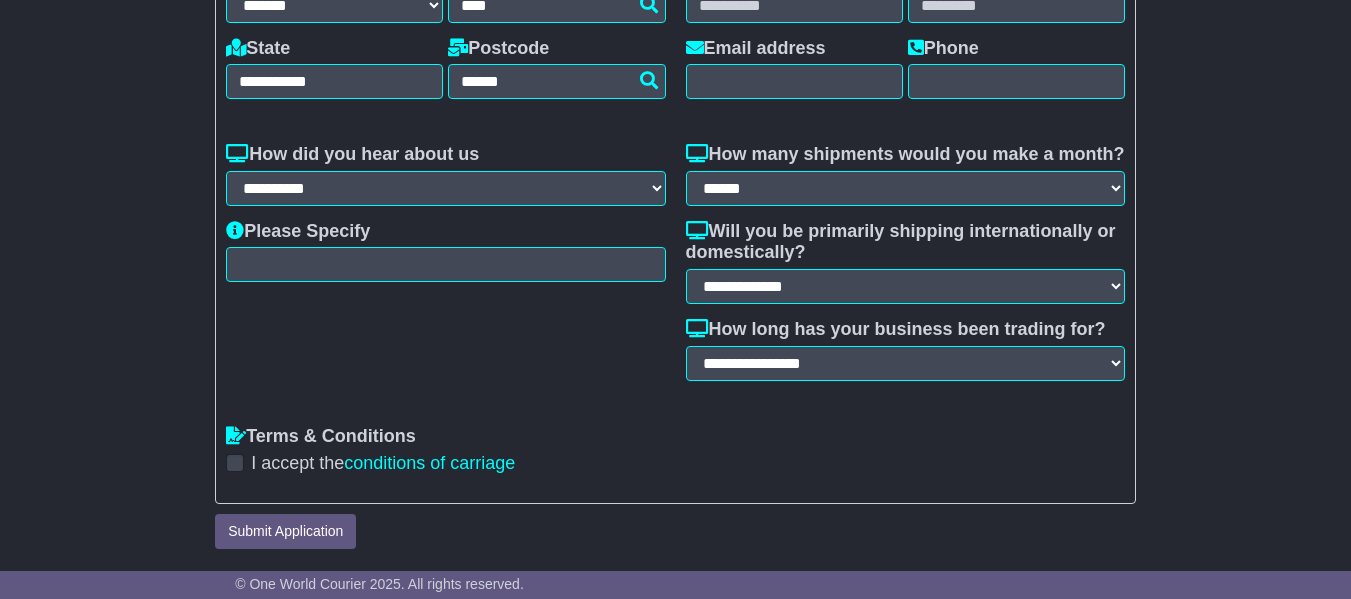 type on "****" 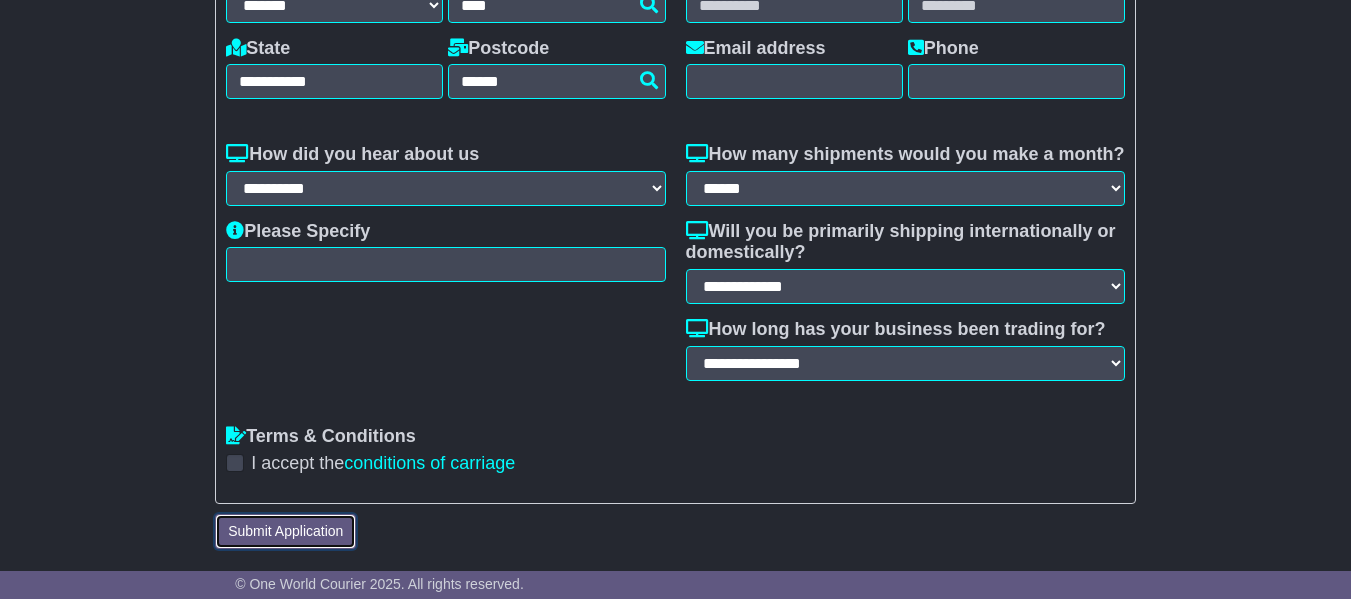 drag, startPoint x: 259, startPoint y: 515, endPoint x: 290, endPoint y: 527, distance: 33.24154 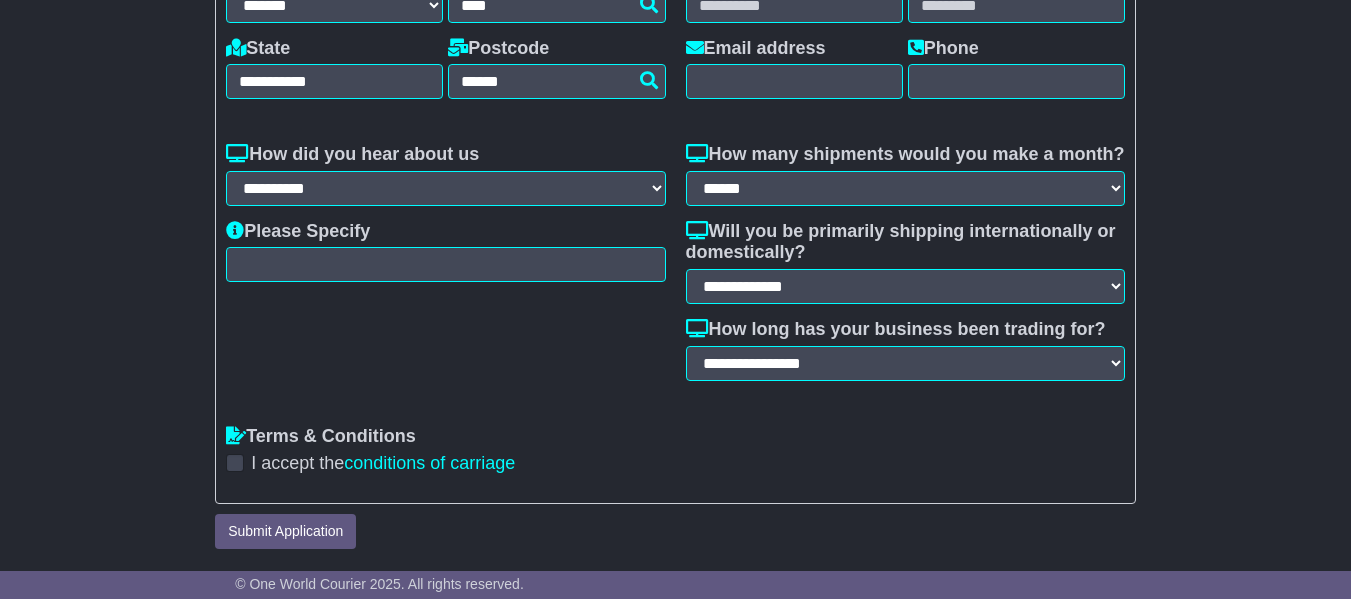 scroll, scrollTop: 86, scrollLeft: 0, axis: vertical 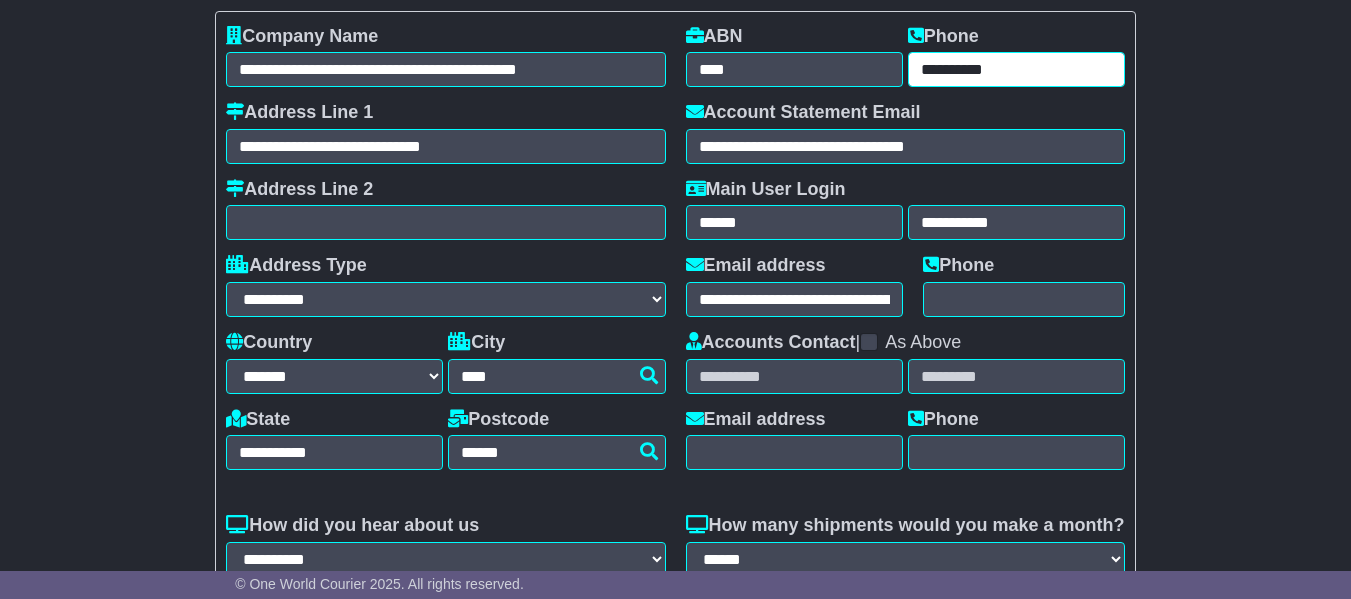 click on "**********" at bounding box center (1016, 69) 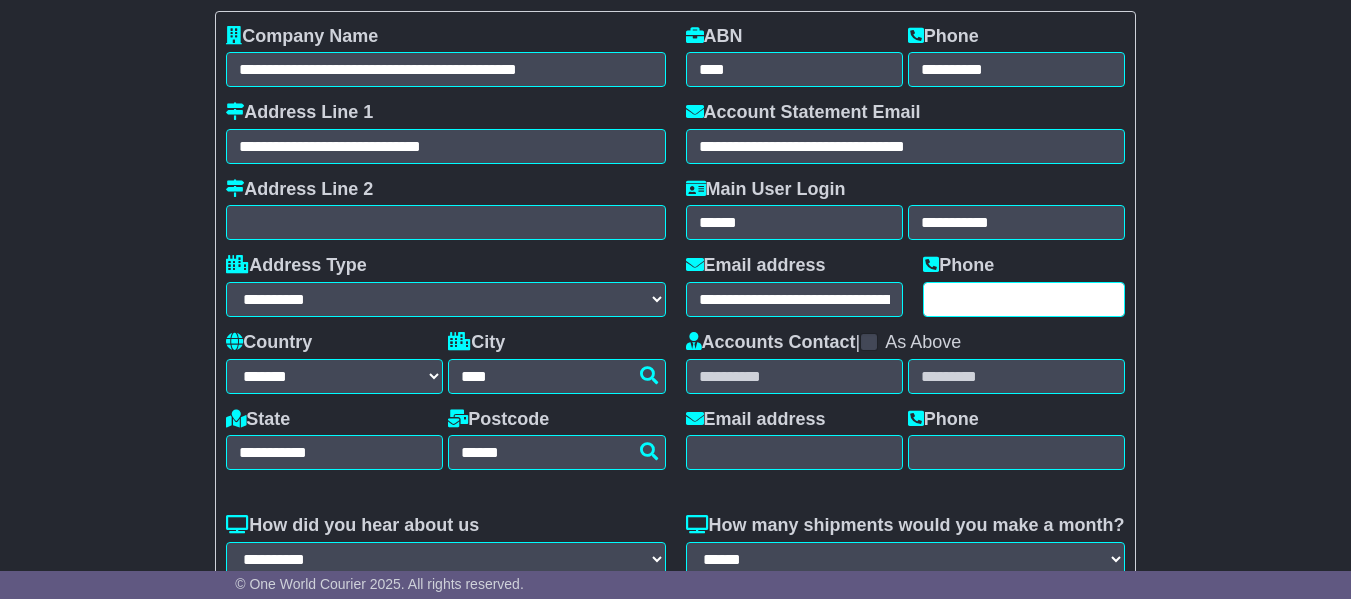click at bounding box center [1024, 299] 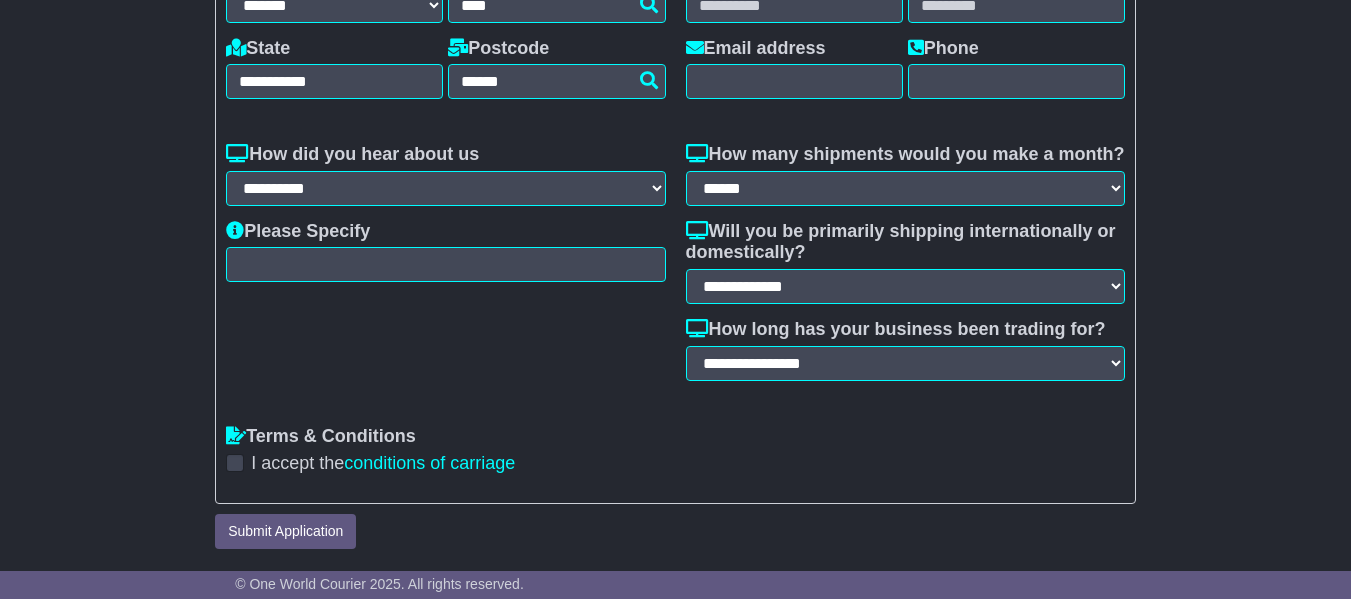 type on "**********" 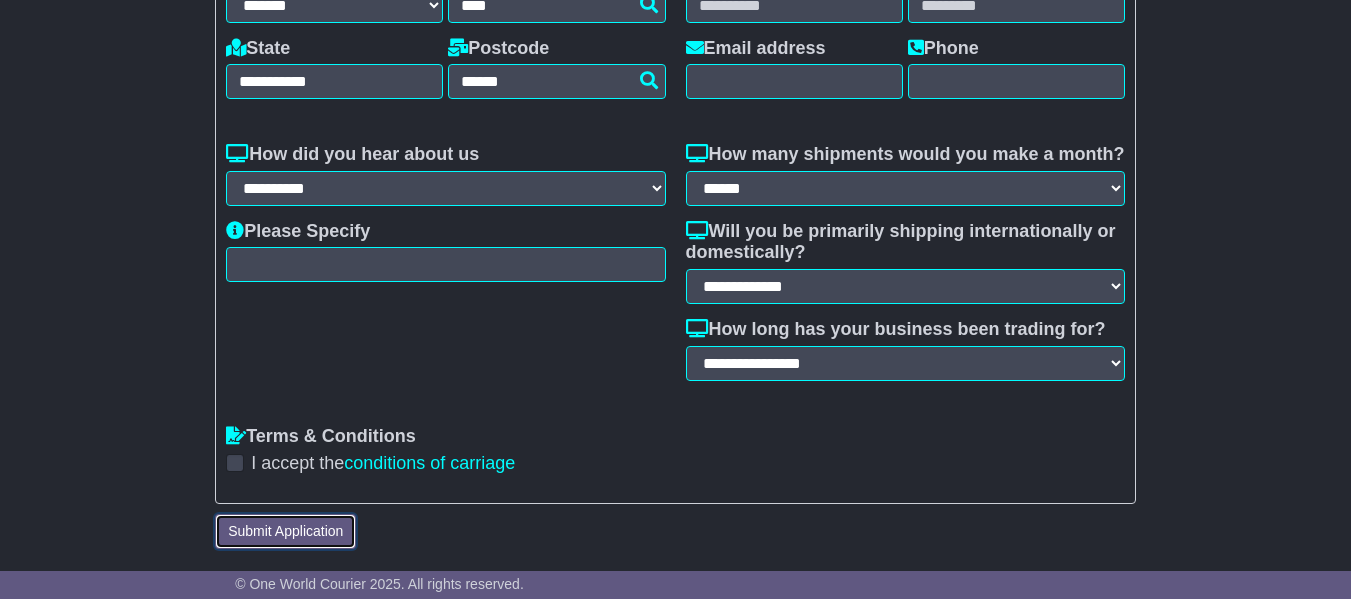 click on "Submit Application" at bounding box center (285, 531) 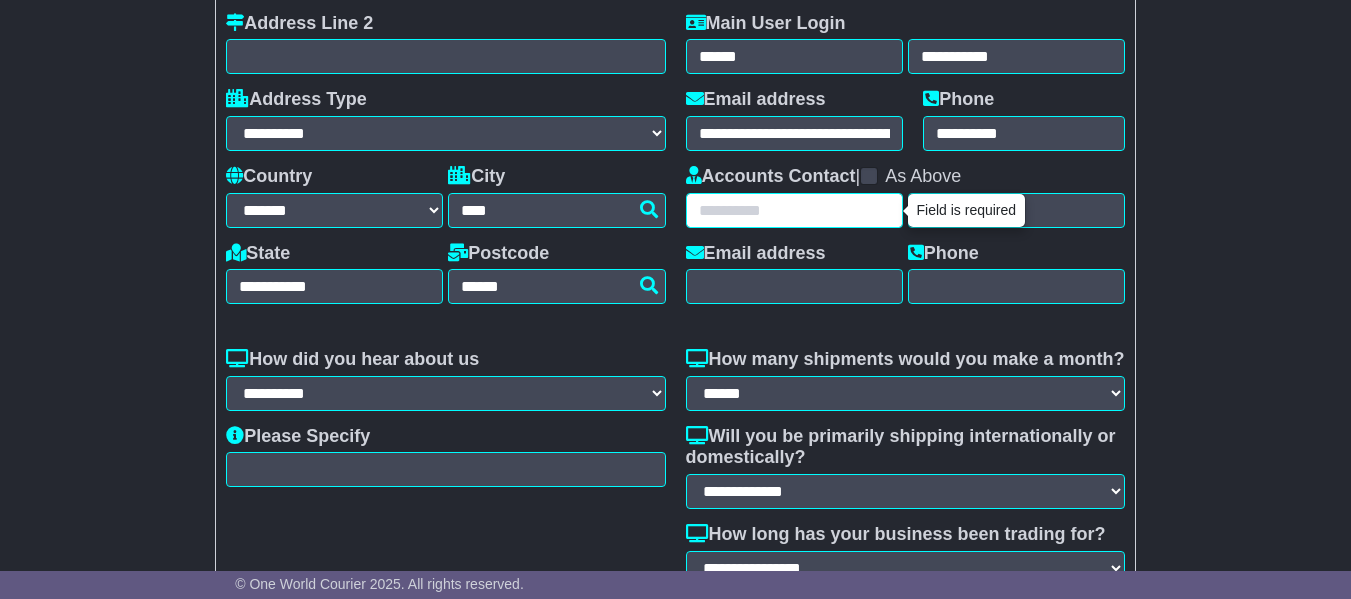 scroll, scrollTop: 245, scrollLeft: 0, axis: vertical 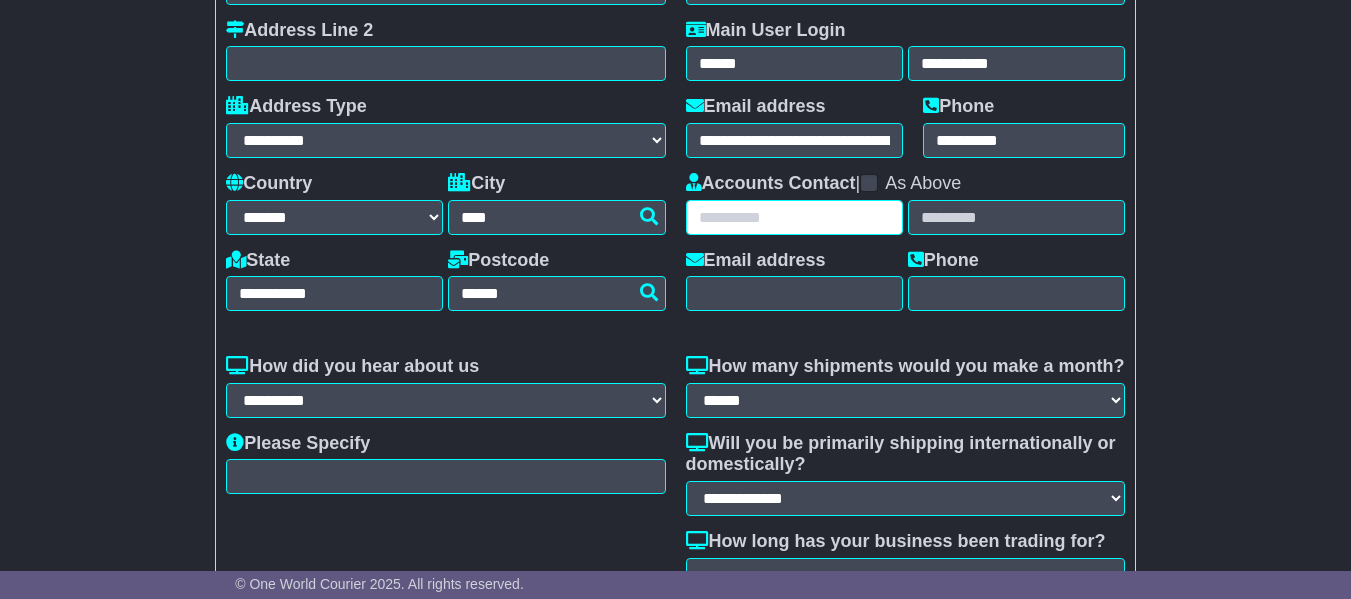 click at bounding box center (794, 217) 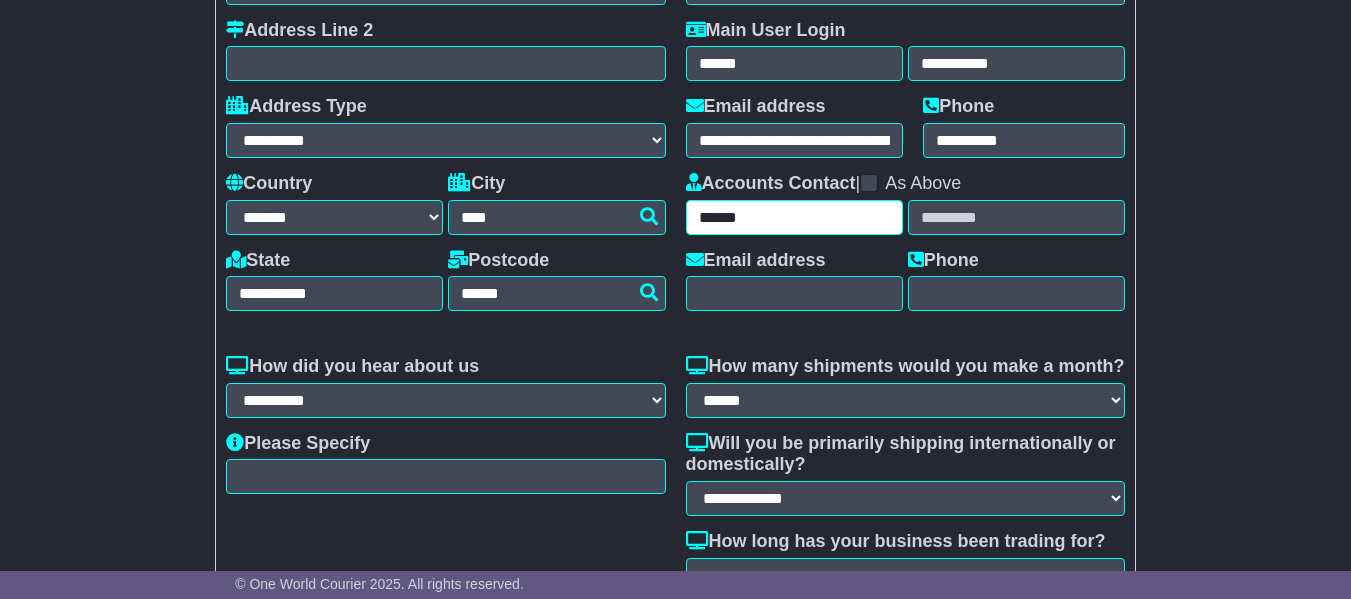 type on "******" 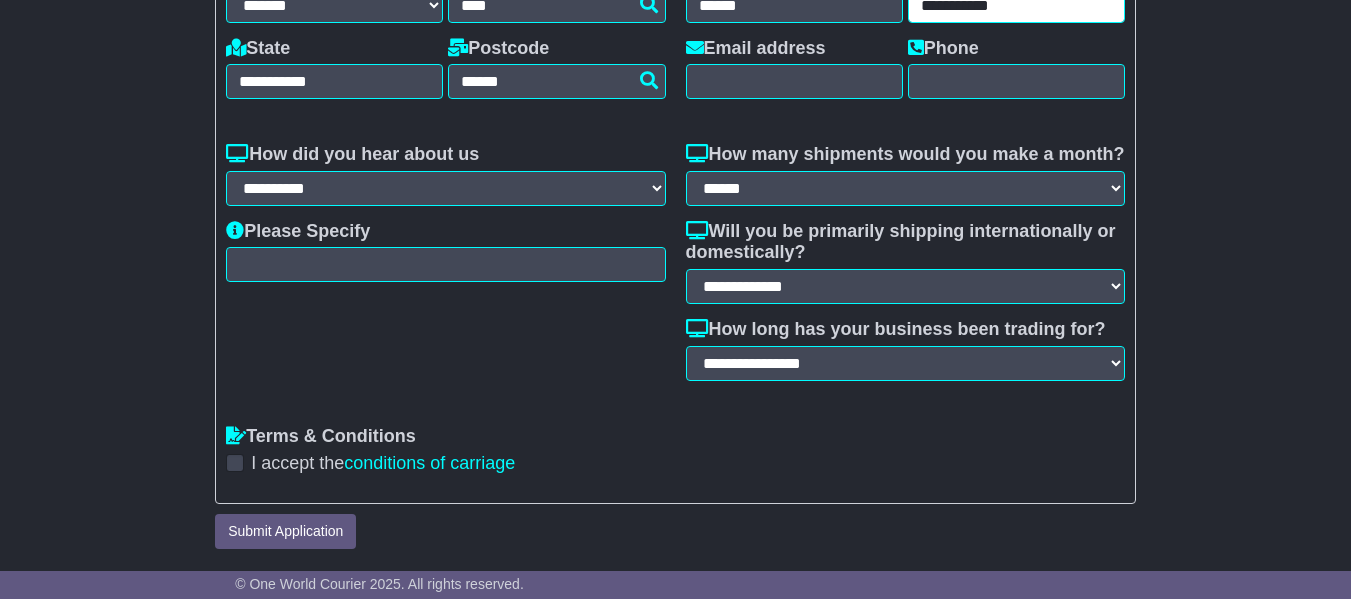 scroll, scrollTop: 479, scrollLeft: 0, axis: vertical 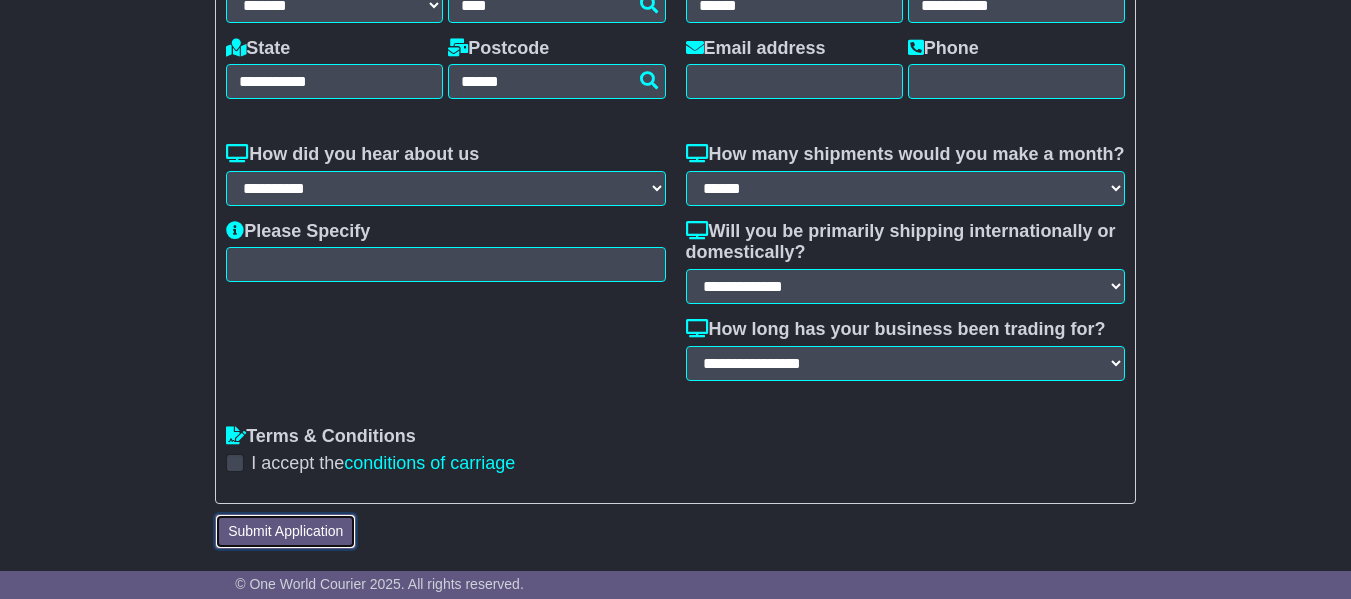 click on "Submit Application" at bounding box center (285, 531) 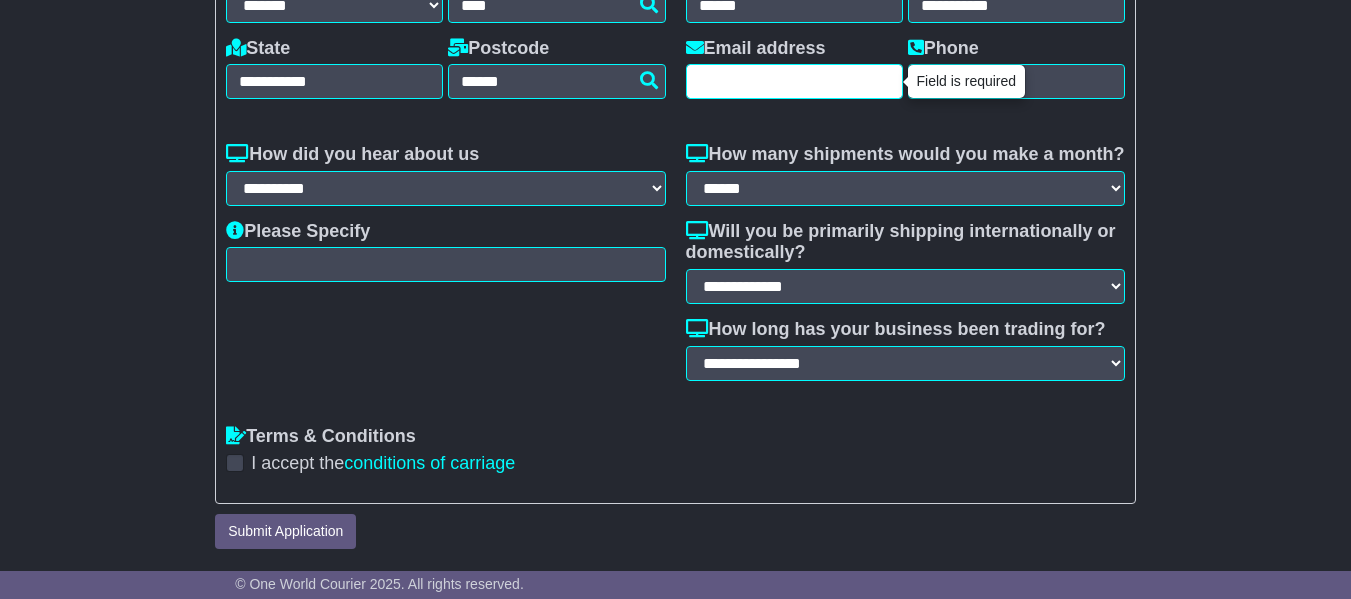 click at bounding box center [794, 81] 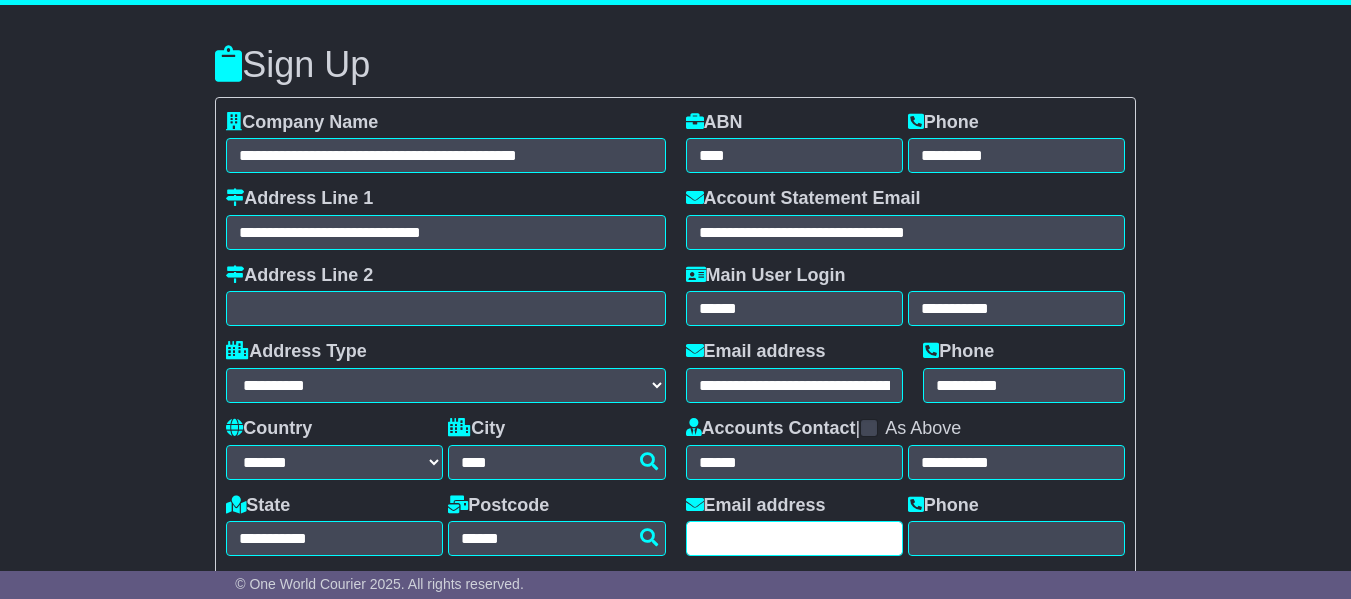 scroll, scrollTop: 200, scrollLeft: 0, axis: vertical 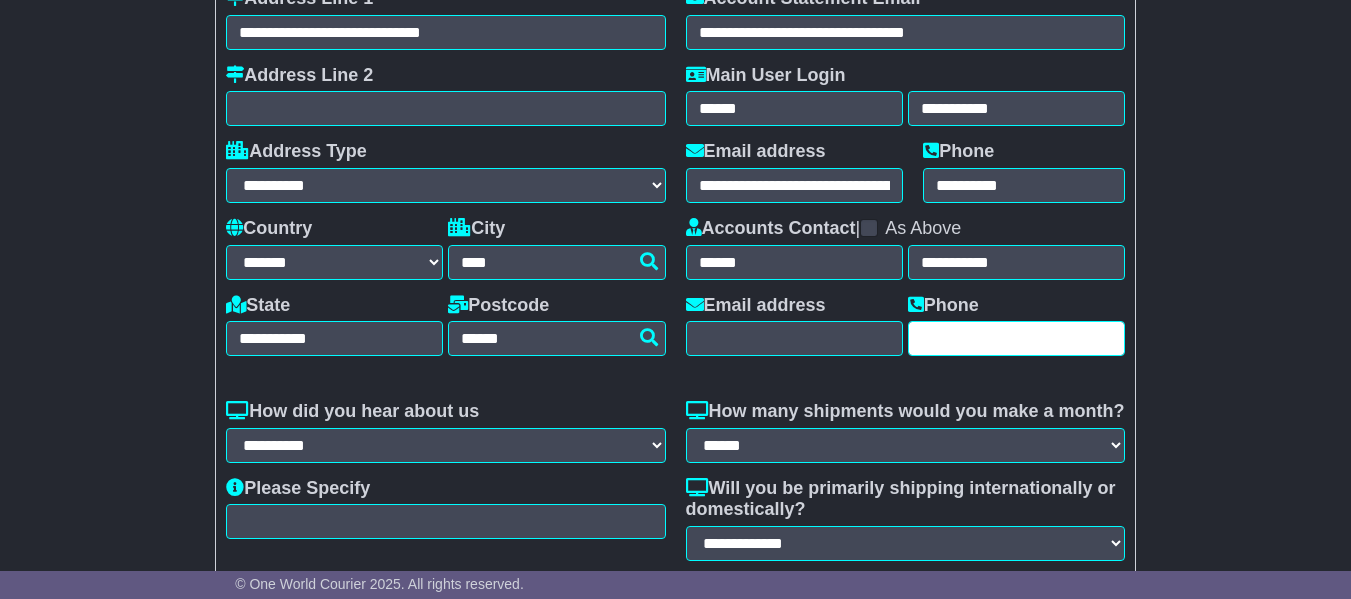click at bounding box center (1016, 338) 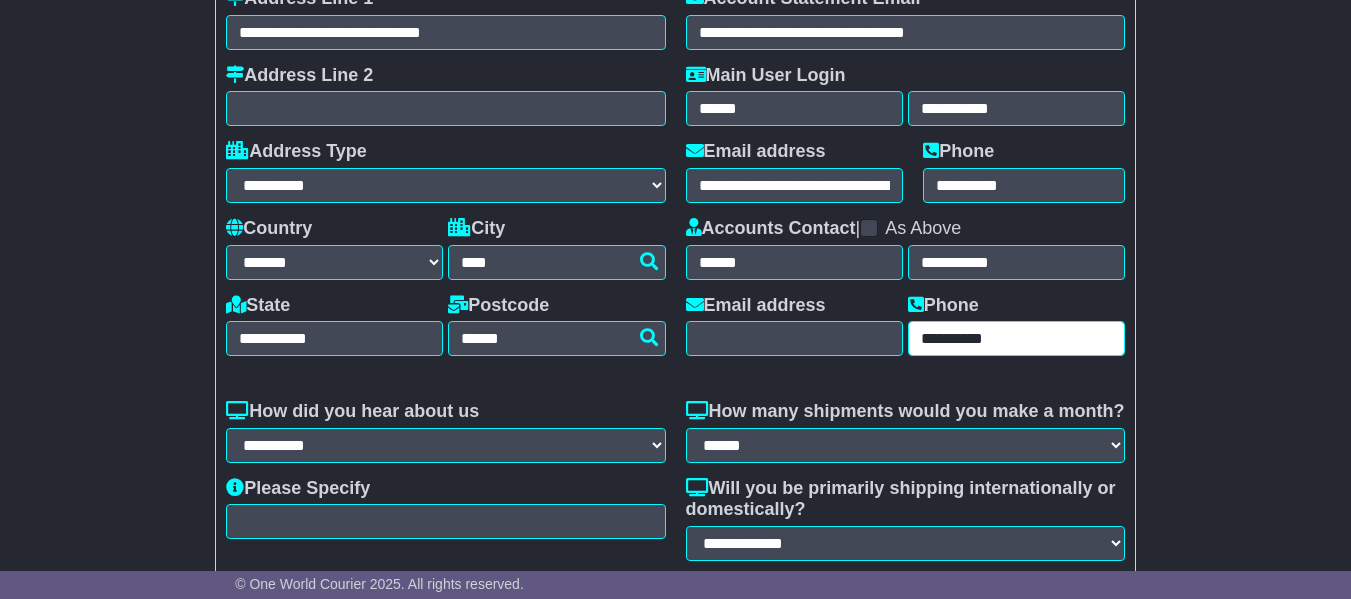 type on "**********" 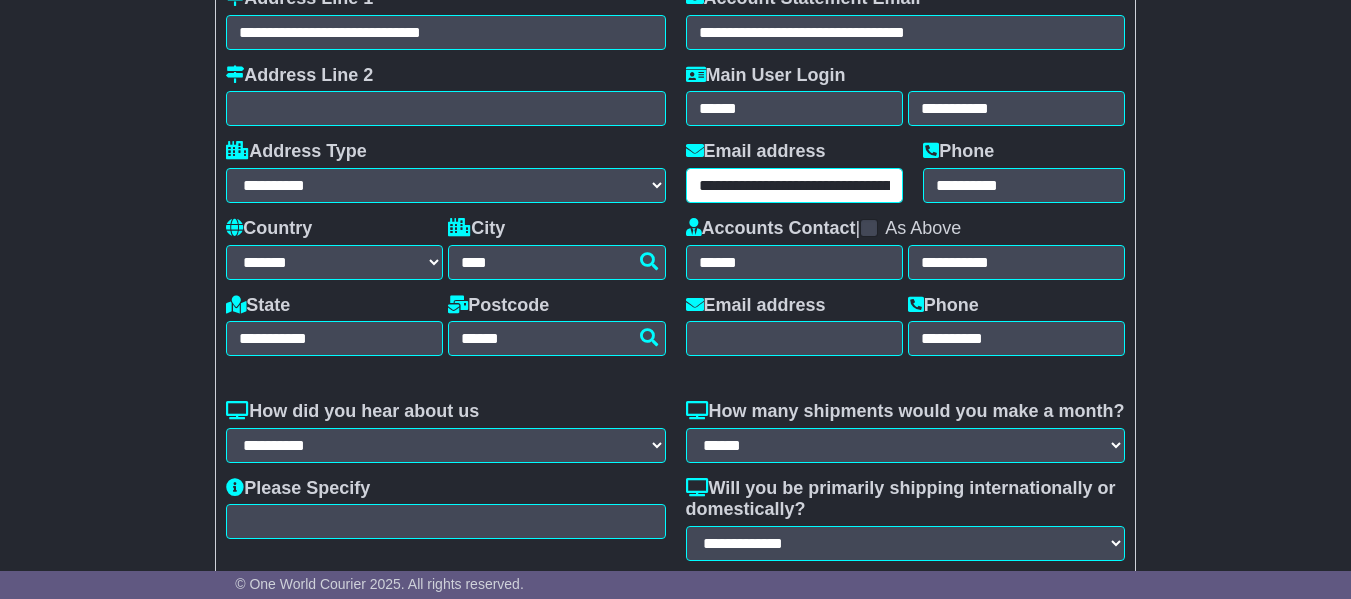 click on "**********" at bounding box center [794, 185] 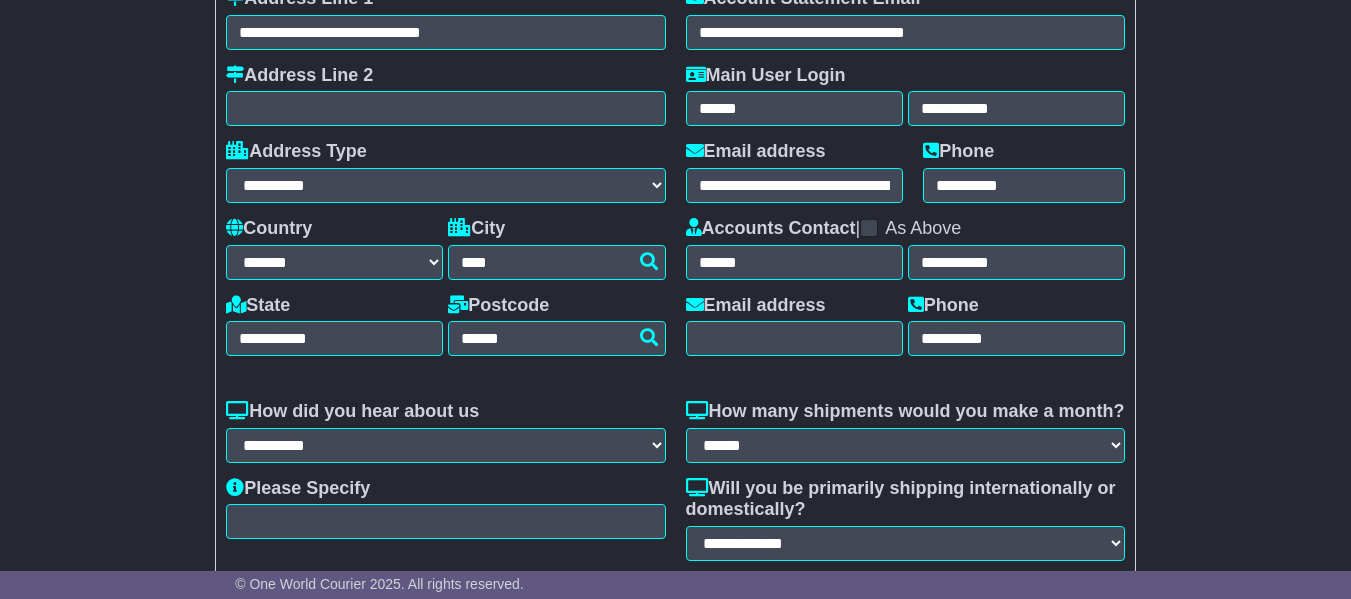 click on "As Above" at bounding box center (910, 229) 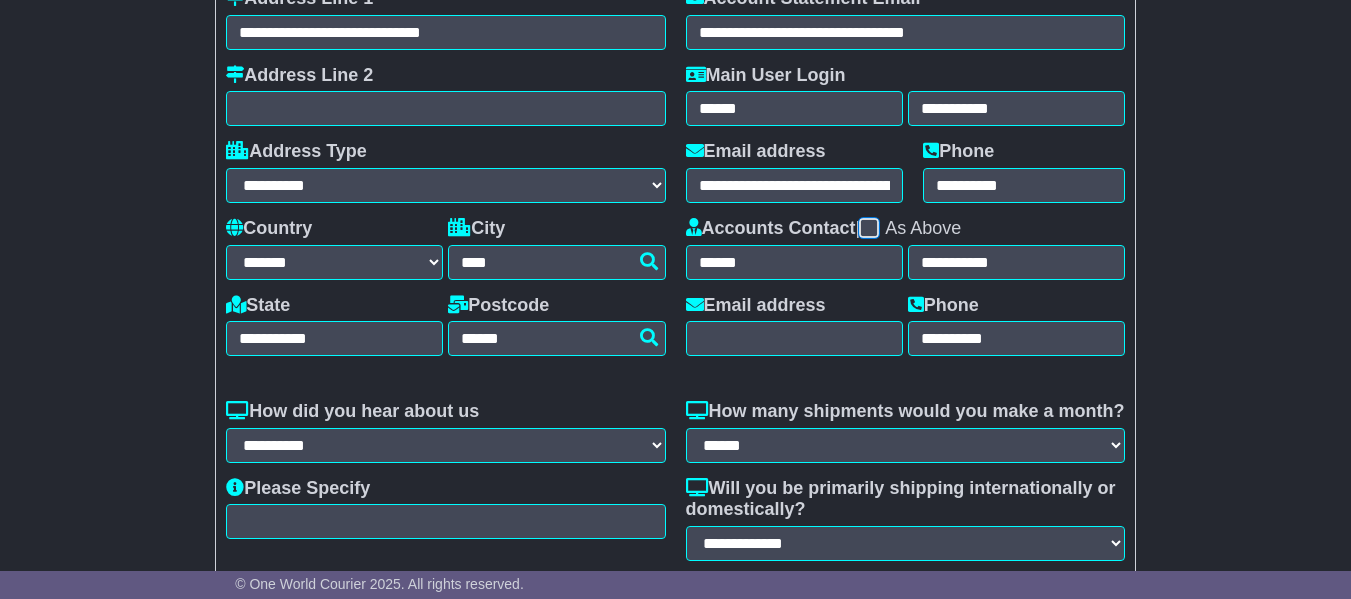 type on "**********" 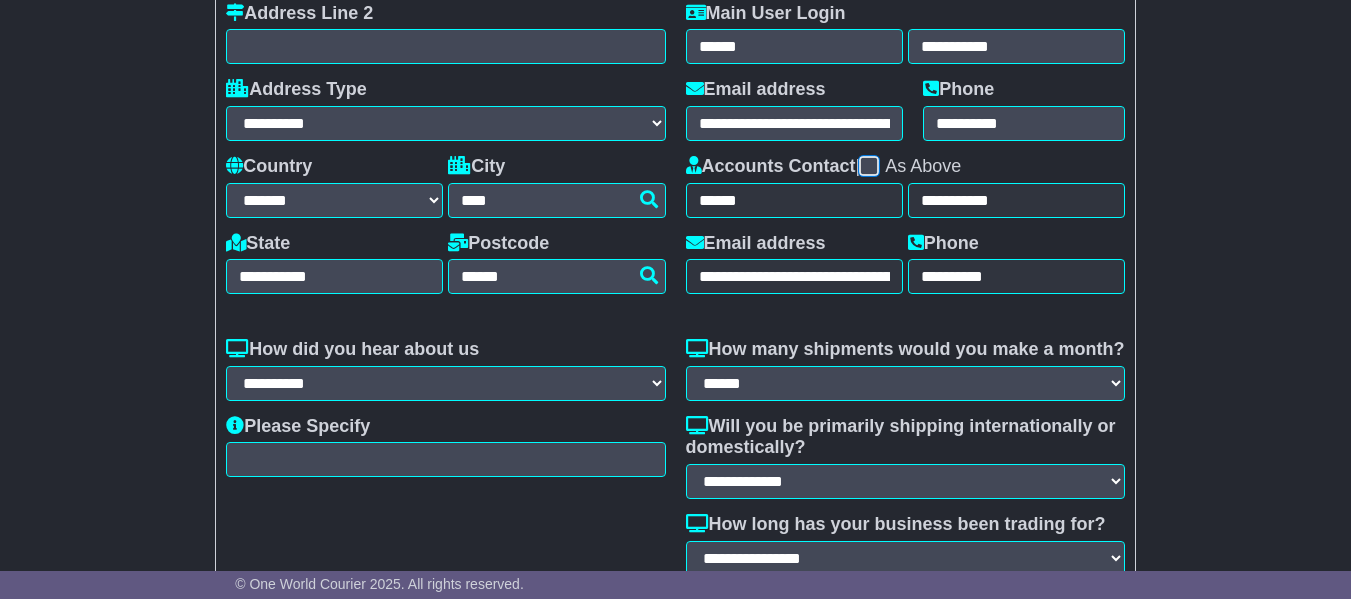 scroll, scrollTop: 479, scrollLeft: 0, axis: vertical 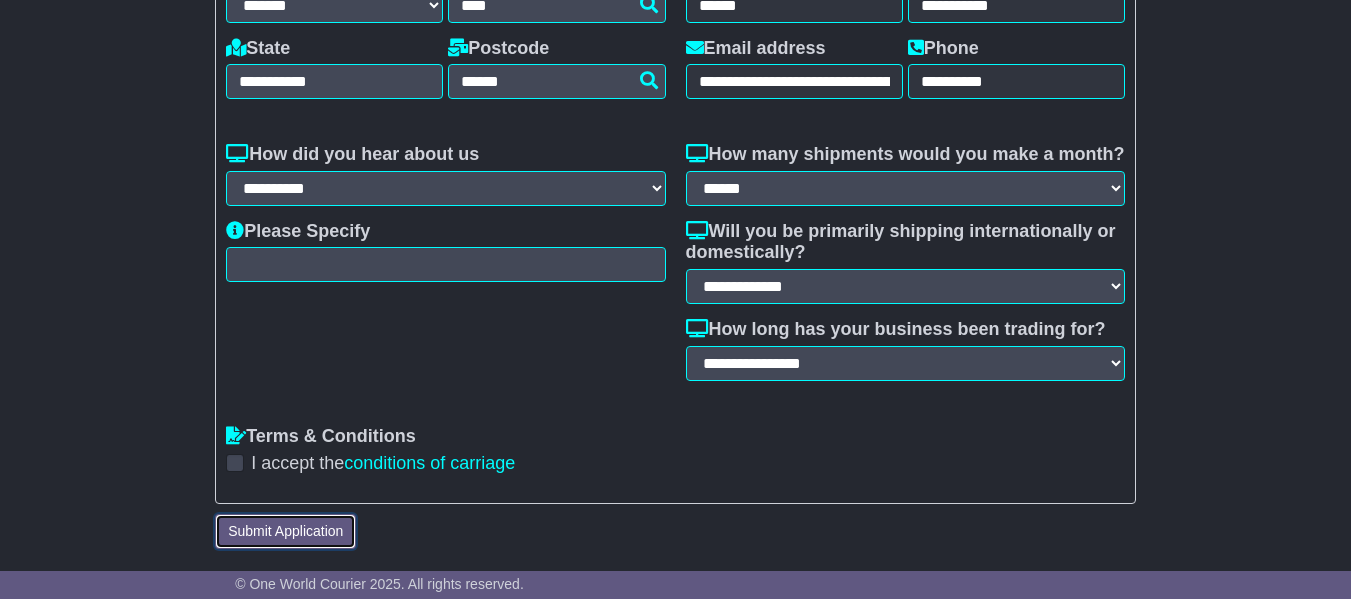 click on "Submit Application" at bounding box center [285, 531] 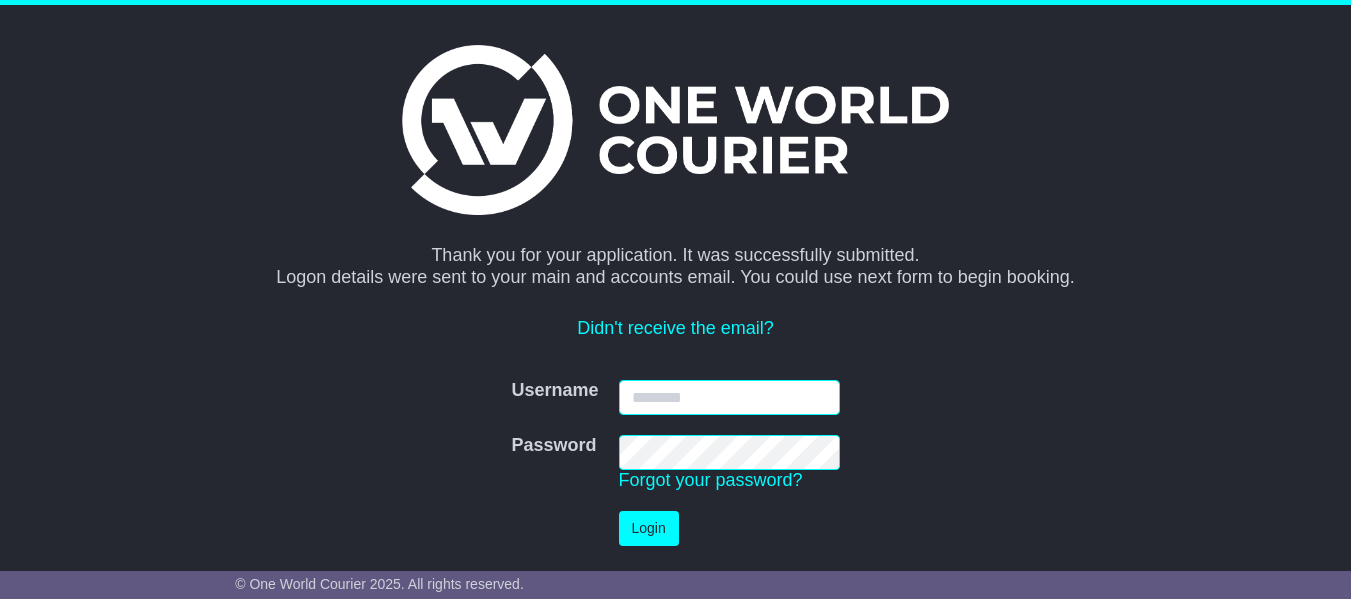scroll, scrollTop: 0, scrollLeft: 0, axis: both 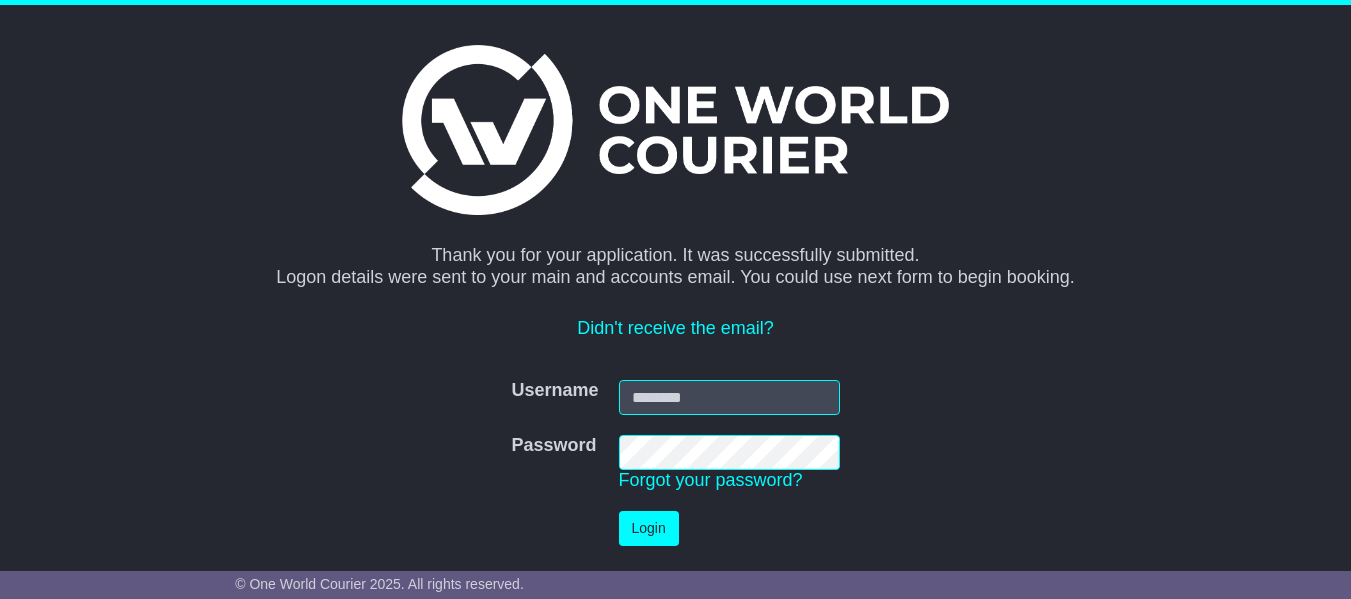 click on "Username" at bounding box center [729, 397] 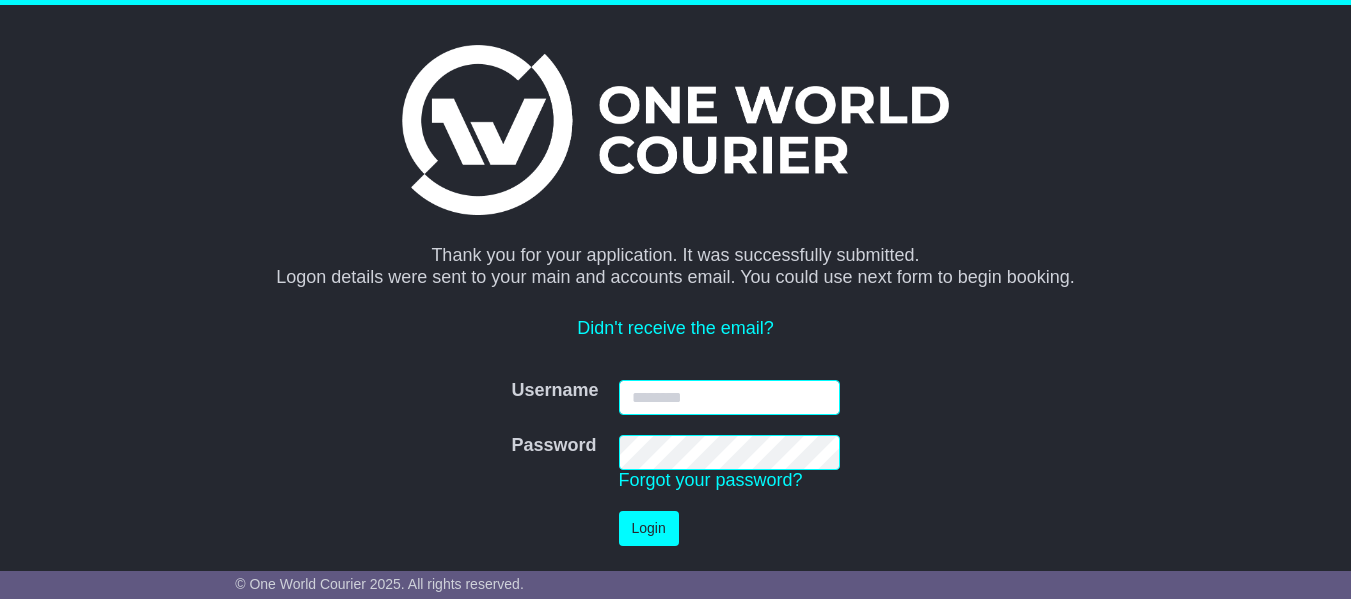 click on "Username" at bounding box center [729, 397] 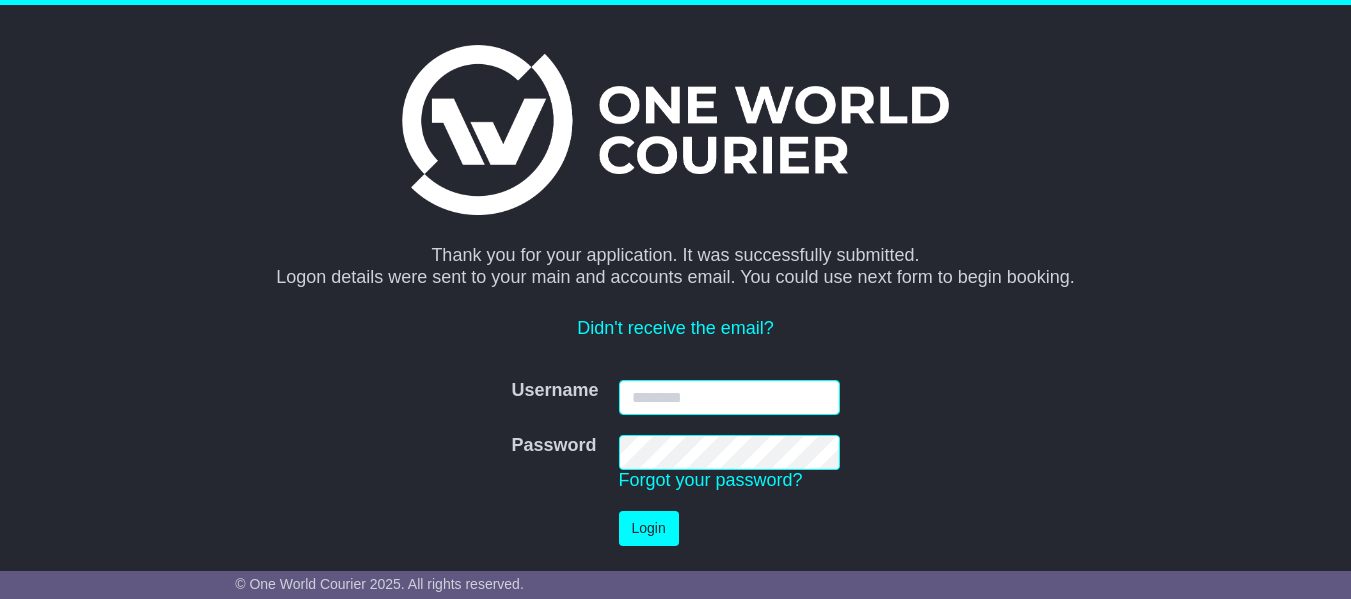 paste on "**********" 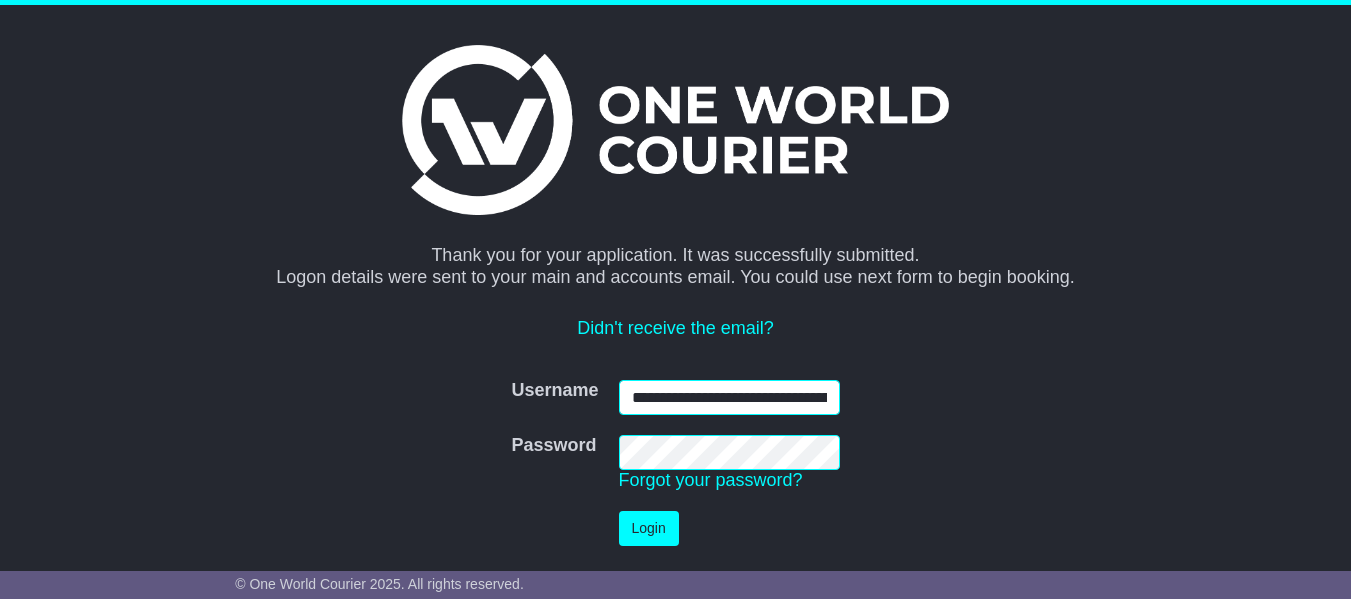 scroll, scrollTop: 0, scrollLeft: 55, axis: horizontal 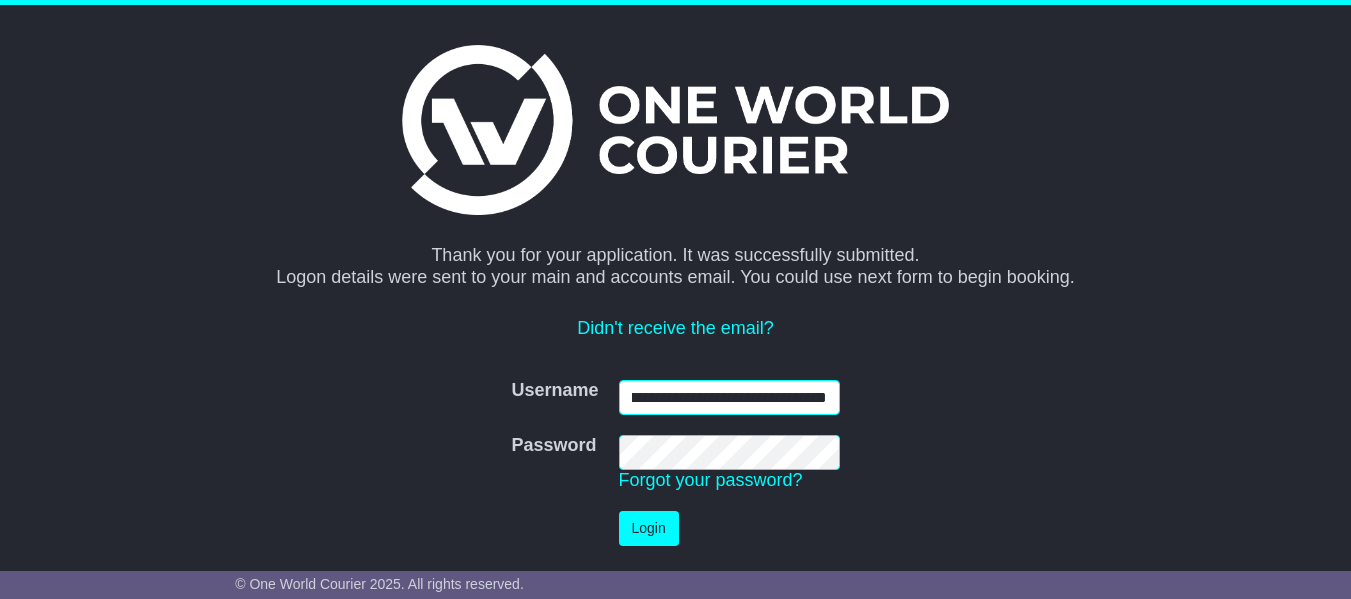 type on "**********" 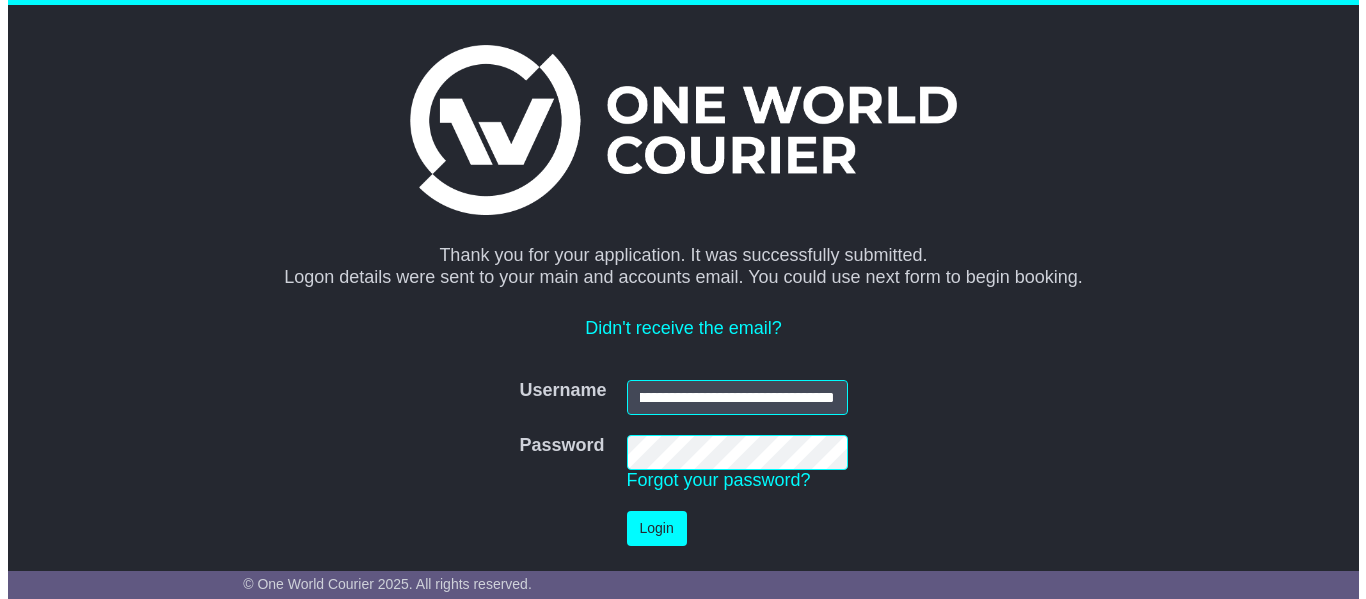 scroll, scrollTop: 0, scrollLeft: 0, axis: both 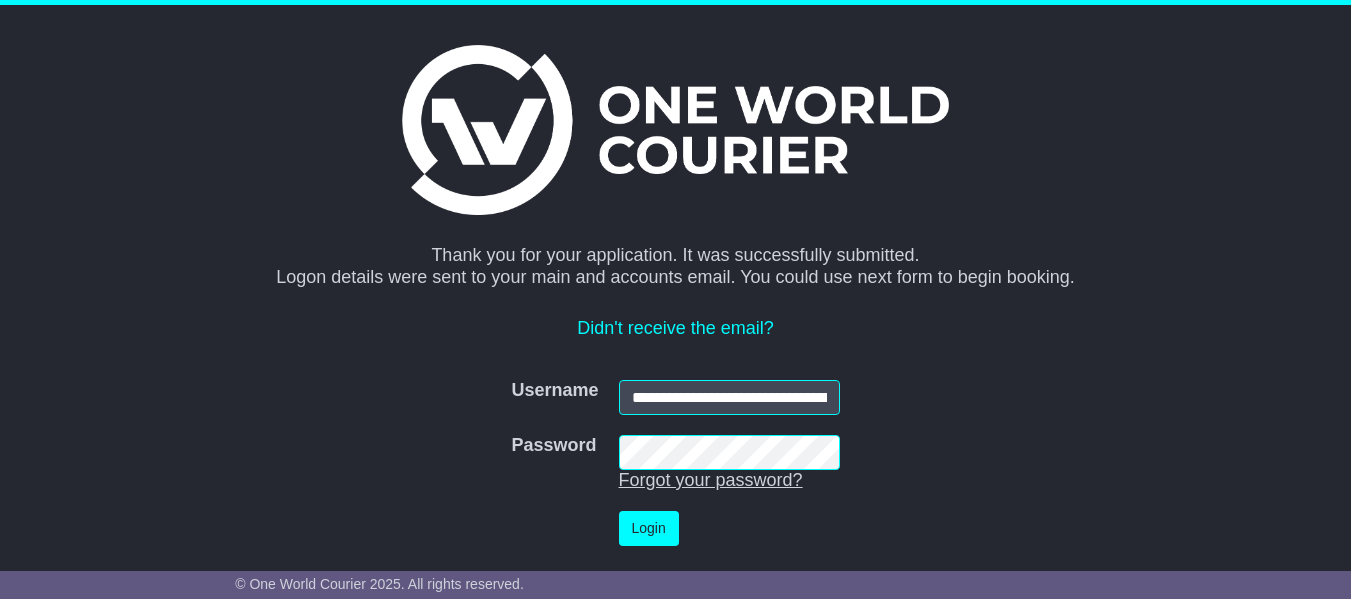 click on "Forgot your password?" at bounding box center (711, 480) 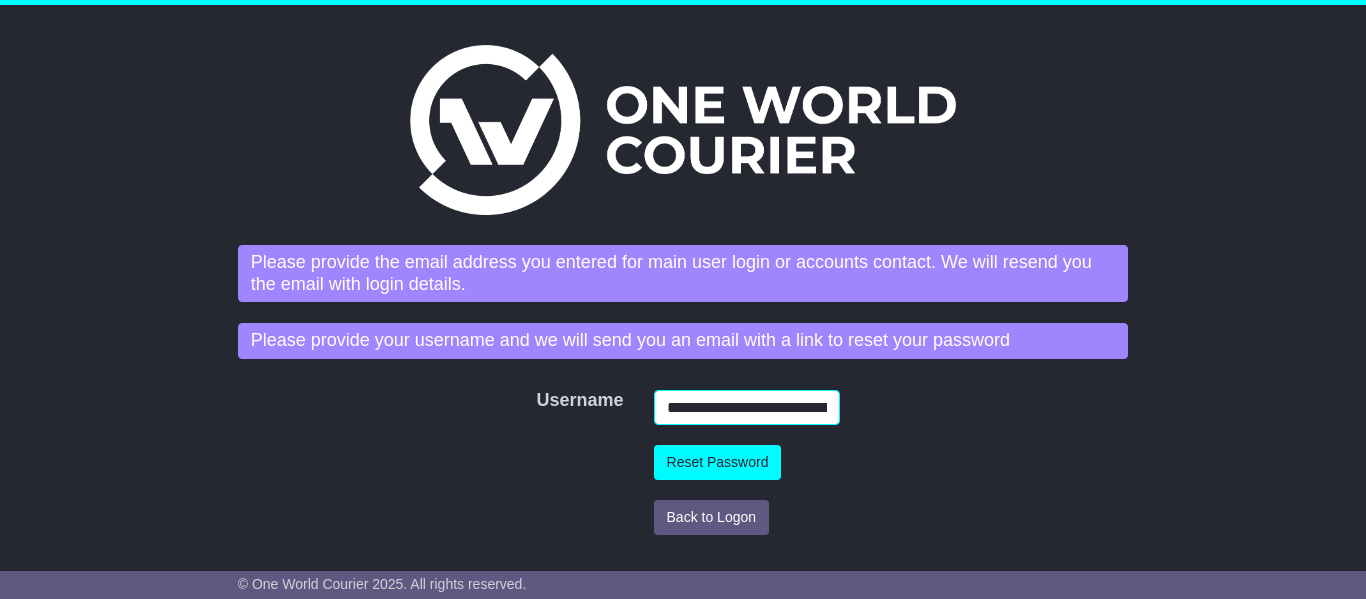 scroll, scrollTop: 0, scrollLeft: 56, axis: horizontal 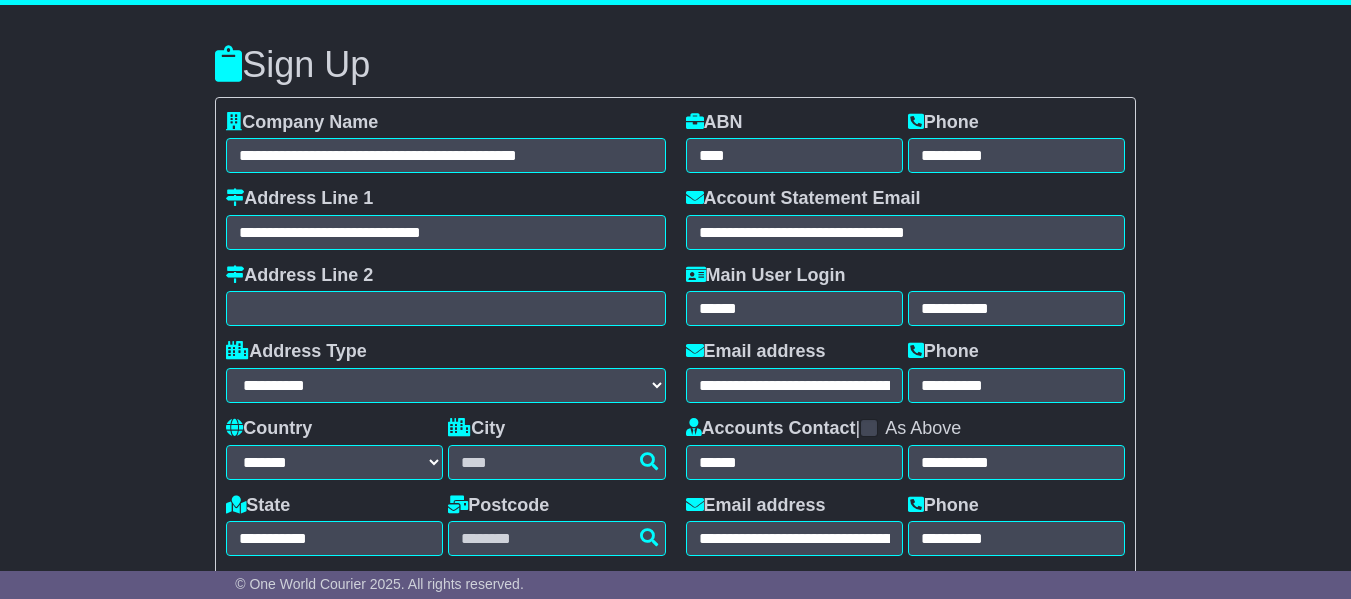 select on "**********" 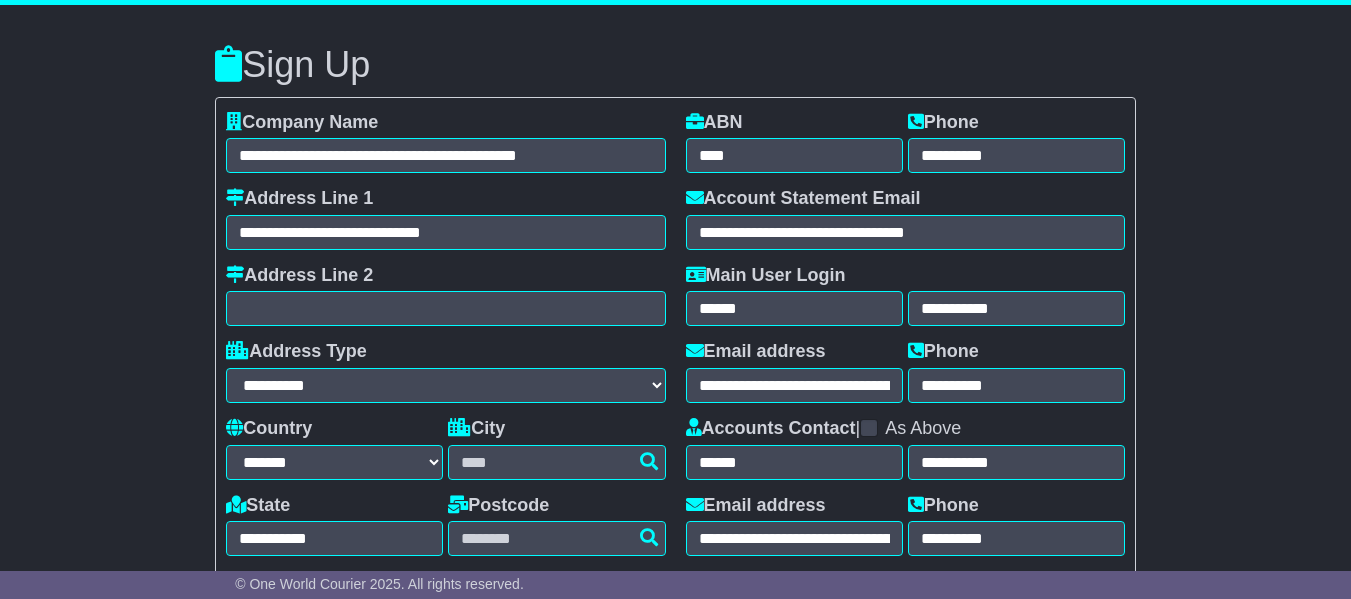 scroll, scrollTop: 479, scrollLeft: 0, axis: vertical 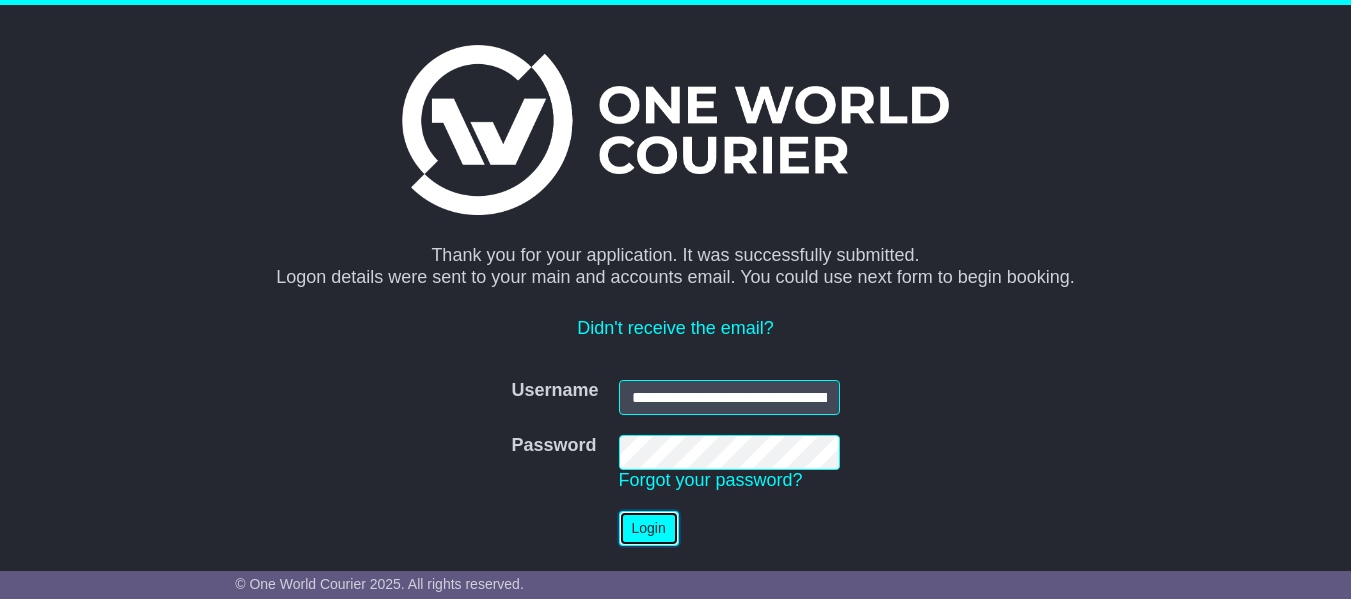 click on "Login" at bounding box center [649, 528] 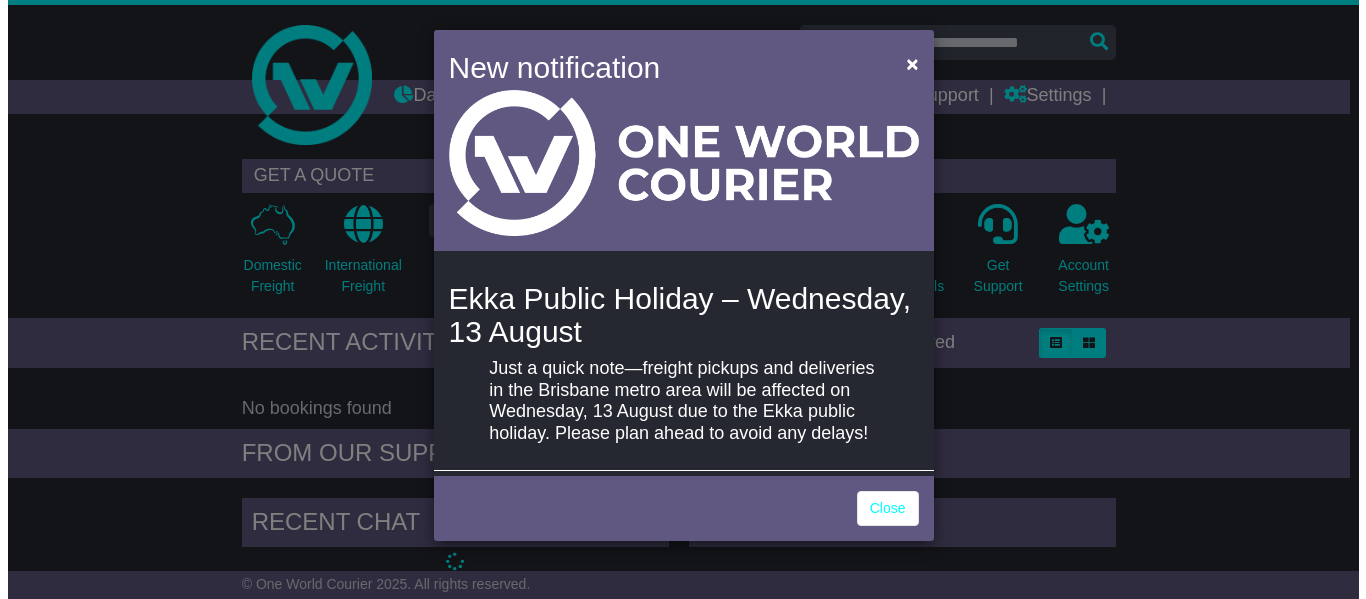 scroll, scrollTop: 0, scrollLeft: 0, axis: both 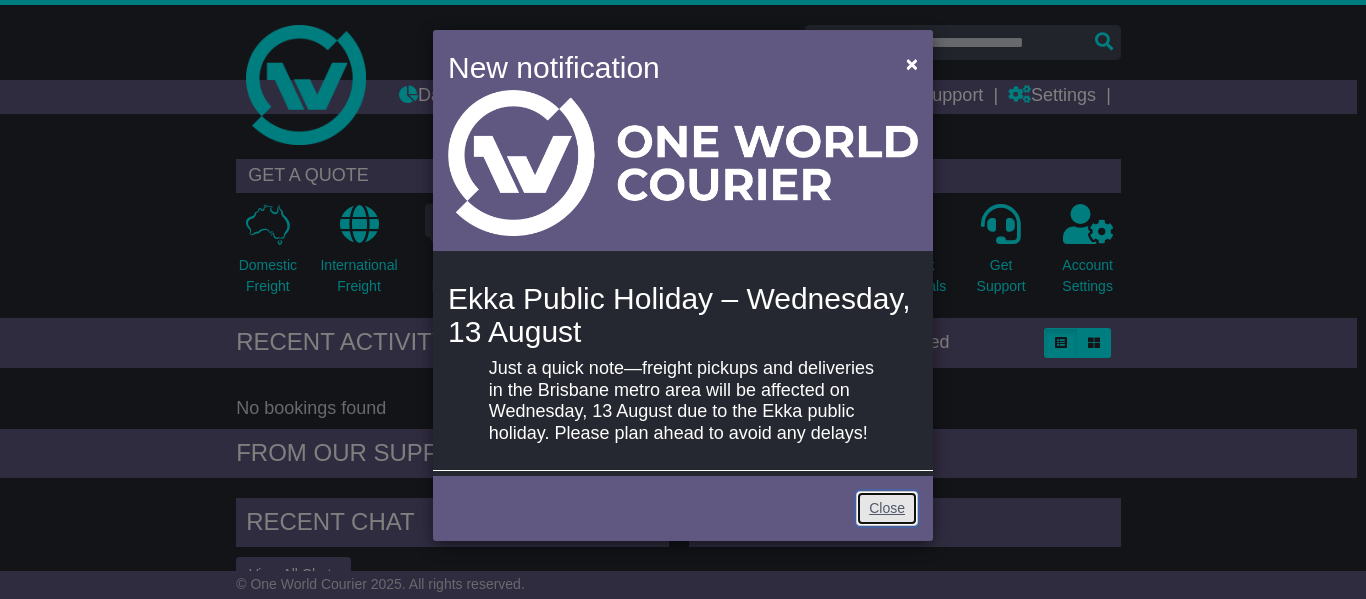 click on "Close" at bounding box center [887, 508] 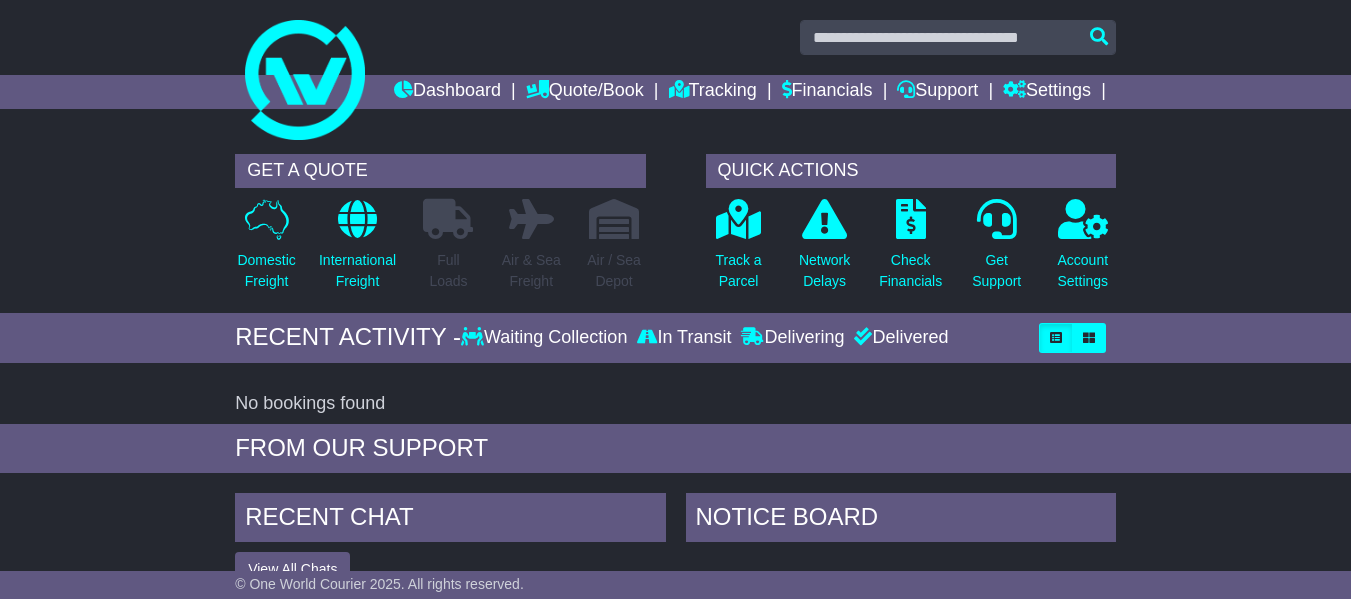 scroll, scrollTop: 0, scrollLeft: 0, axis: both 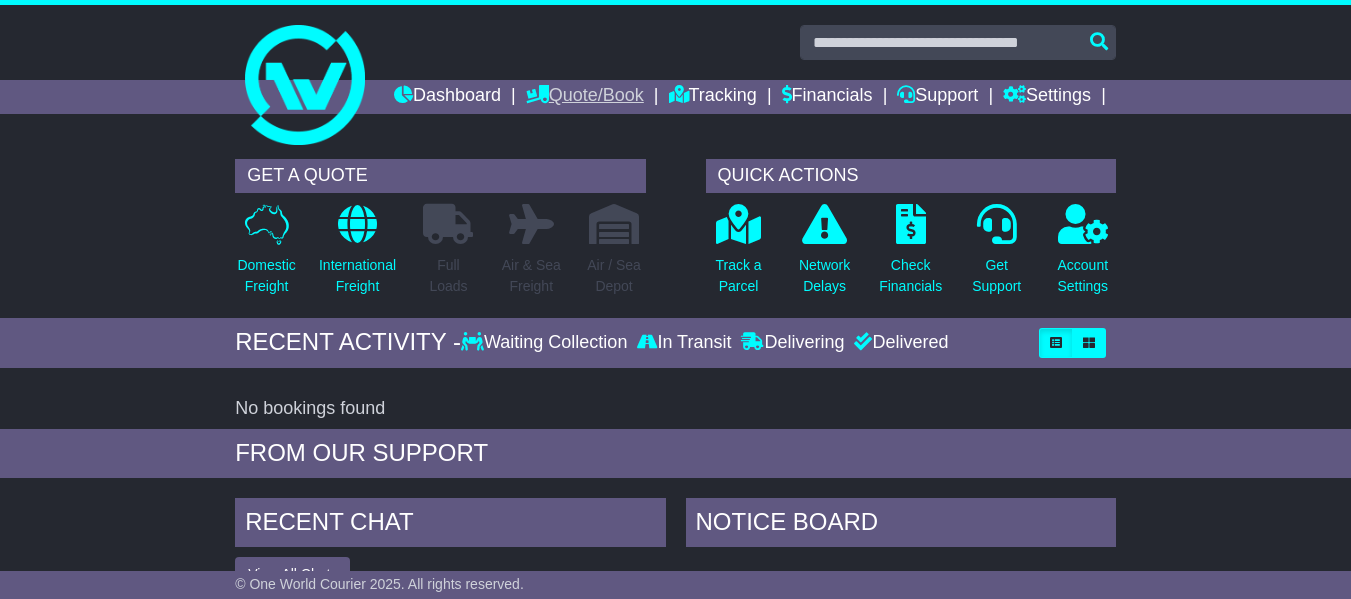 click on "Quote/Book" at bounding box center (585, 97) 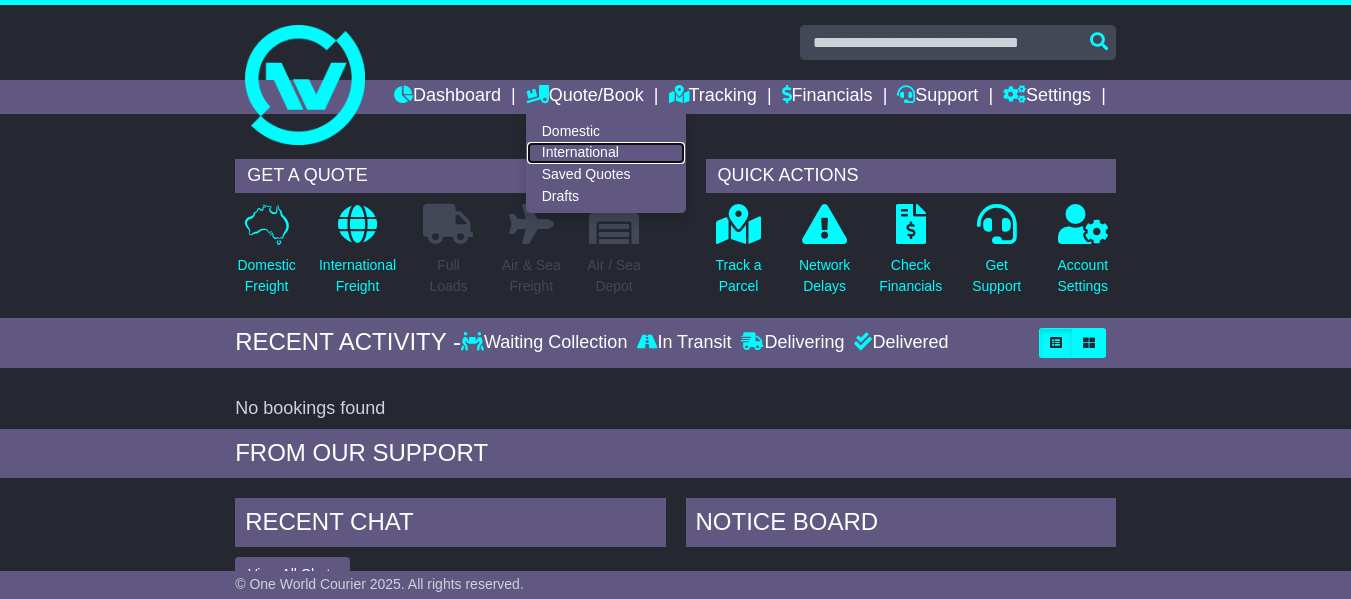 click on "International" at bounding box center (606, 153) 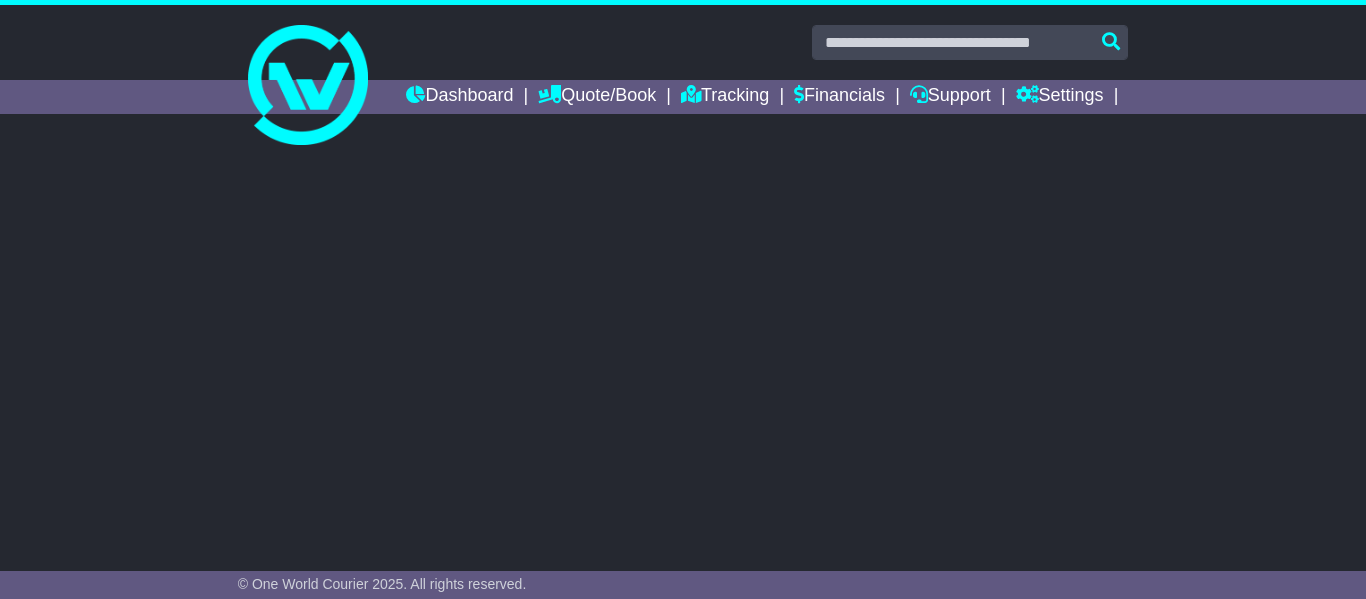 scroll, scrollTop: 0, scrollLeft: 0, axis: both 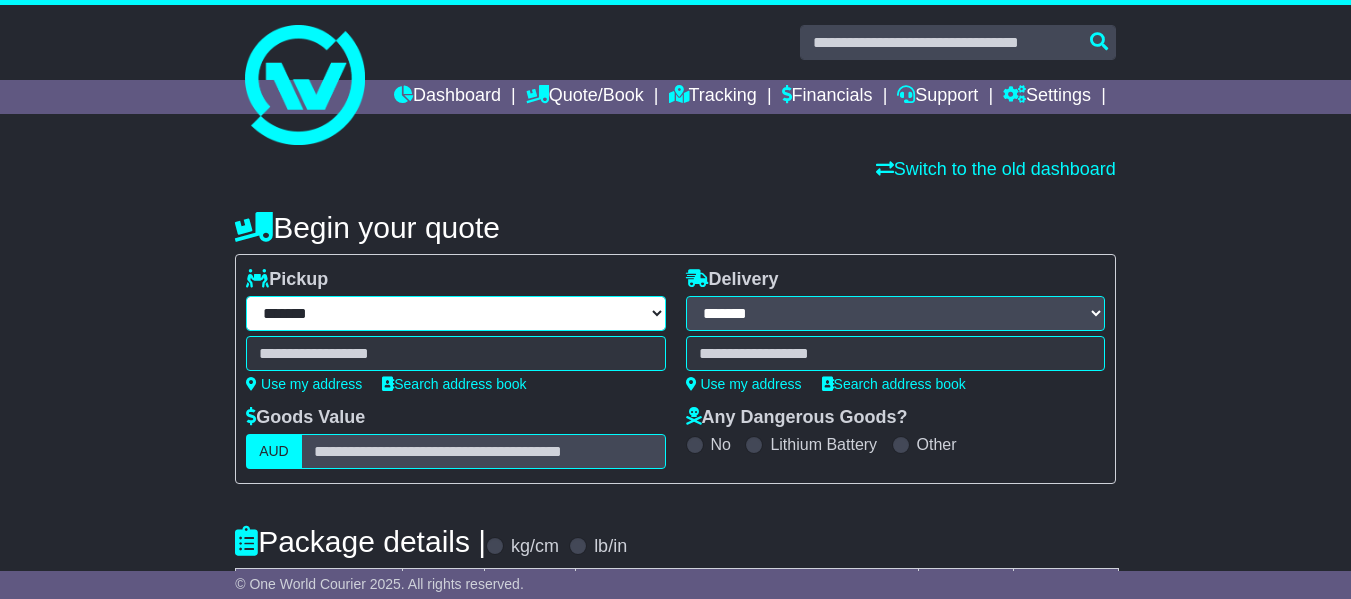 click on "**********" at bounding box center (455, 313) 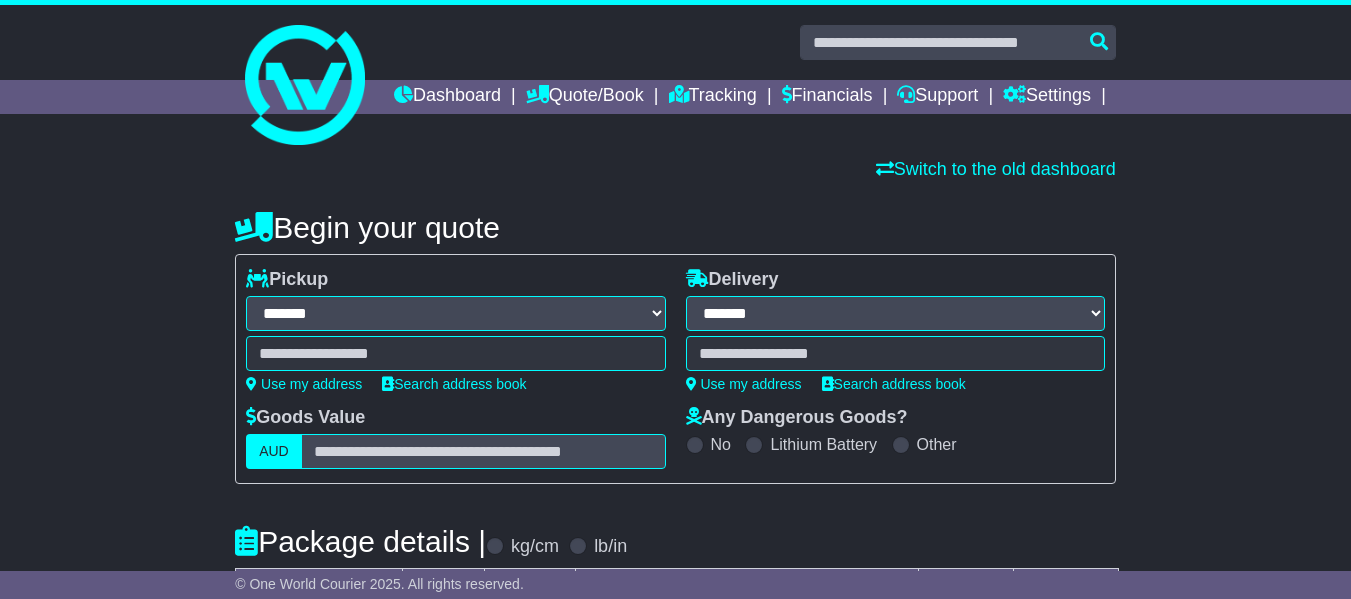 click on "**********" at bounding box center [455, 313] 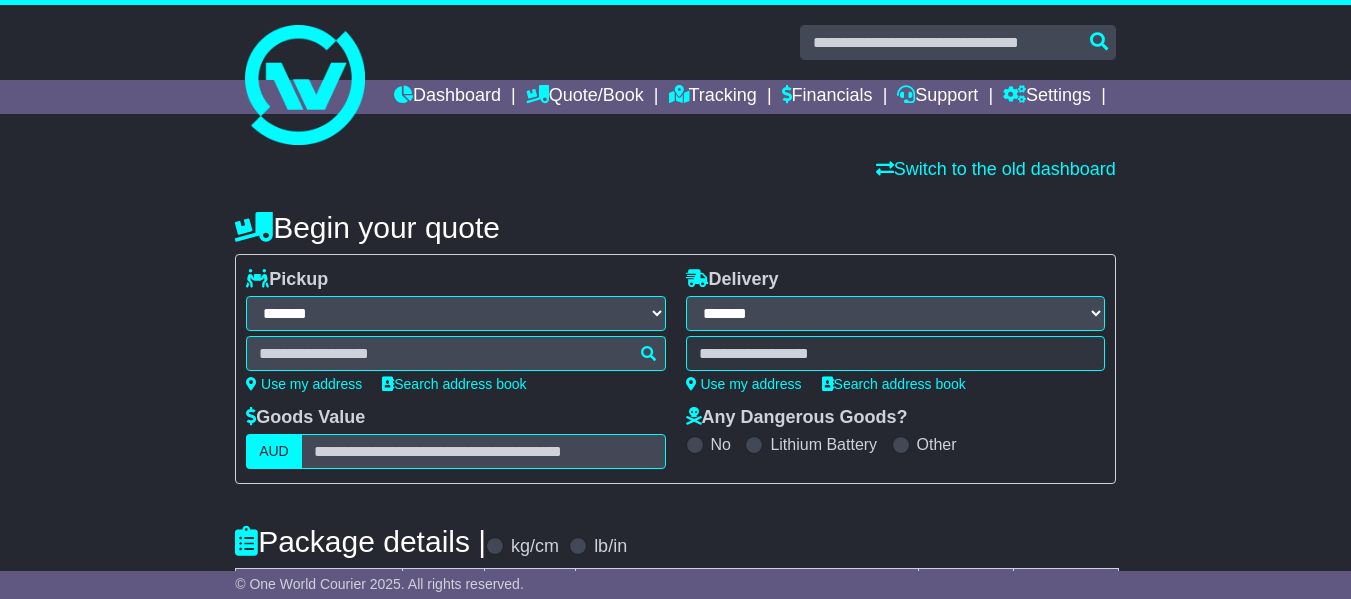 click on "**********" at bounding box center [675, 624] 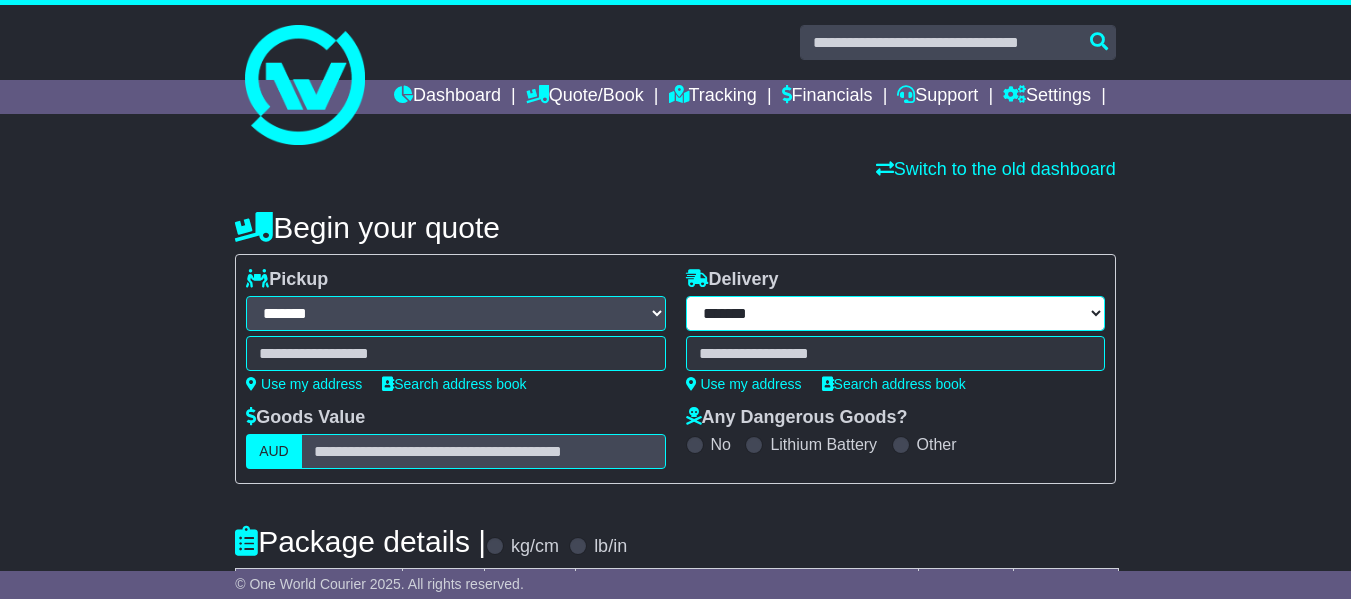click on "**********" at bounding box center [895, 313] 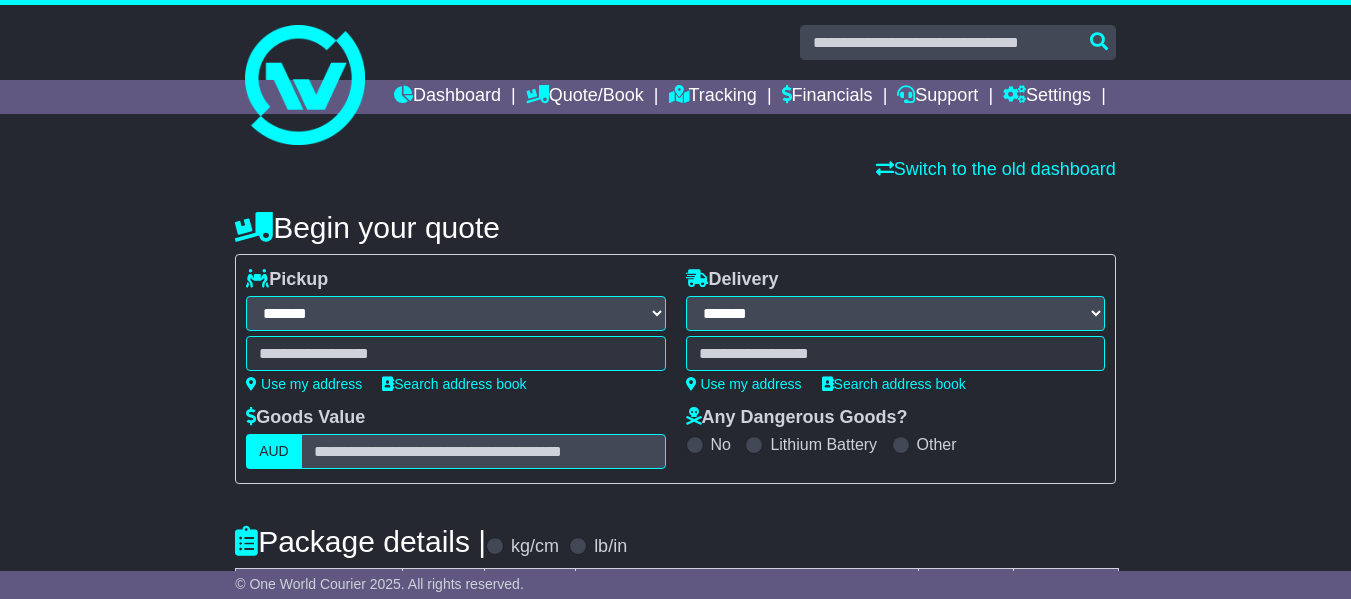 click at bounding box center [455, 353] 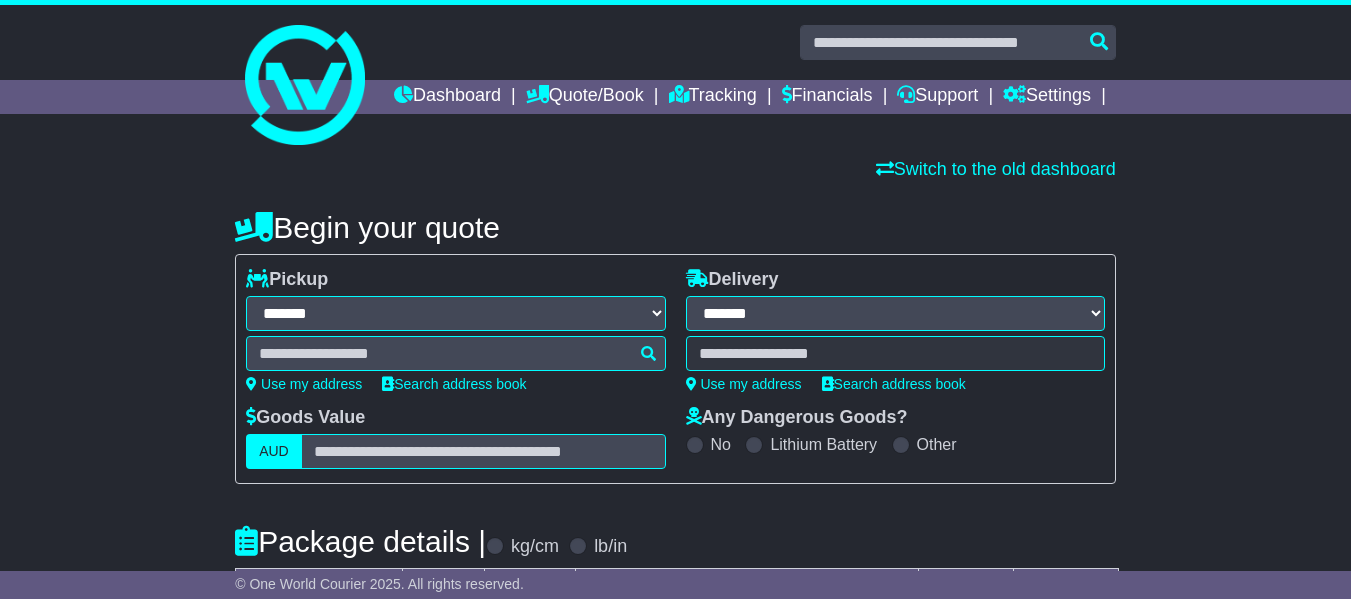 click on "**********" at bounding box center [895, 313] 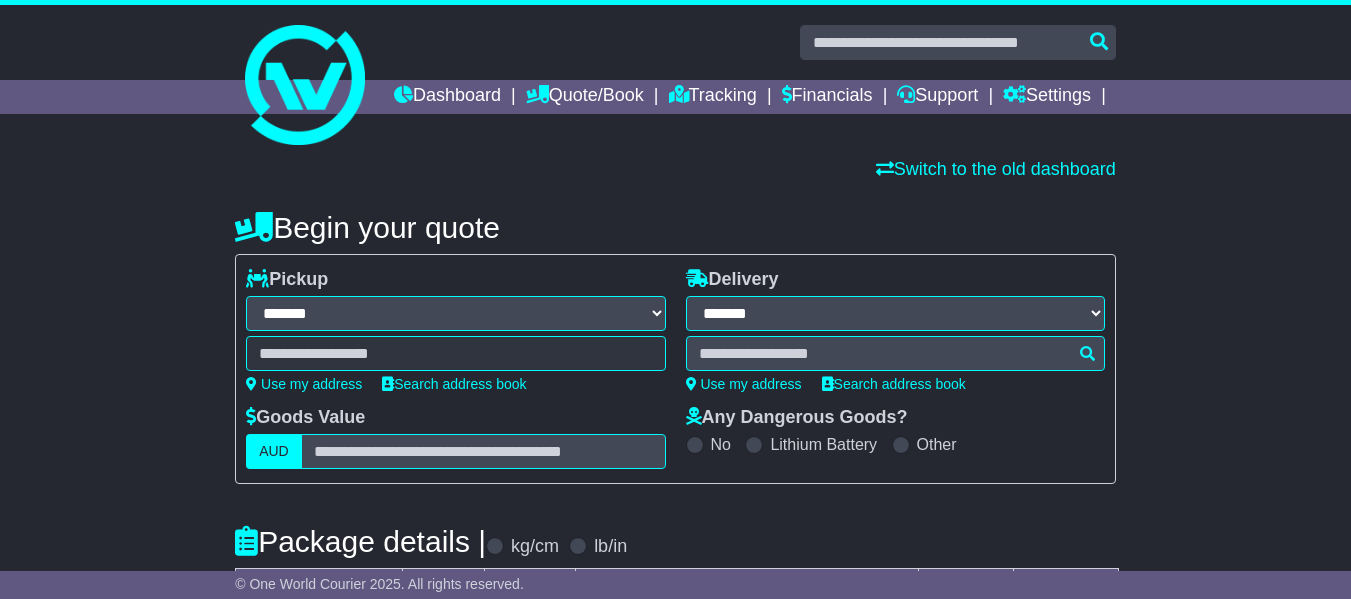 click on "Use my address
Search address book" at bounding box center [455, 384] 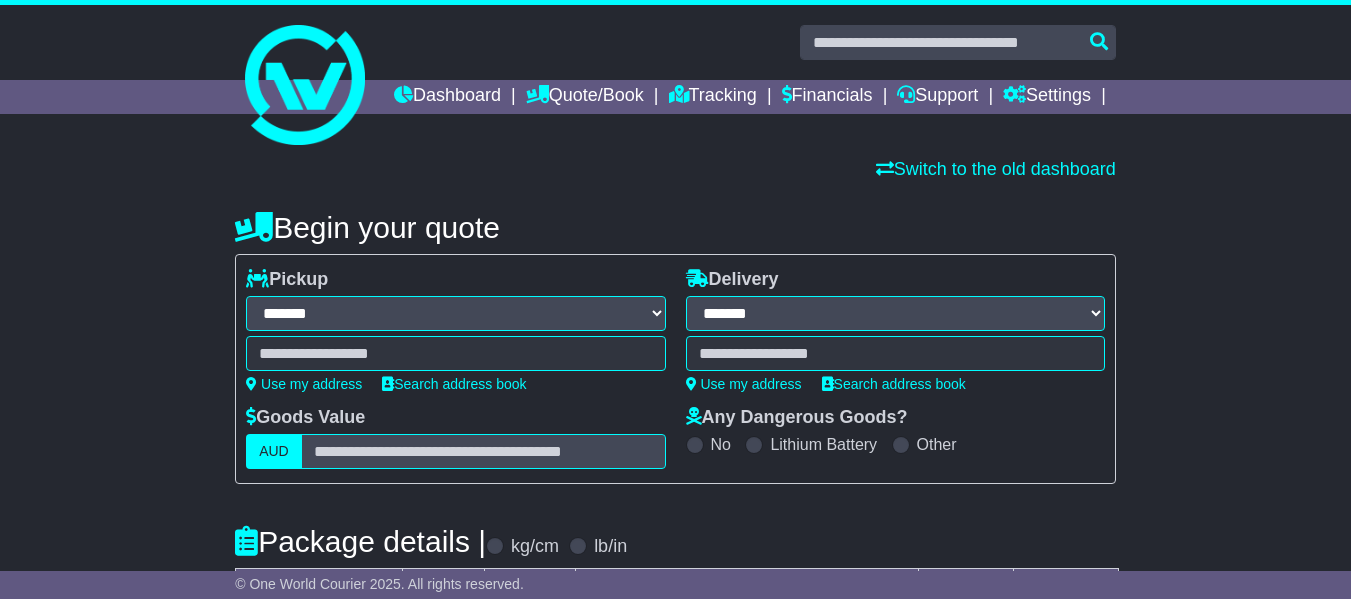 click at bounding box center [895, 353] 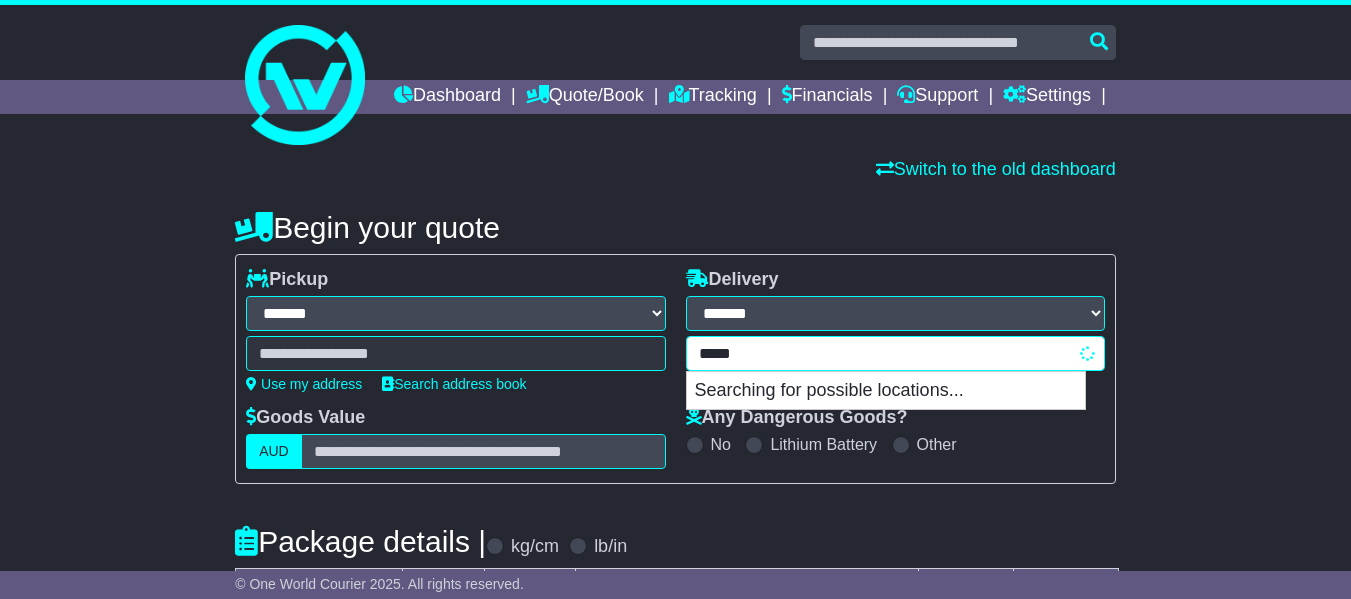 type on "******" 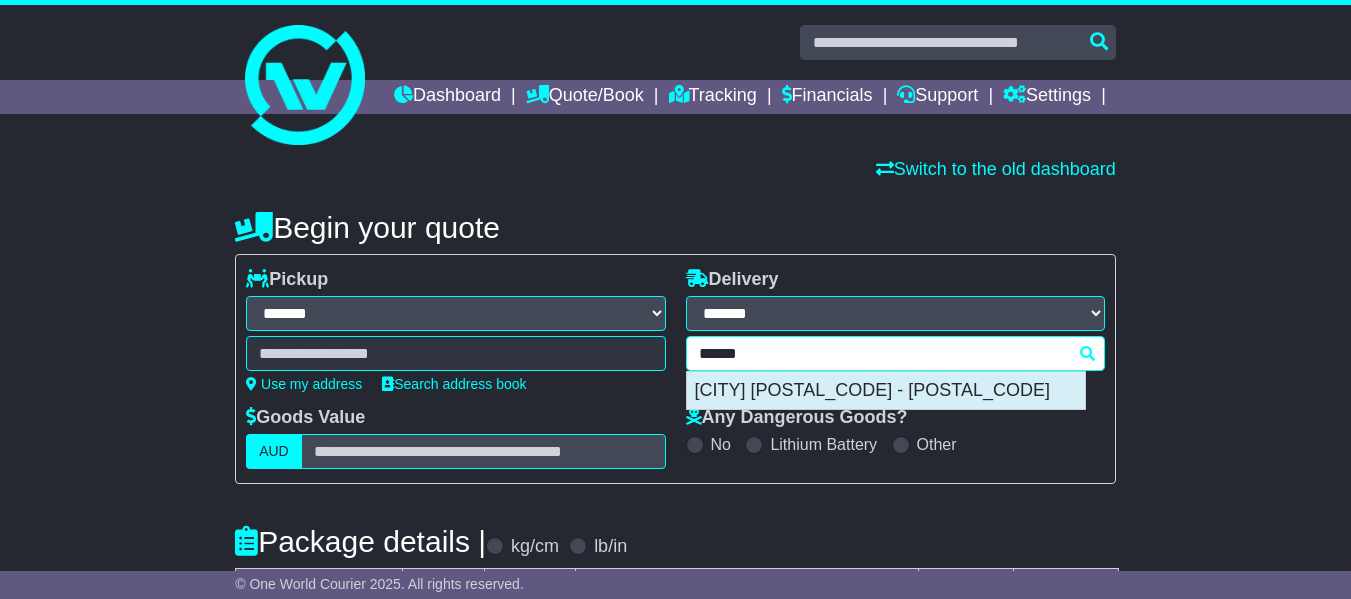 click on "PUNE 411040 - 411043" at bounding box center [886, 391] 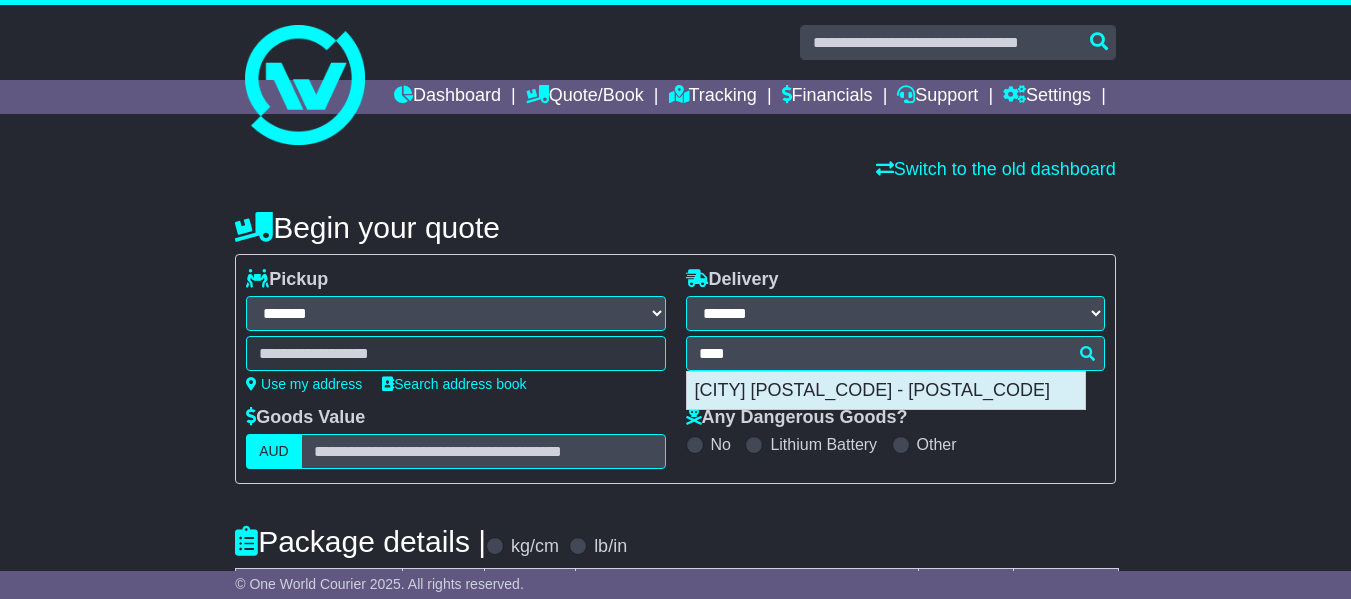 type on "**********" 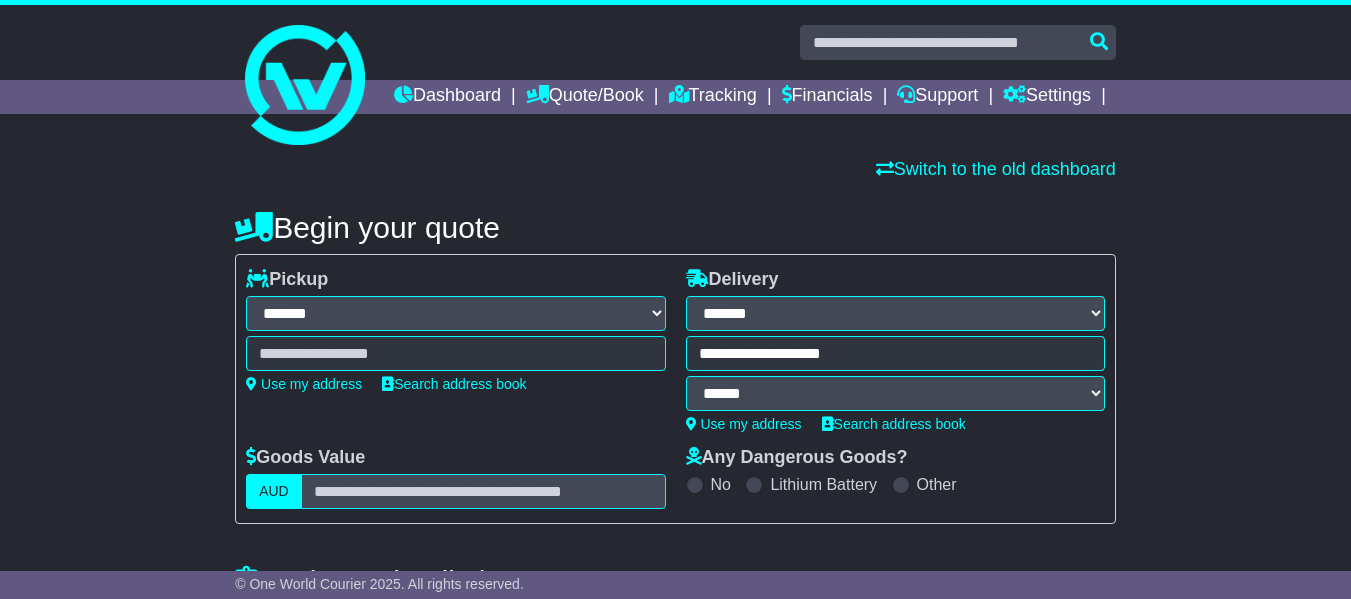 type on "**********" 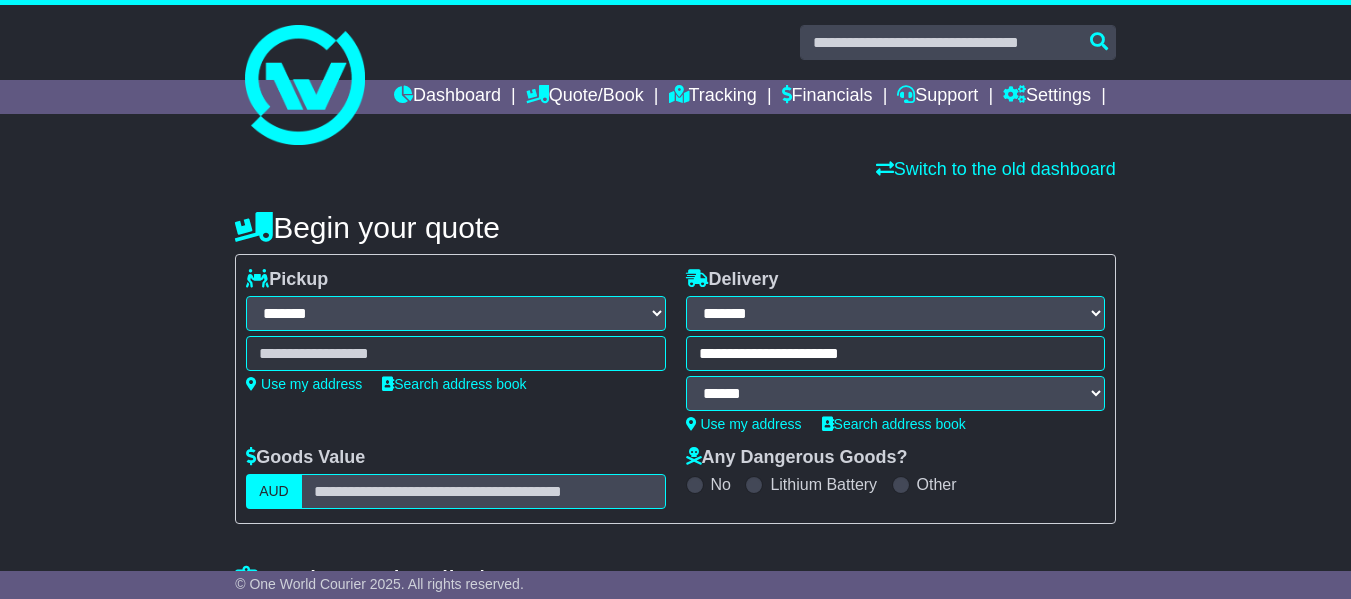 click at bounding box center (455, 353) 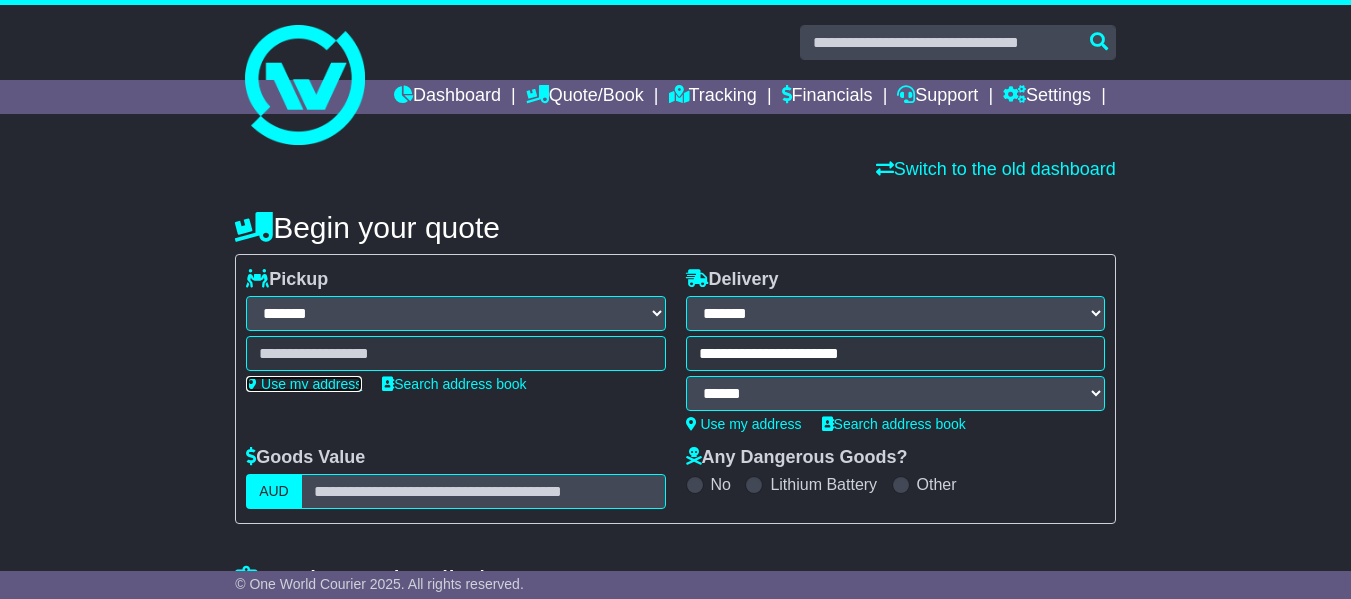 click on "Use my address" at bounding box center (304, 384) 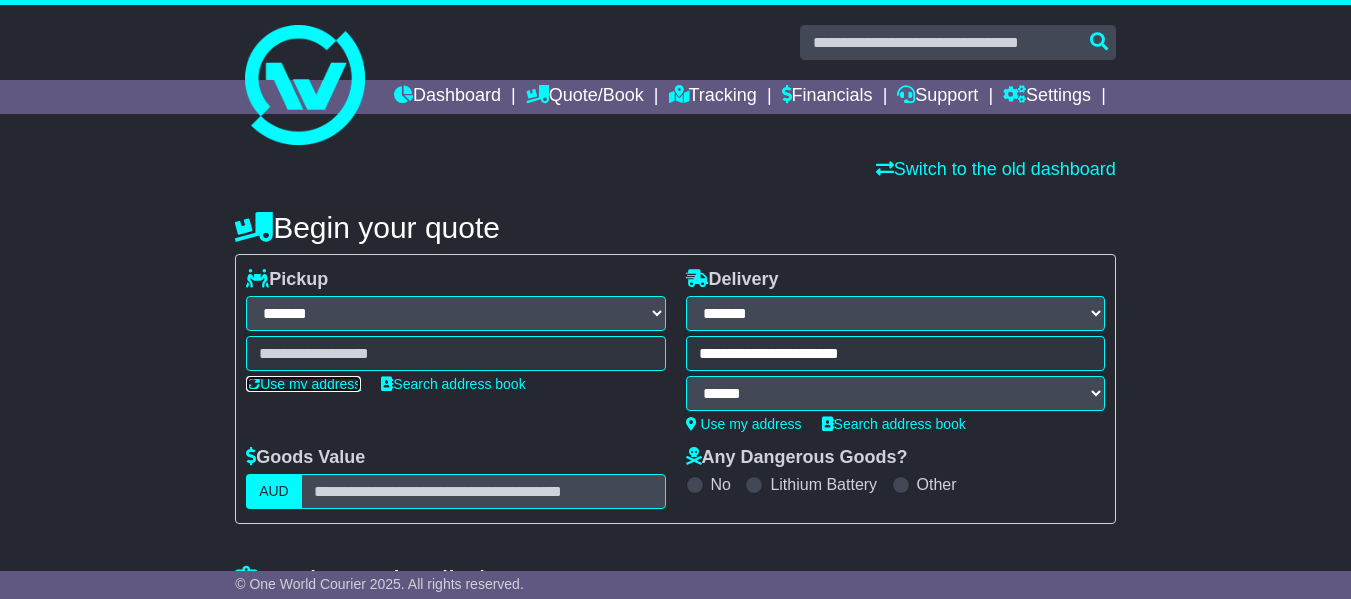 type on "**********" 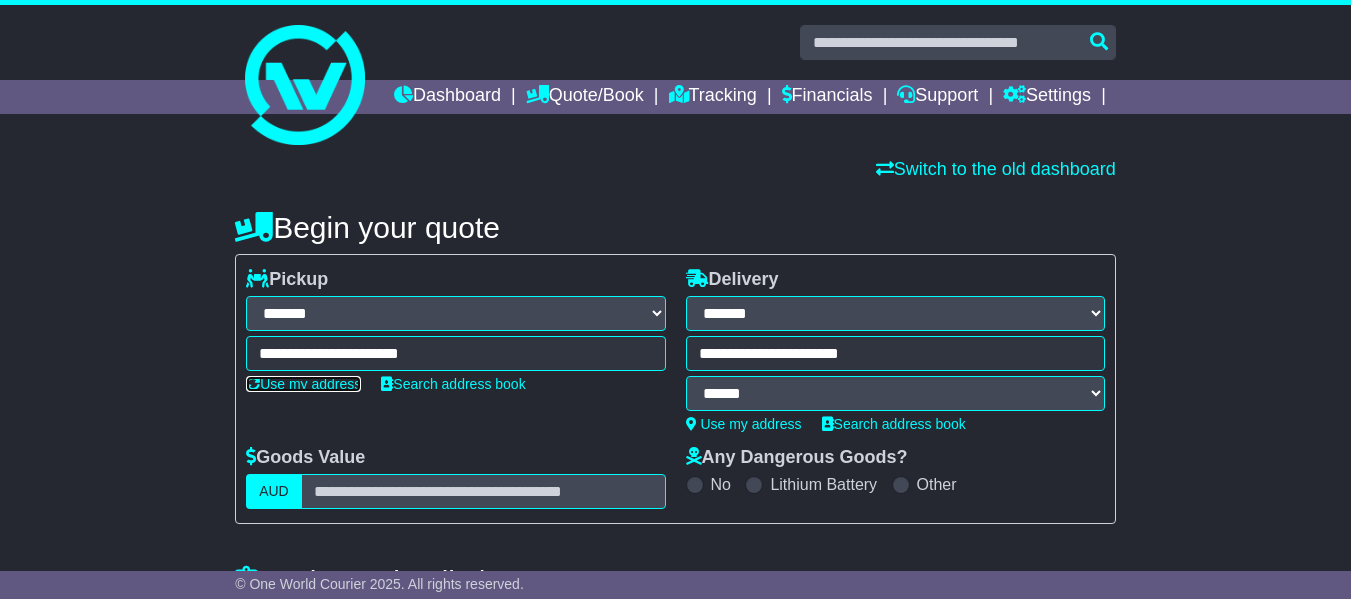 type on "**********" 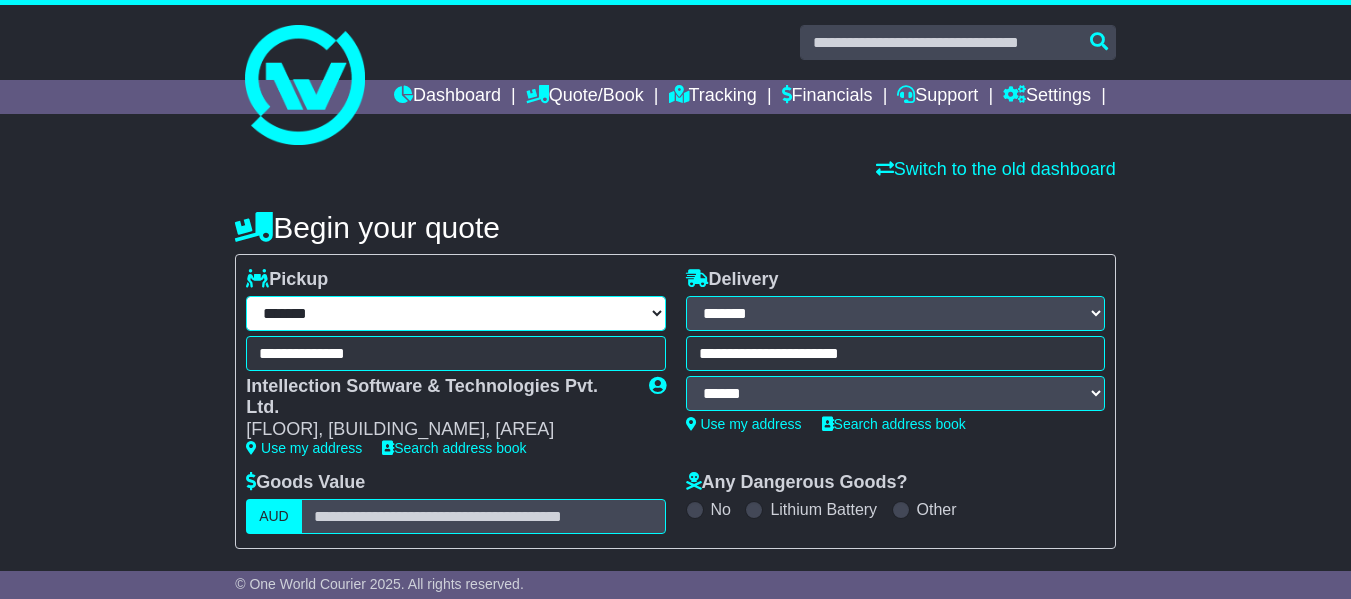 click on "**********" at bounding box center [455, 313] 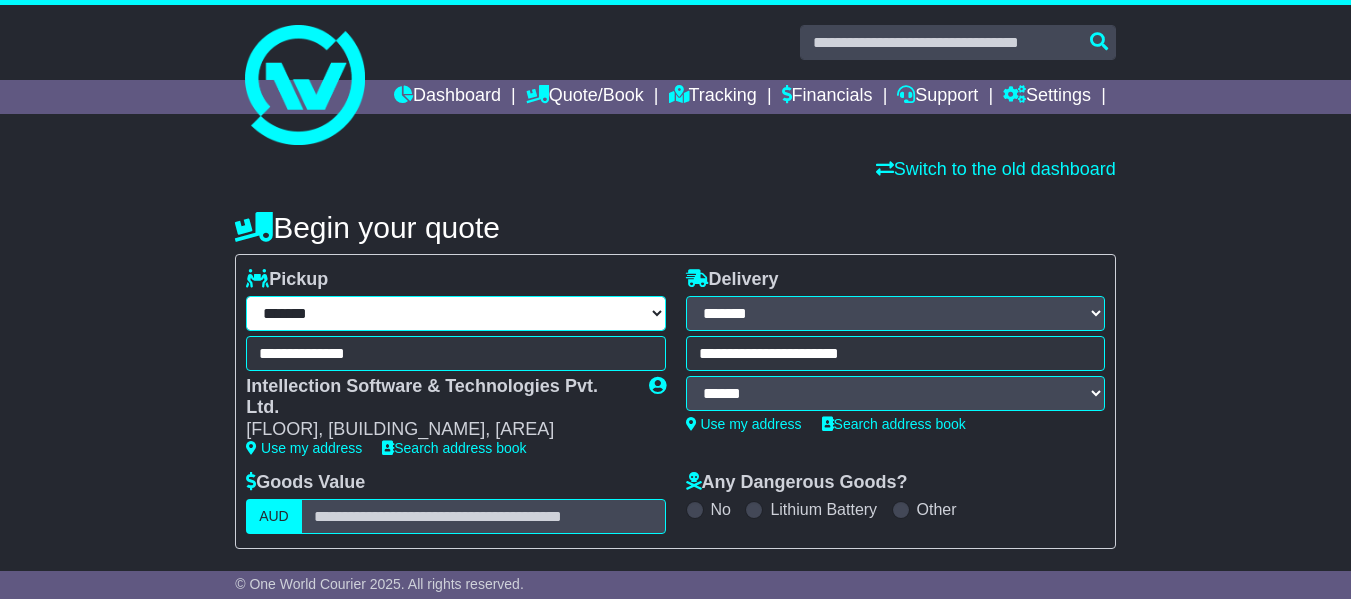 select on "**" 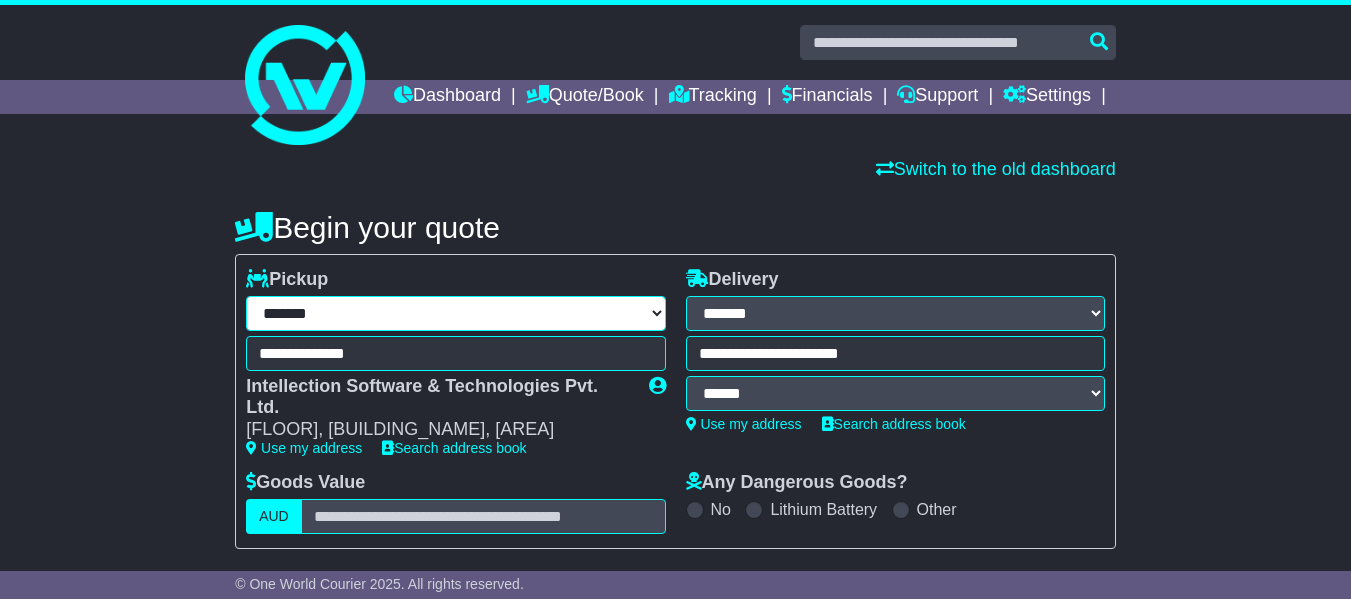 click on "**********" at bounding box center [455, 313] 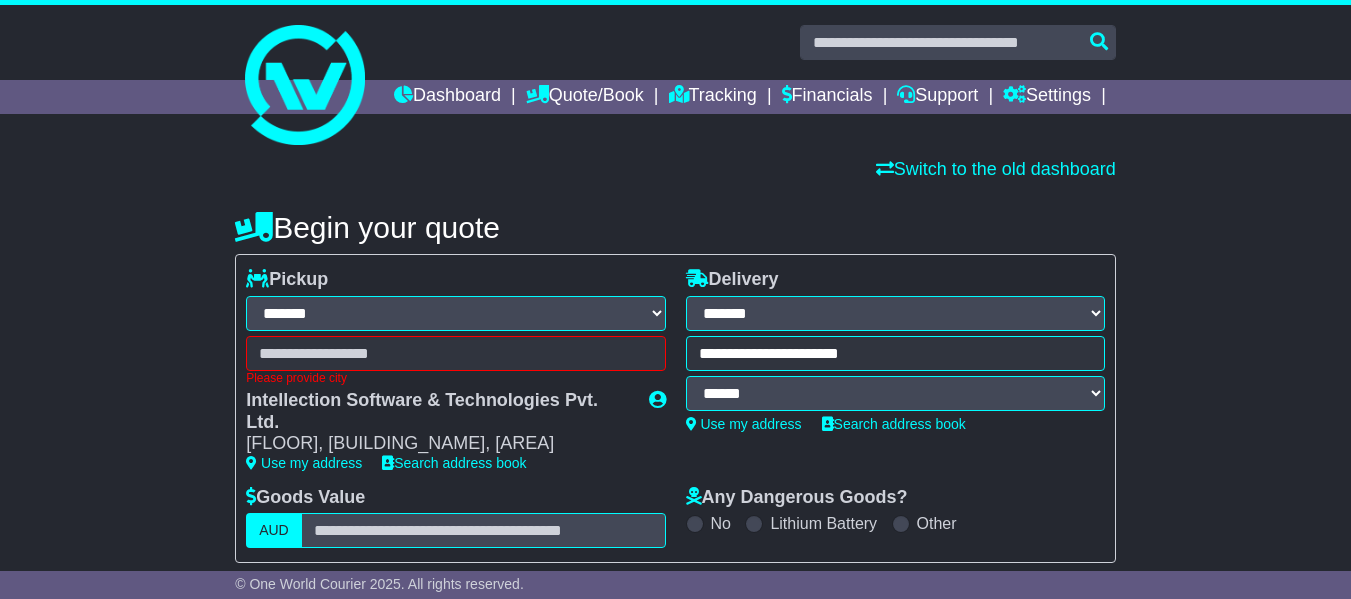 click on "Please provide city" at bounding box center (455, 360) 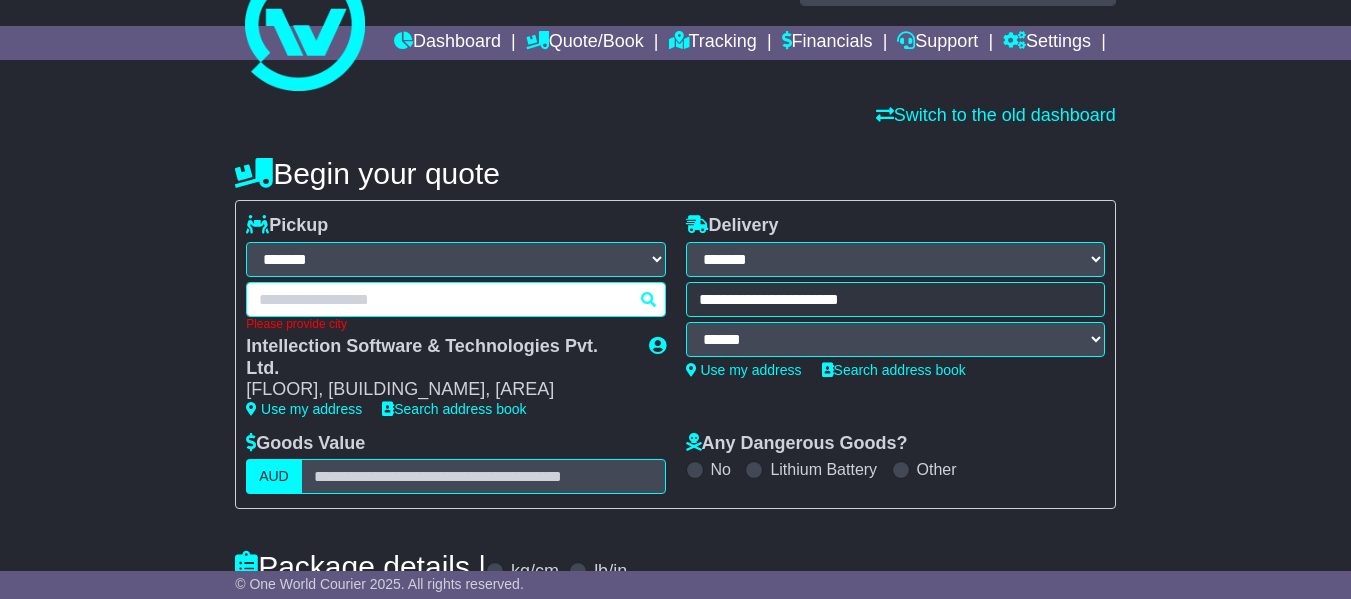 scroll, scrollTop: 100, scrollLeft: 0, axis: vertical 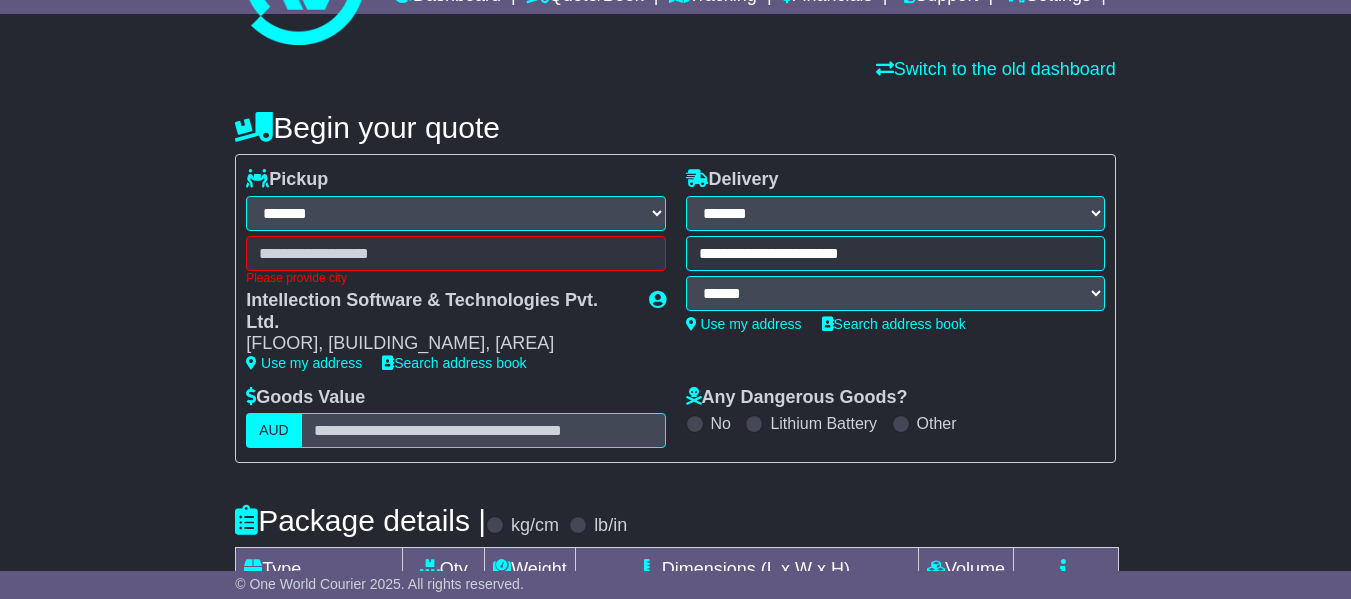 click on "Please provide city" at bounding box center (455, 260) 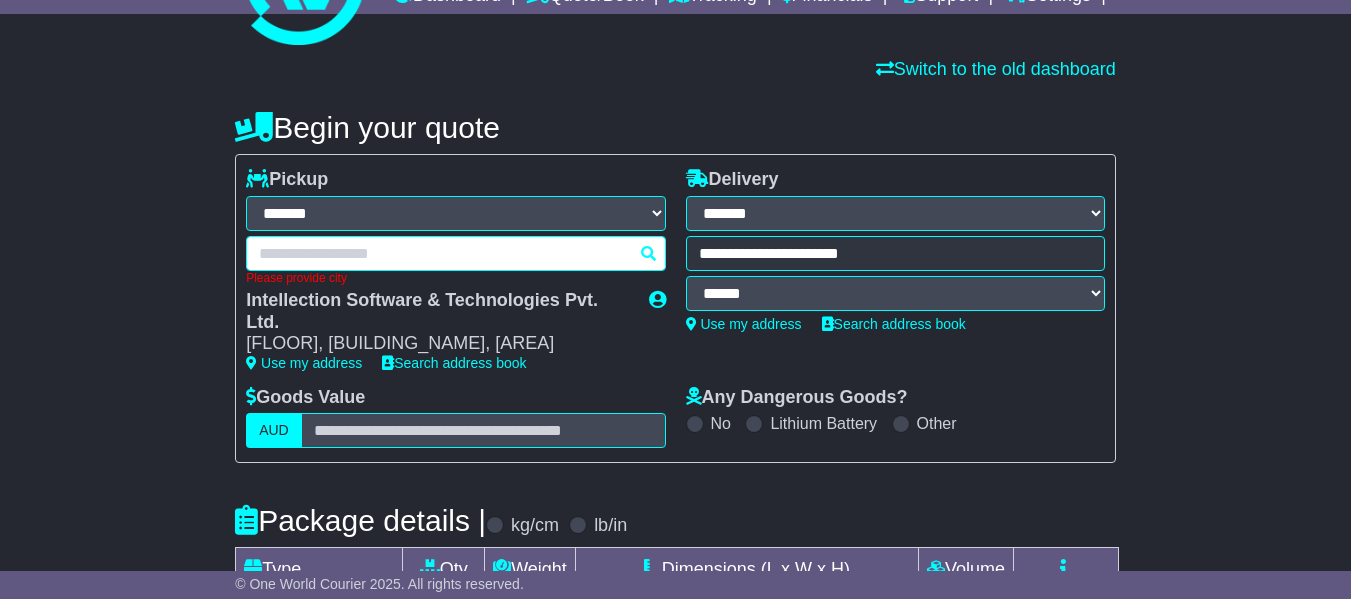 paste on "****" 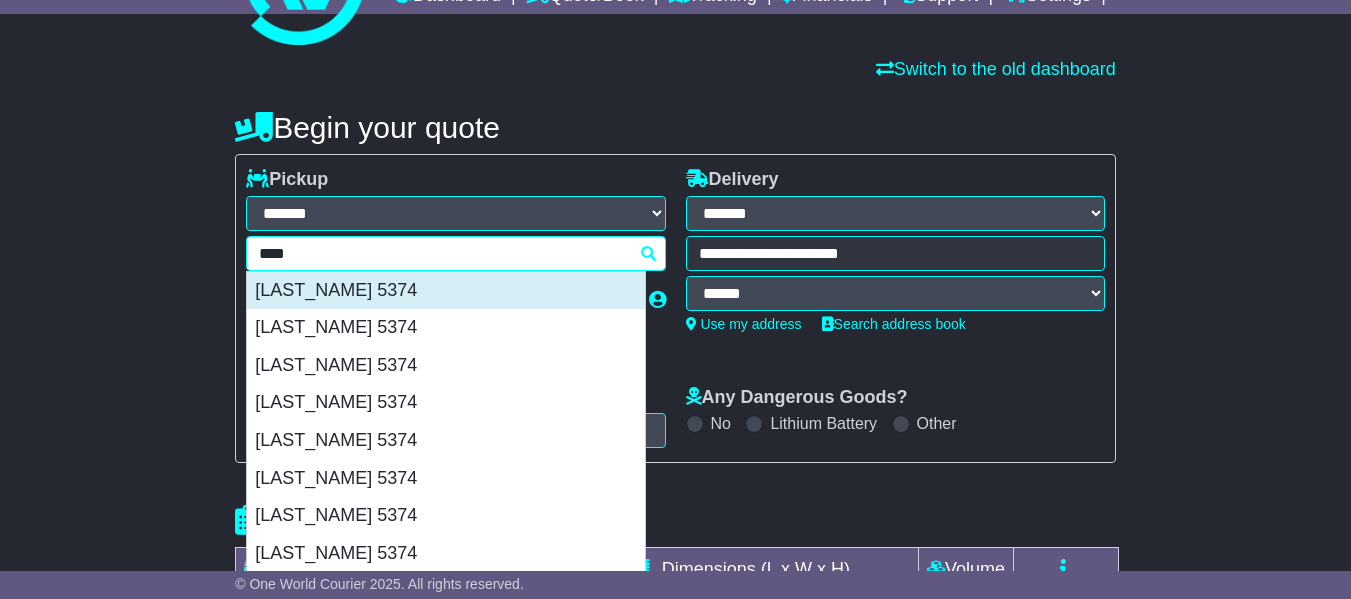click on "AUSTRALIA PLAINS 5374" at bounding box center (446, 291) 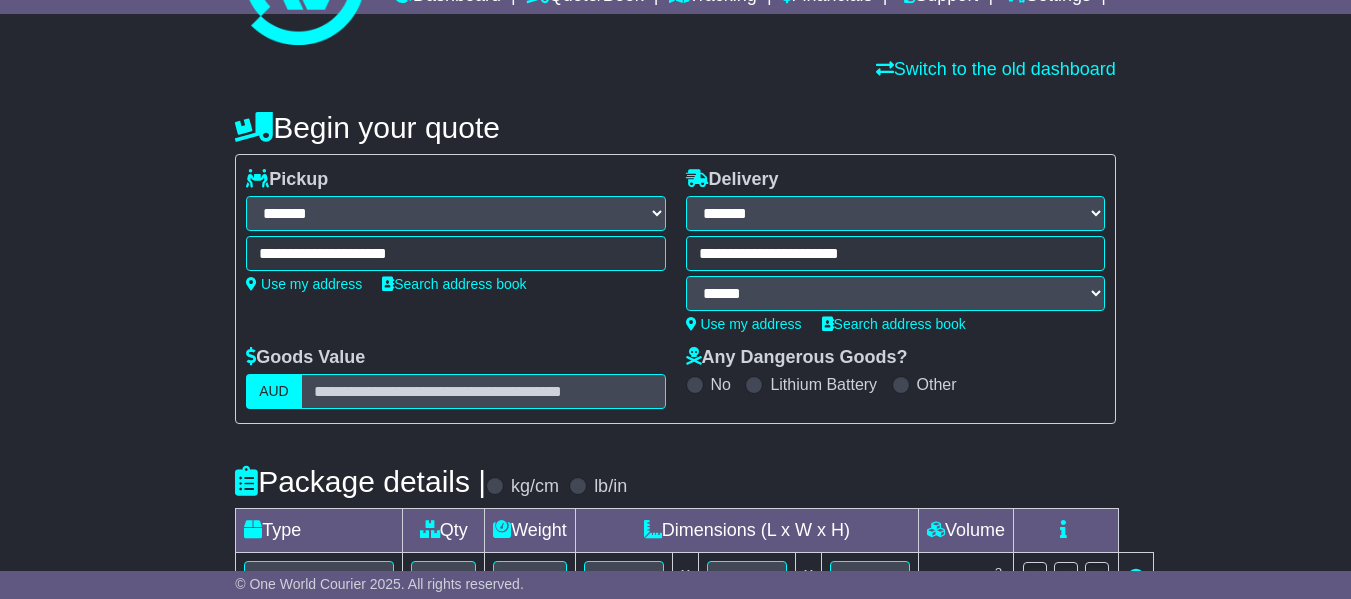 type on "**********" 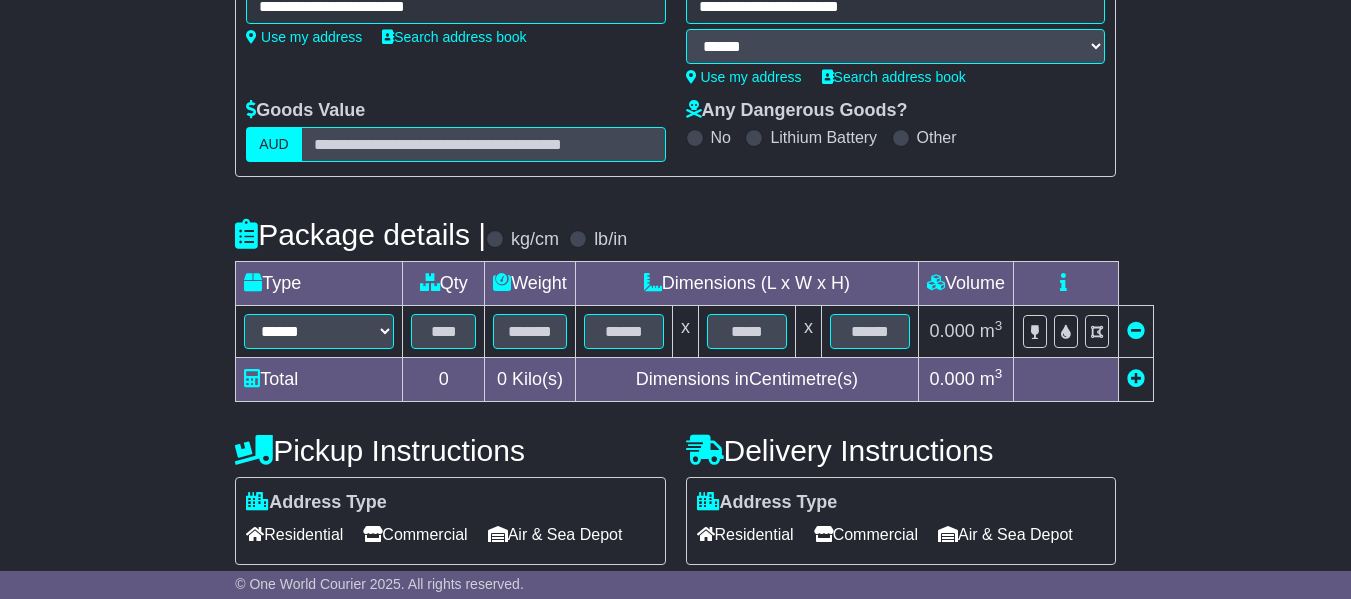 scroll, scrollTop: 300, scrollLeft: 0, axis: vertical 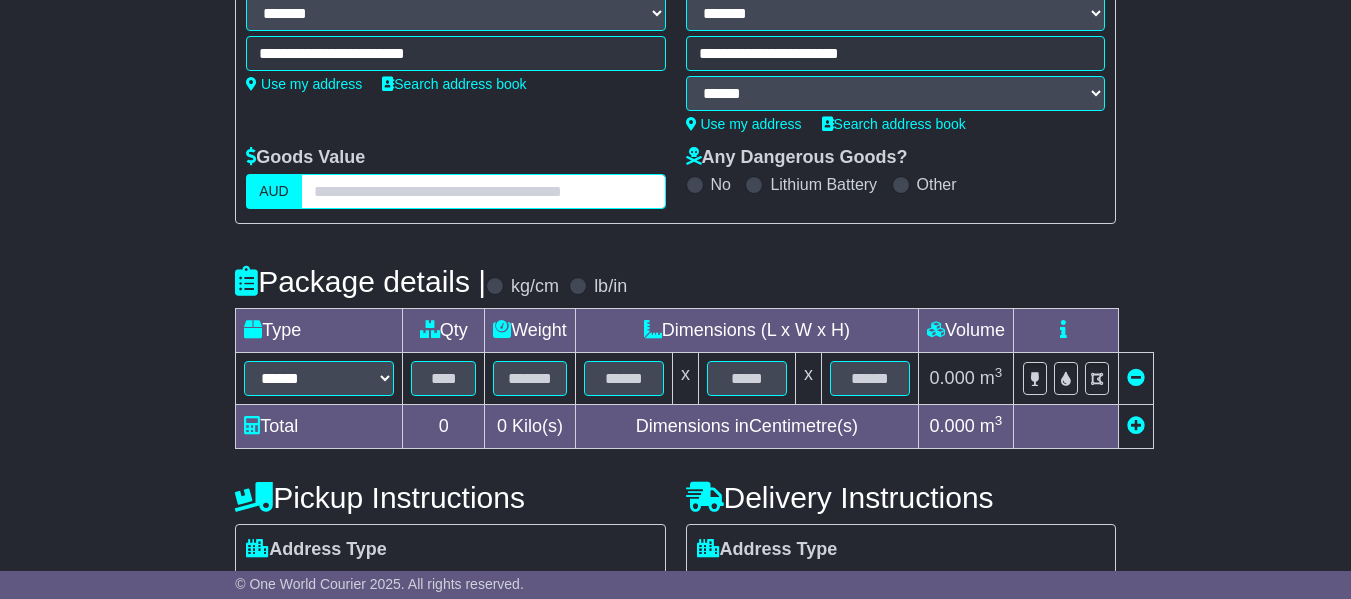 click at bounding box center (483, 191) 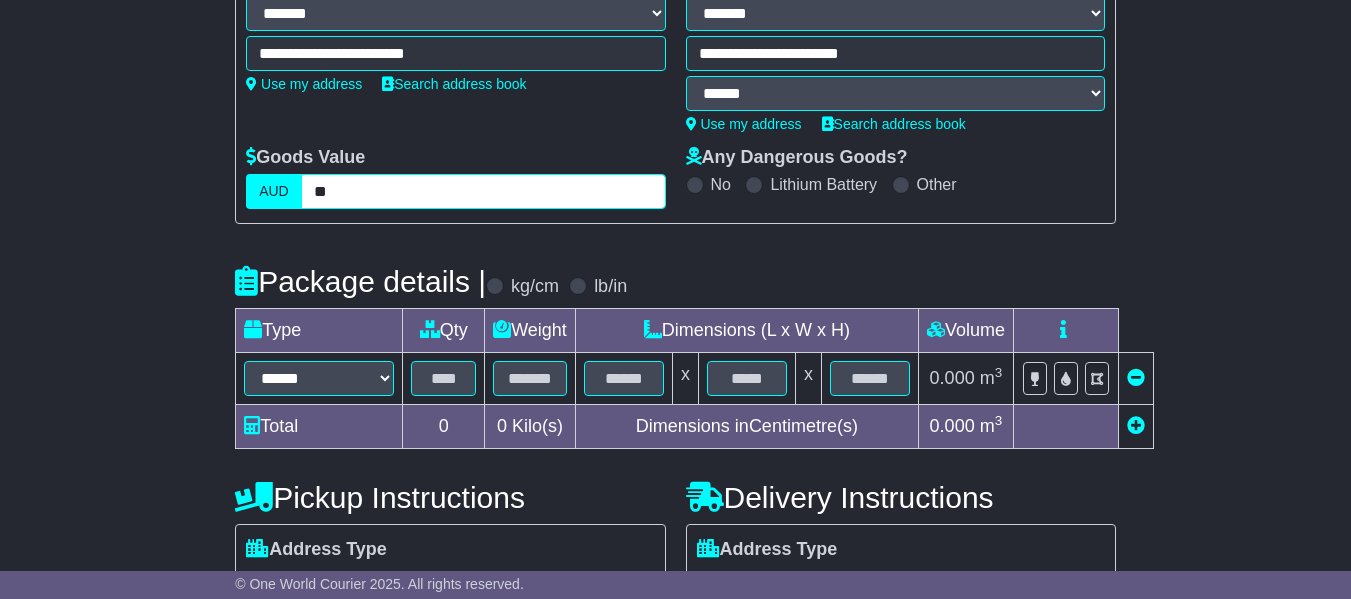 type on "*" 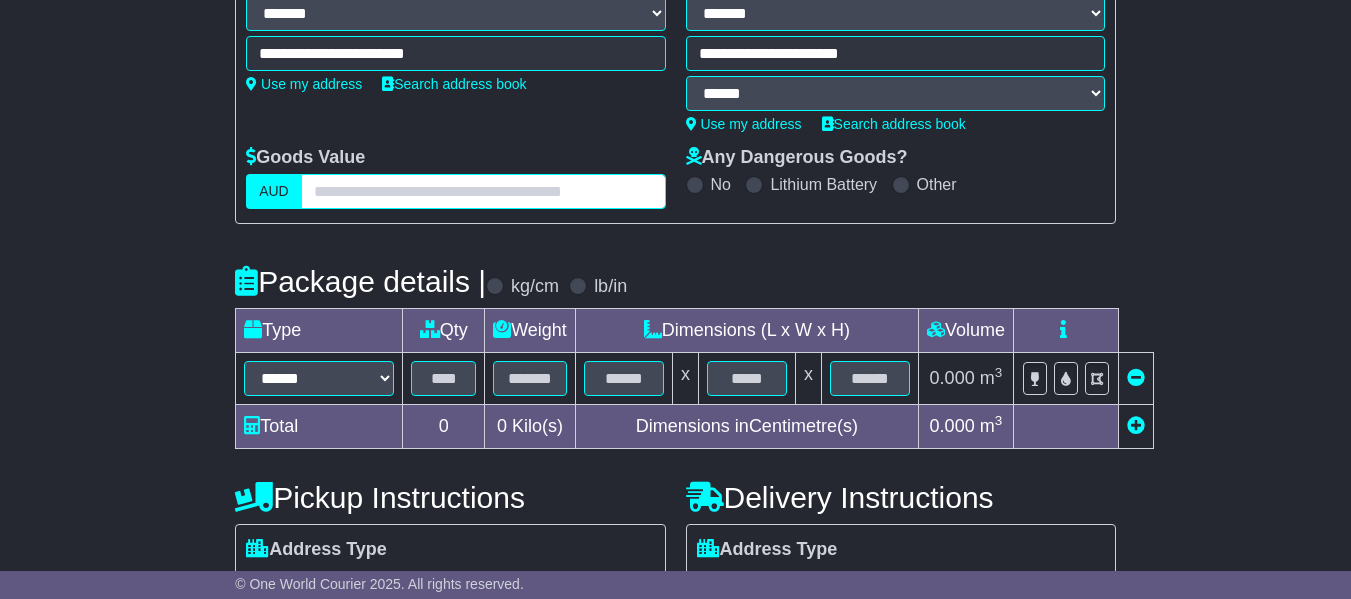 click at bounding box center (483, 191) 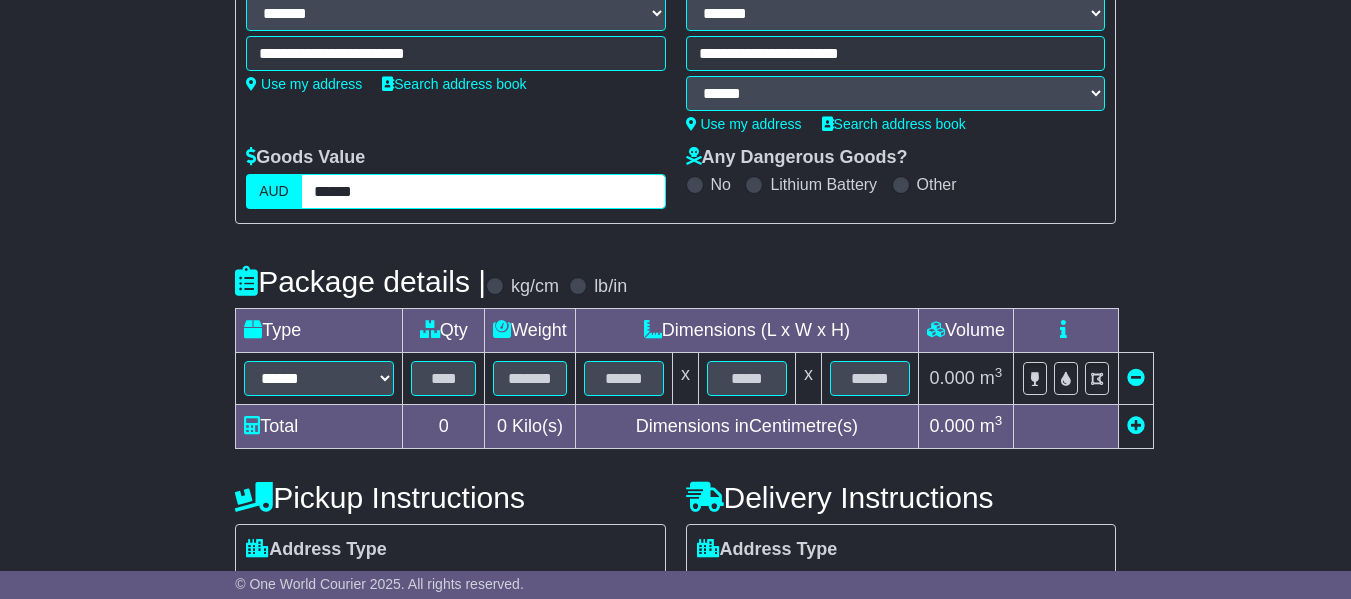 drag, startPoint x: 315, startPoint y: 221, endPoint x: 395, endPoint y: 218, distance: 80.05623 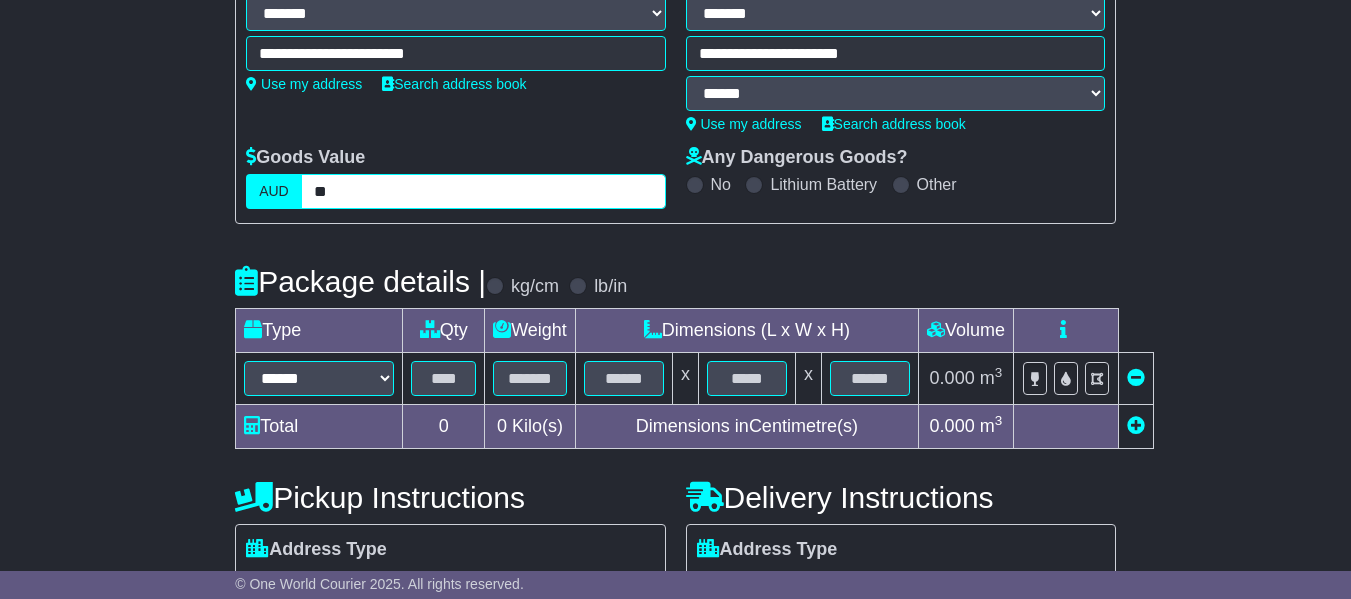 type on "**" 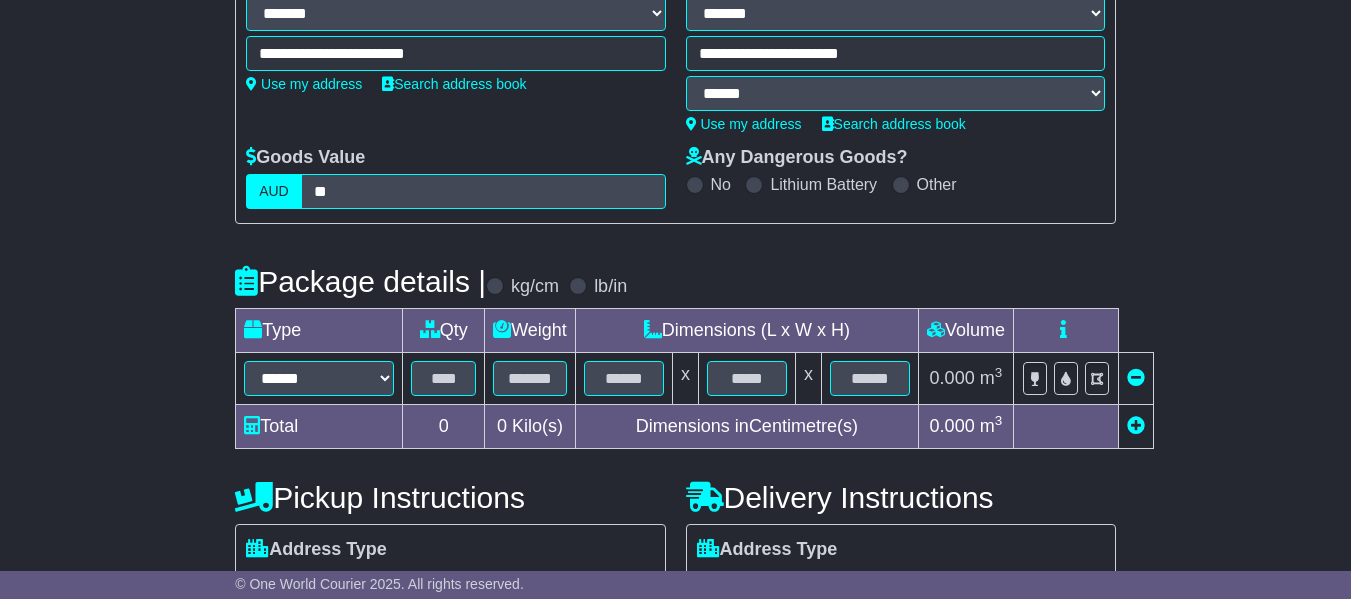 click on "Lithium Battery" at bounding box center (811, 184) 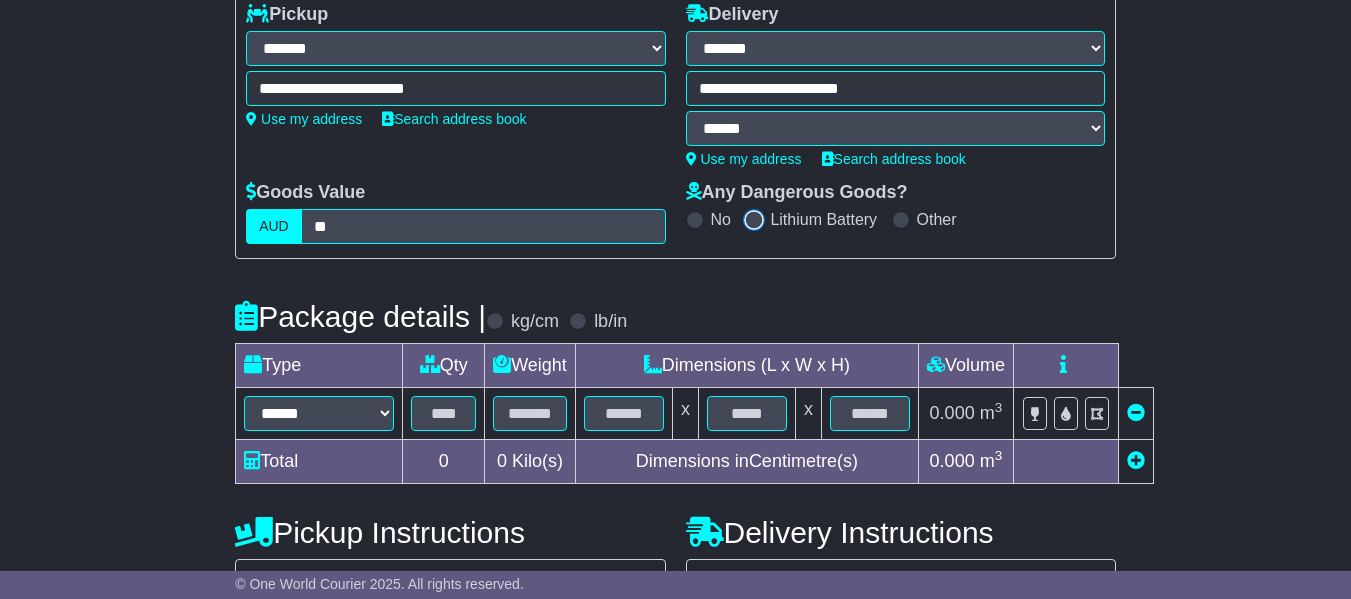scroll, scrollTop: 300, scrollLeft: 0, axis: vertical 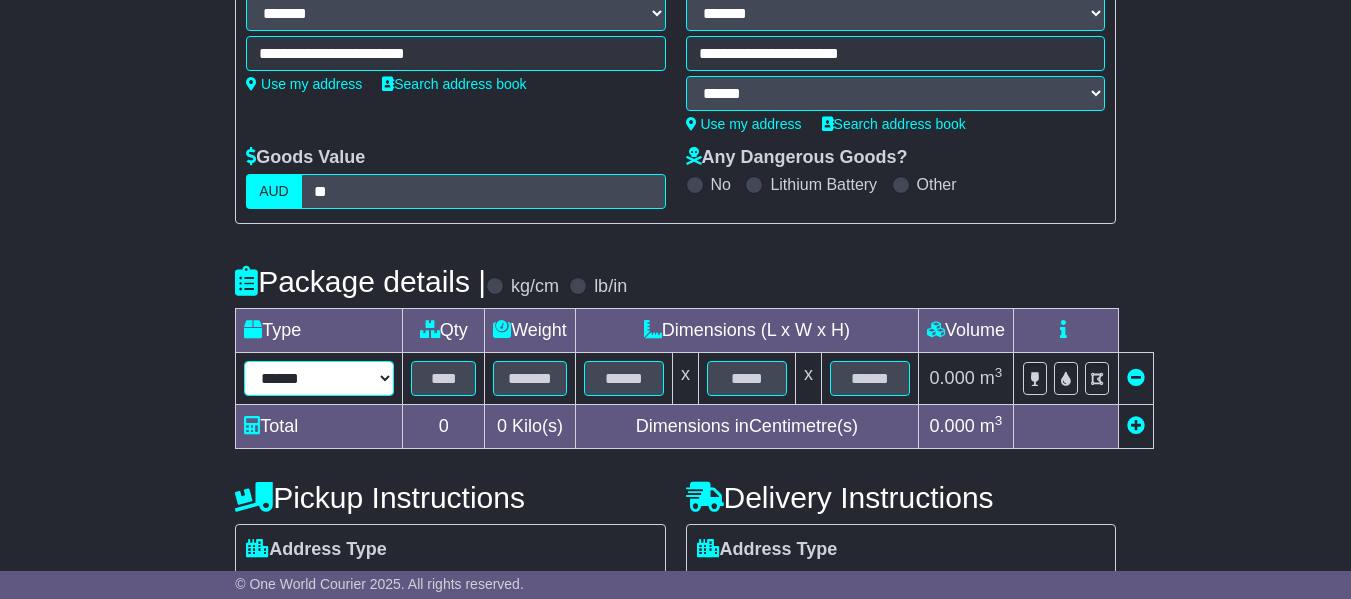 click on "****** ****** *** ******** ***** **** **** ****** *** *******" at bounding box center [319, 378] 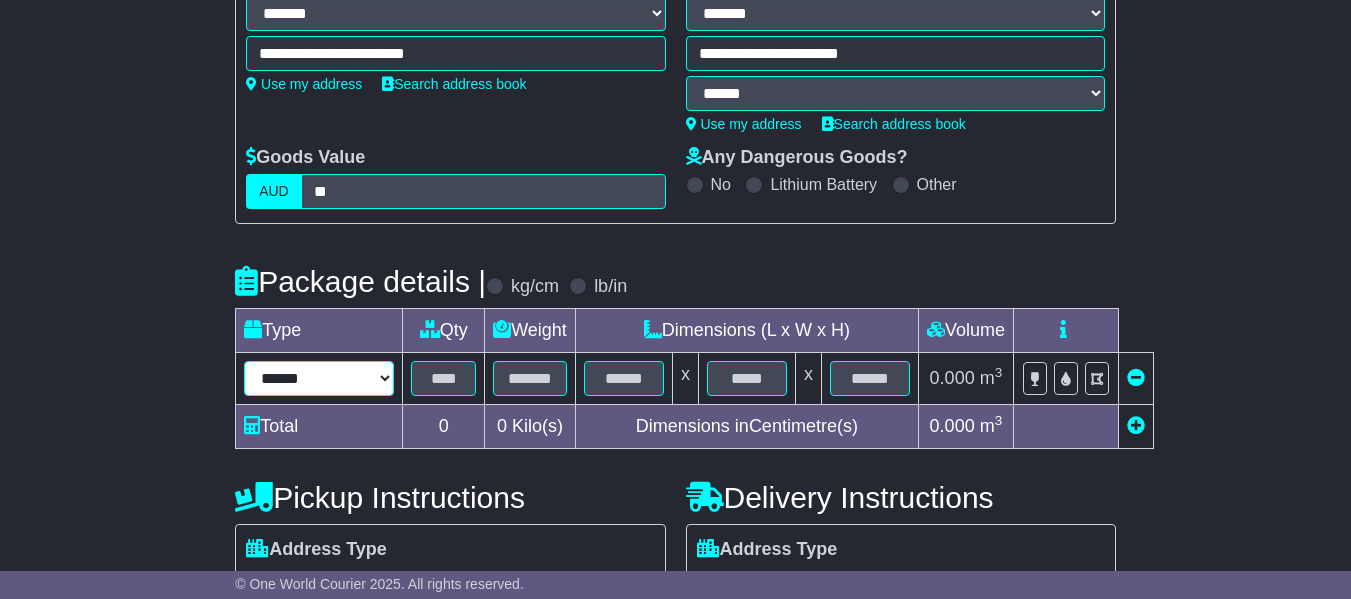 select on "*****" 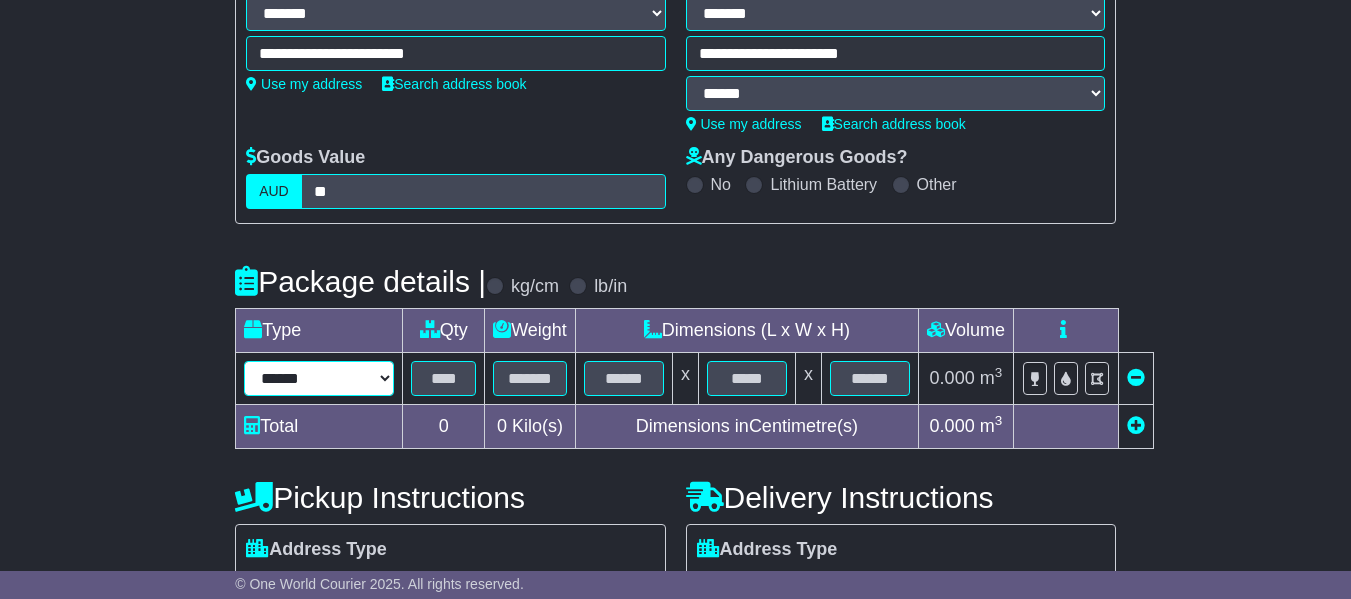 click on "****** ****** *** ******** ***** **** **** ****** *** *******" at bounding box center [319, 378] 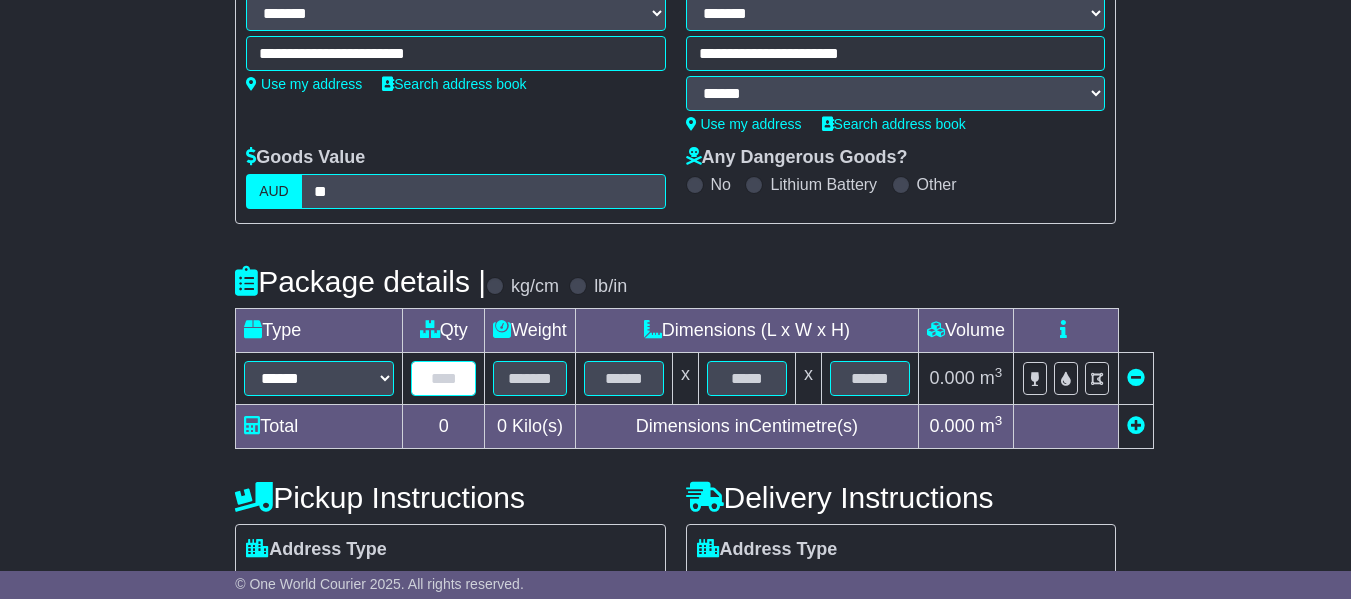click at bounding box center (443, 378) 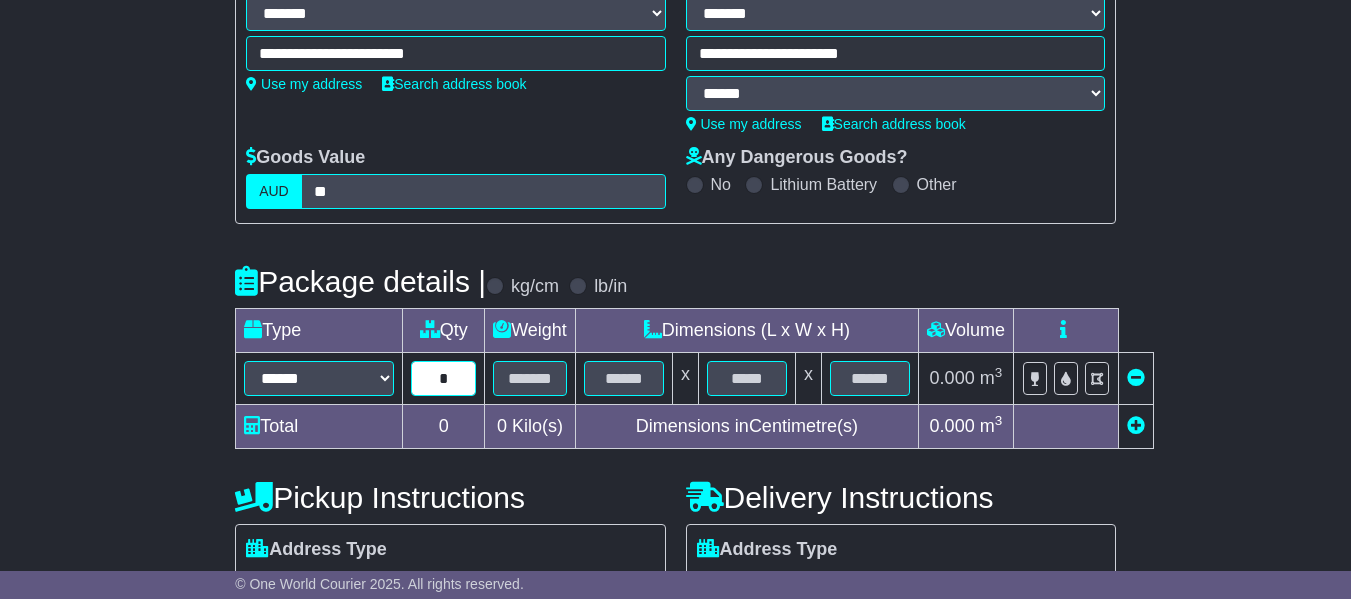 type on "*" 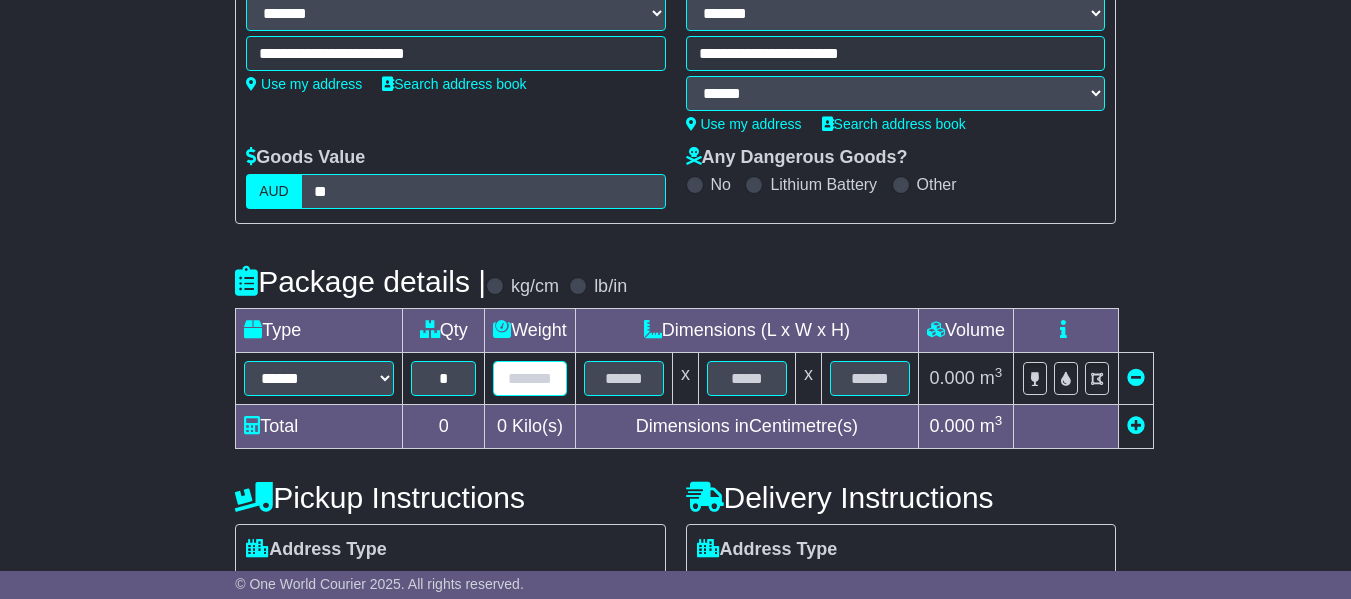 click at bounding box center (530, 378) 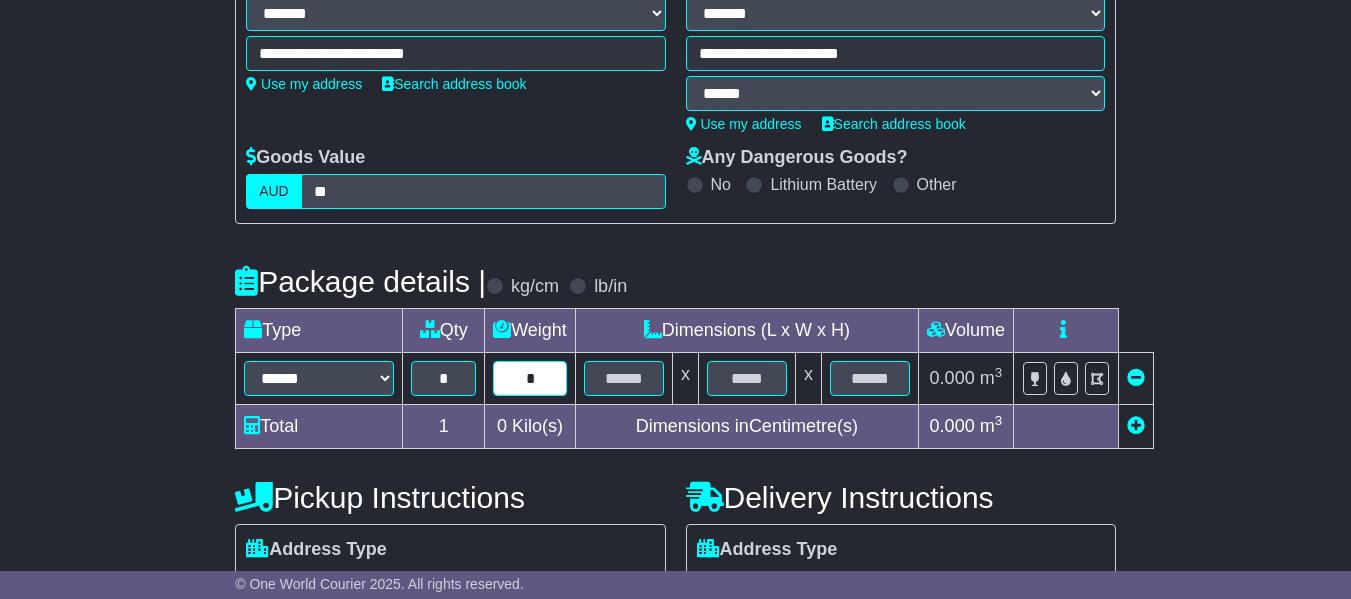 type on "*" 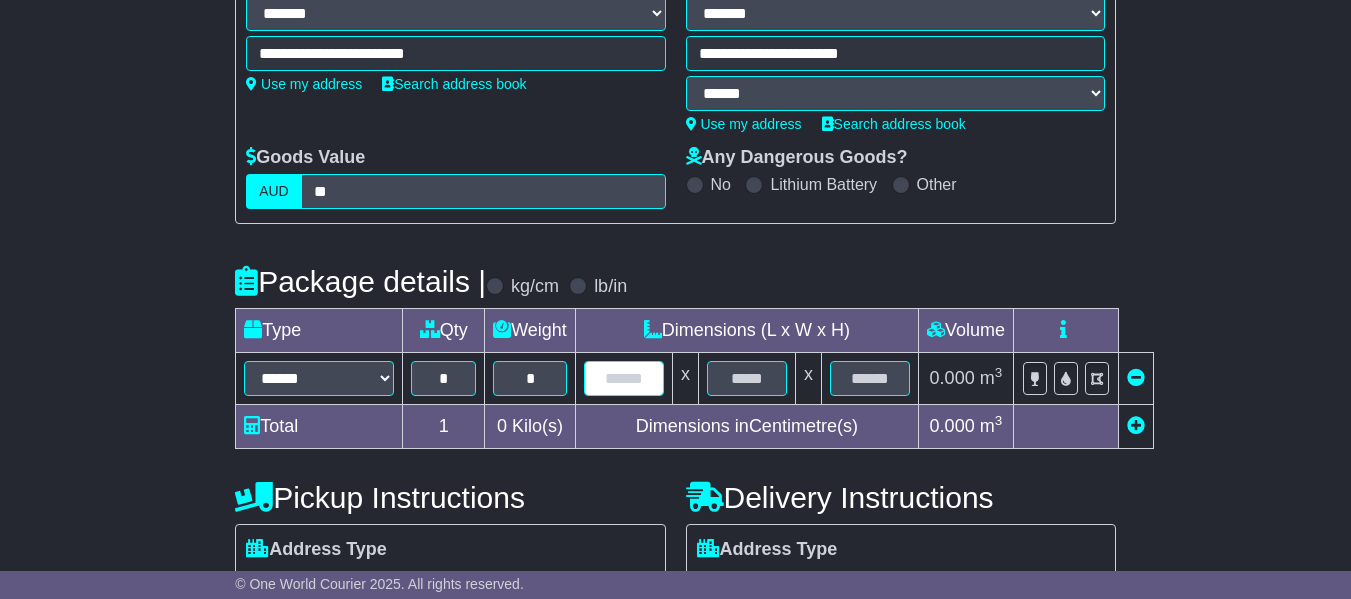 click at bounding box center (624, 378) 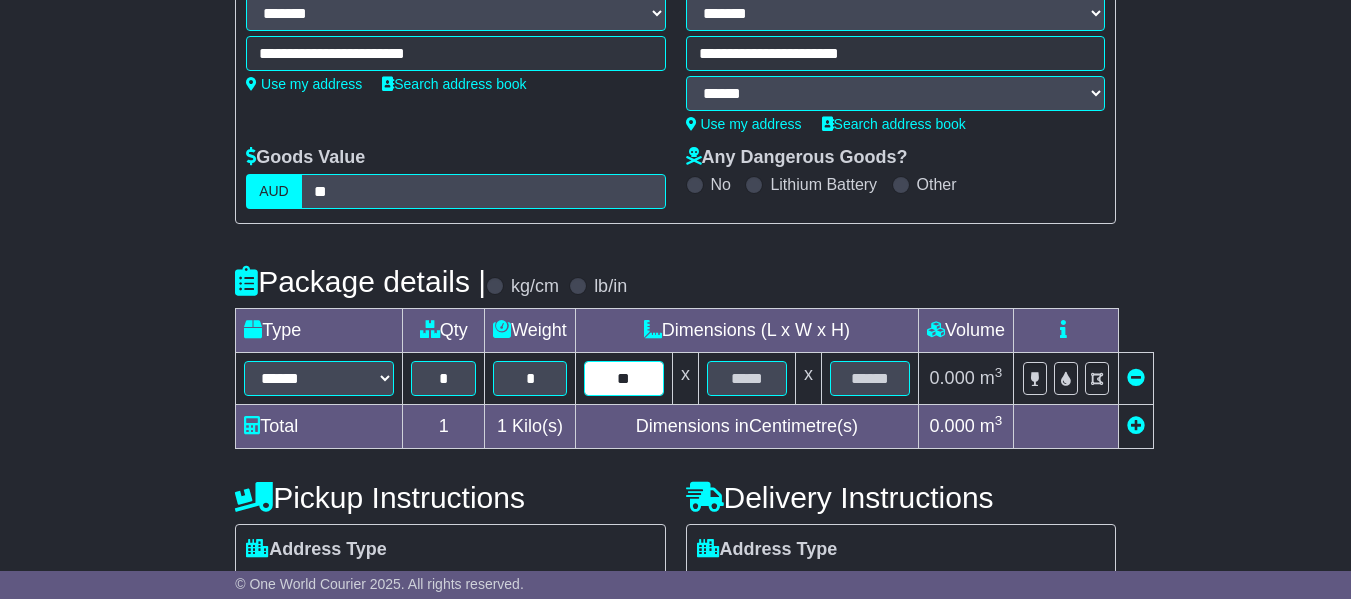 type on "**" 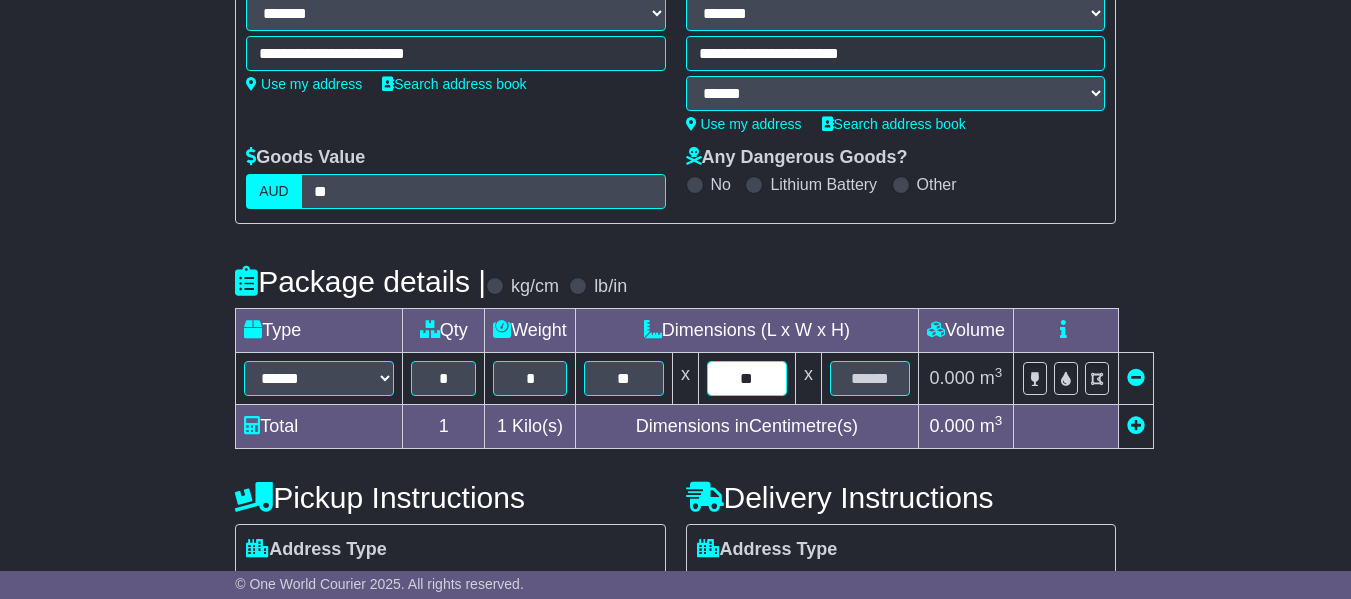 type on "**" 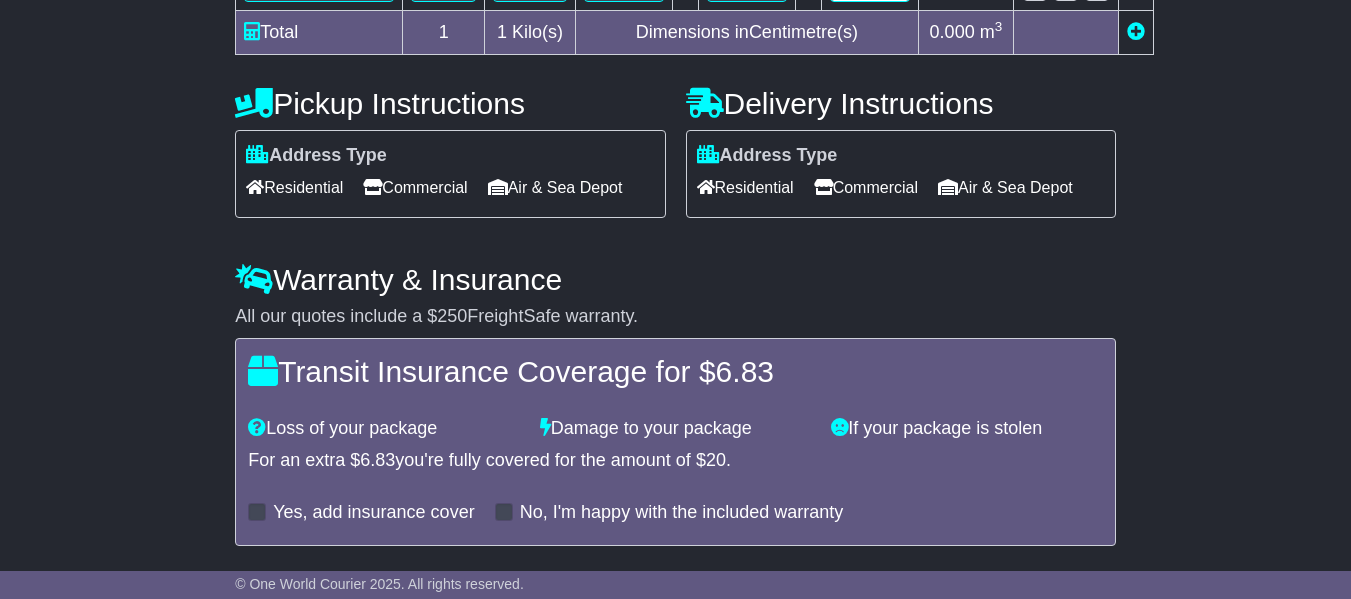 scroll, scrollTop: 808, scrollLeft: 0, axis: vertical 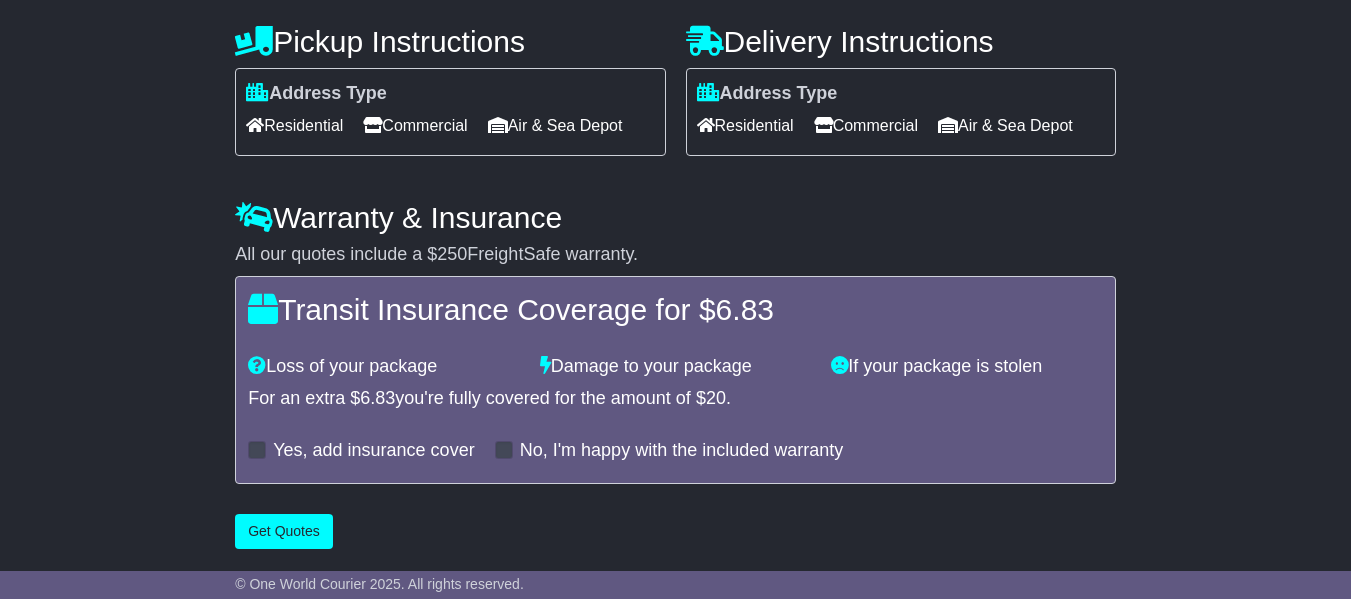 type on "**" 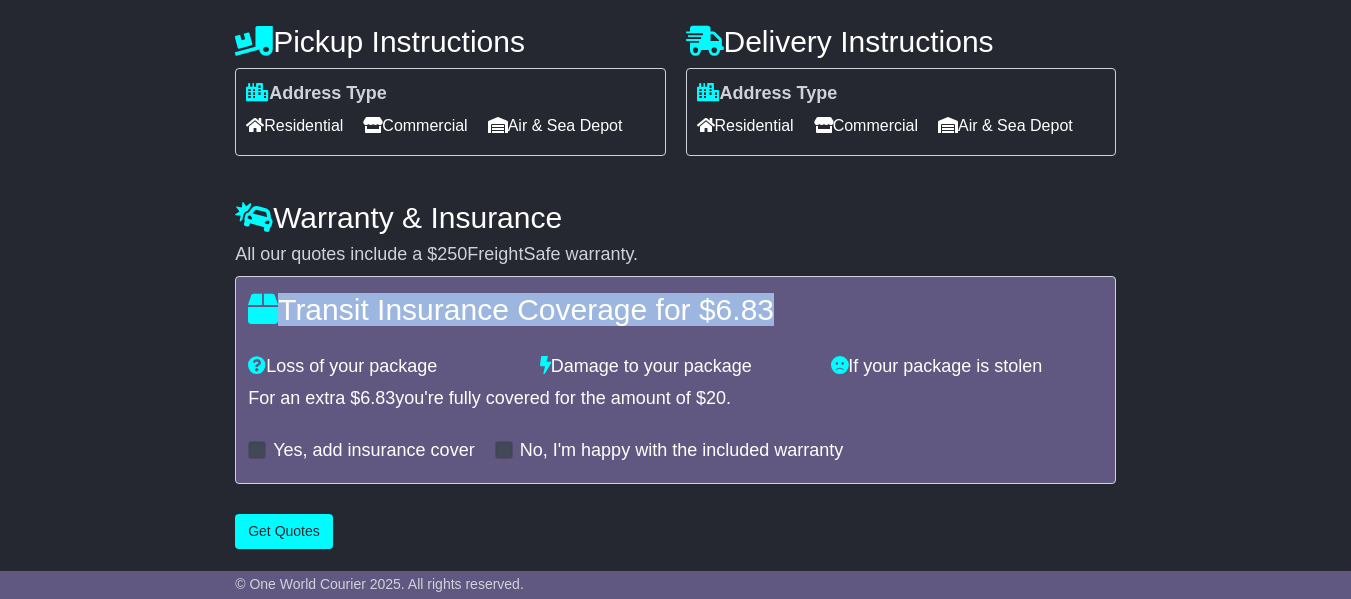 drag, startPoint x: 809, startPoint y: 302, endPoint x: 125, endPoint y: 310, distance: 684.04675 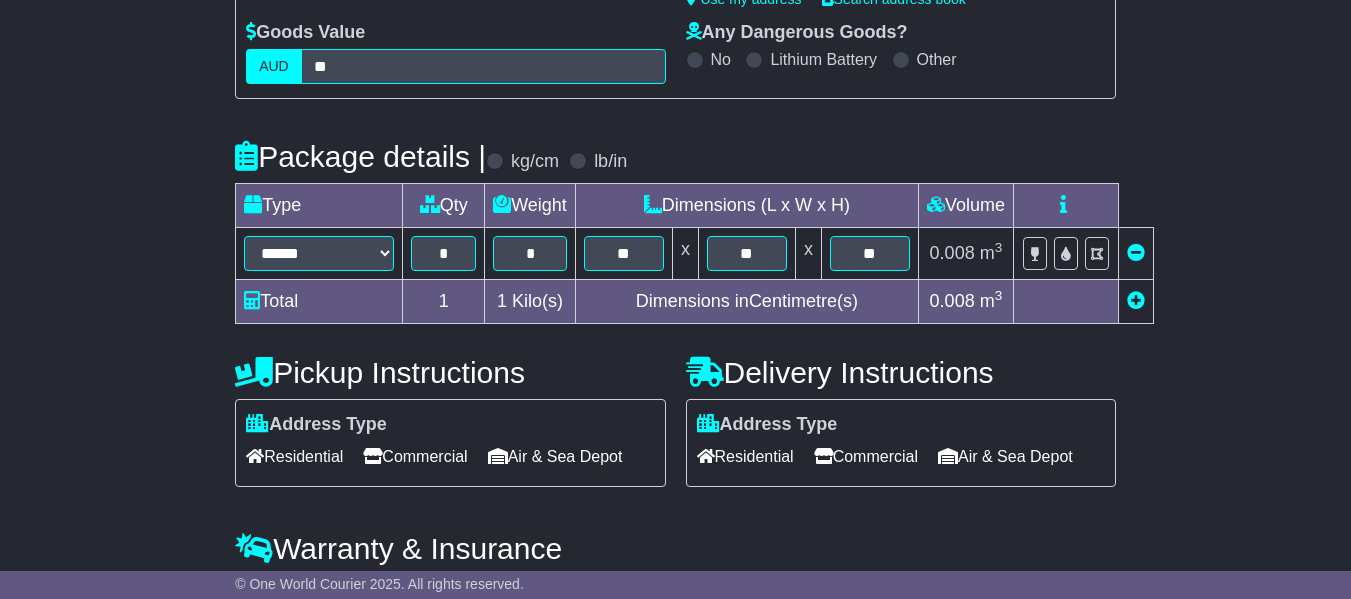 scroll, scrollTop: 423, scrollLeft: 0, axis: vertical 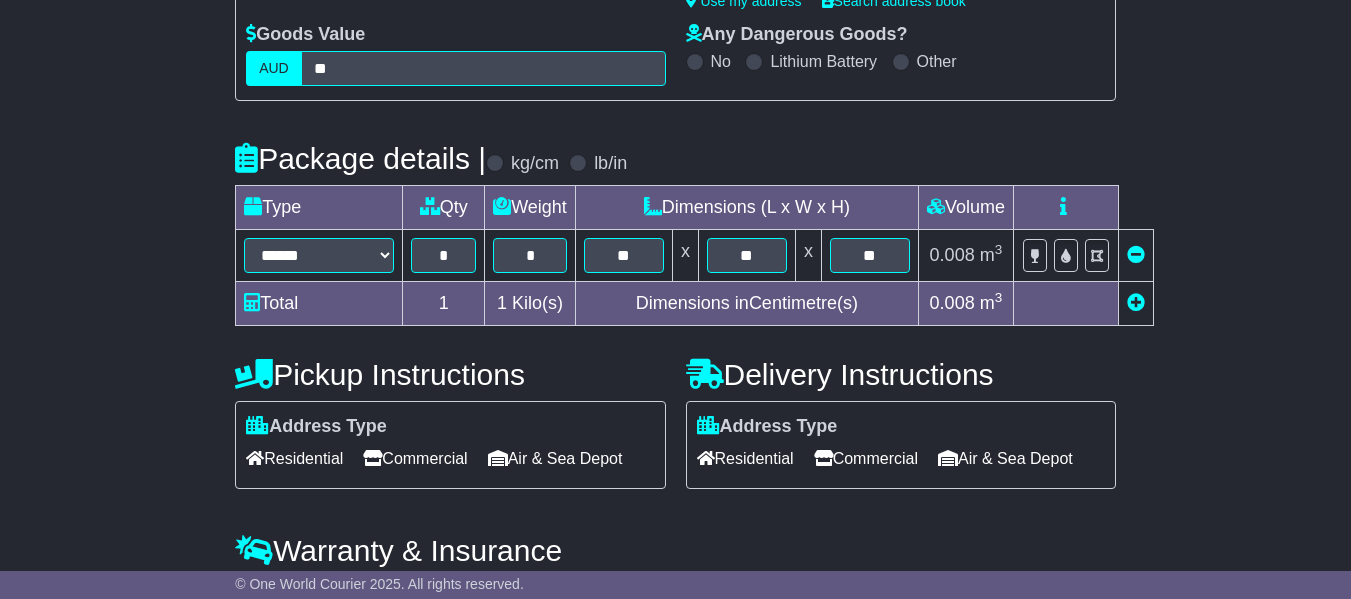 click on "Pickup Instructions
Address Type
Residential
Commercial
Air & Sea Depot
Loading
Forklift  Tail Lift" at bounding box center [450, 425] 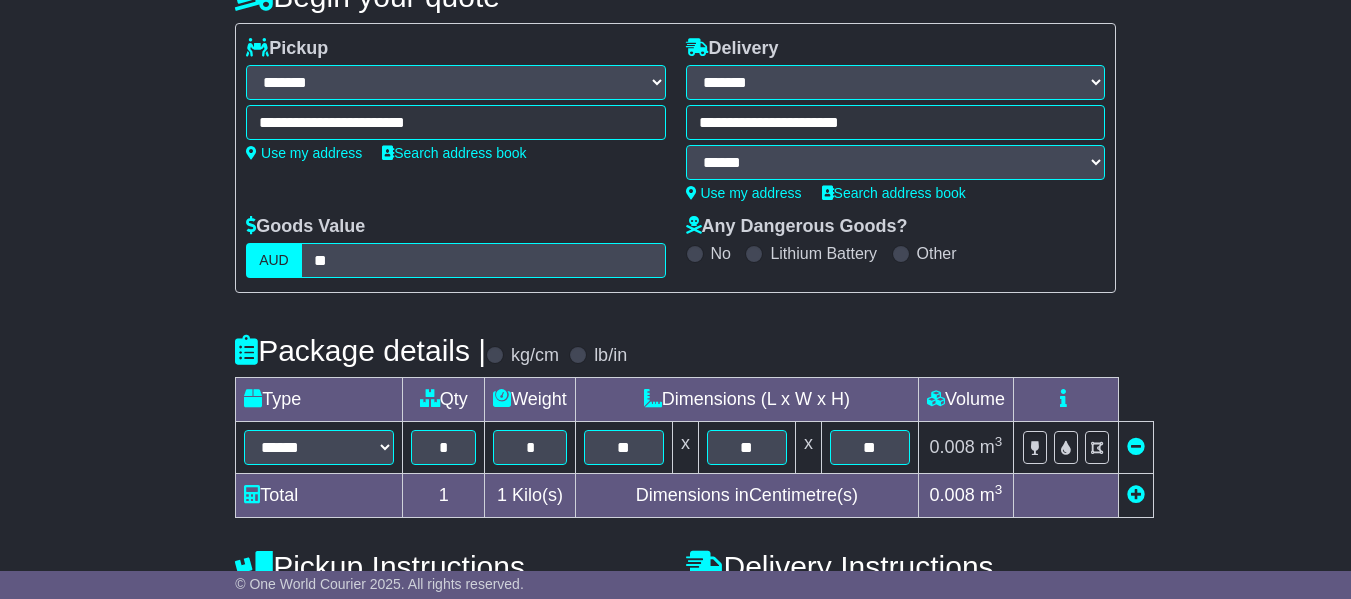 scroll, scrollTop: 223, scrollLeft: 0, axis: vertical 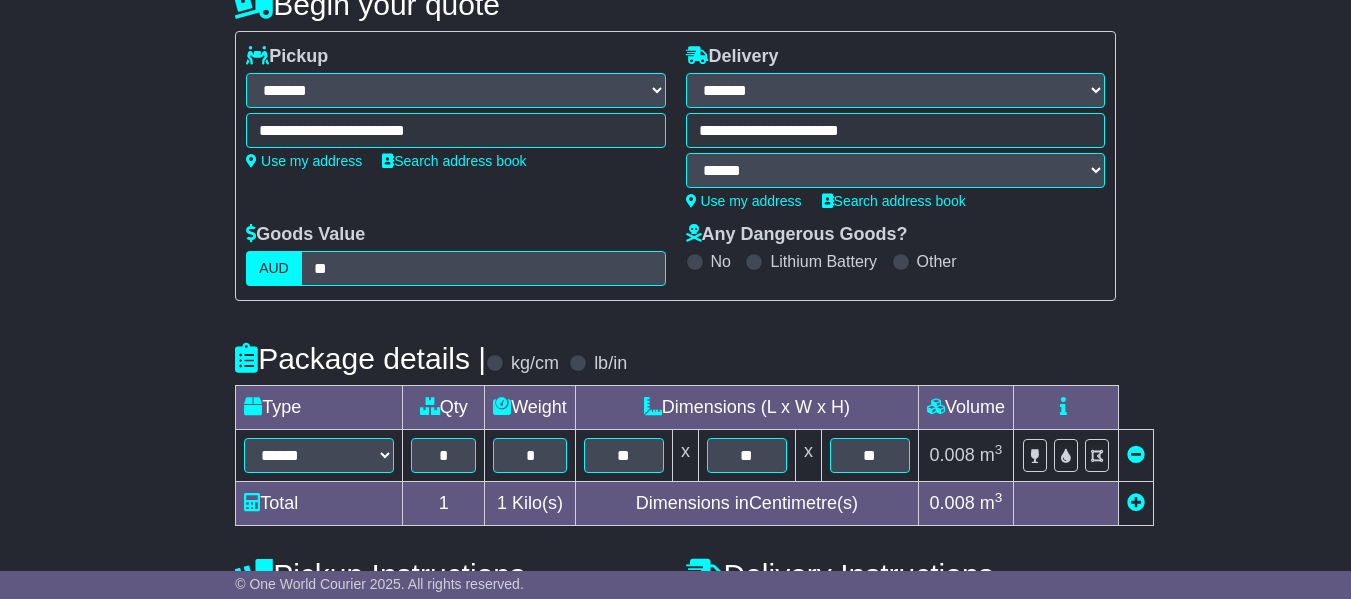 click on "**********" at bounding box center (455, 135) 